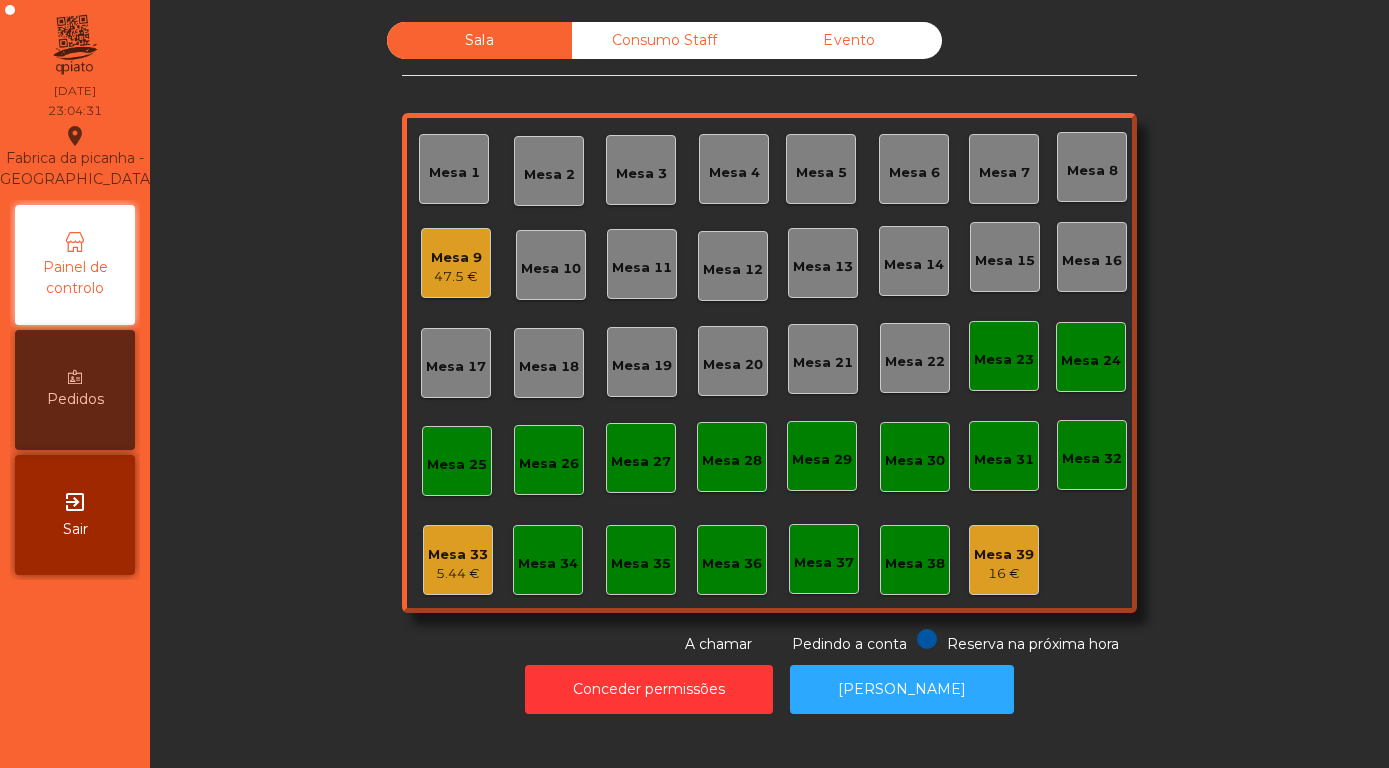 scroll, scrollTop: 0, scrollLeft: 0, axis: both 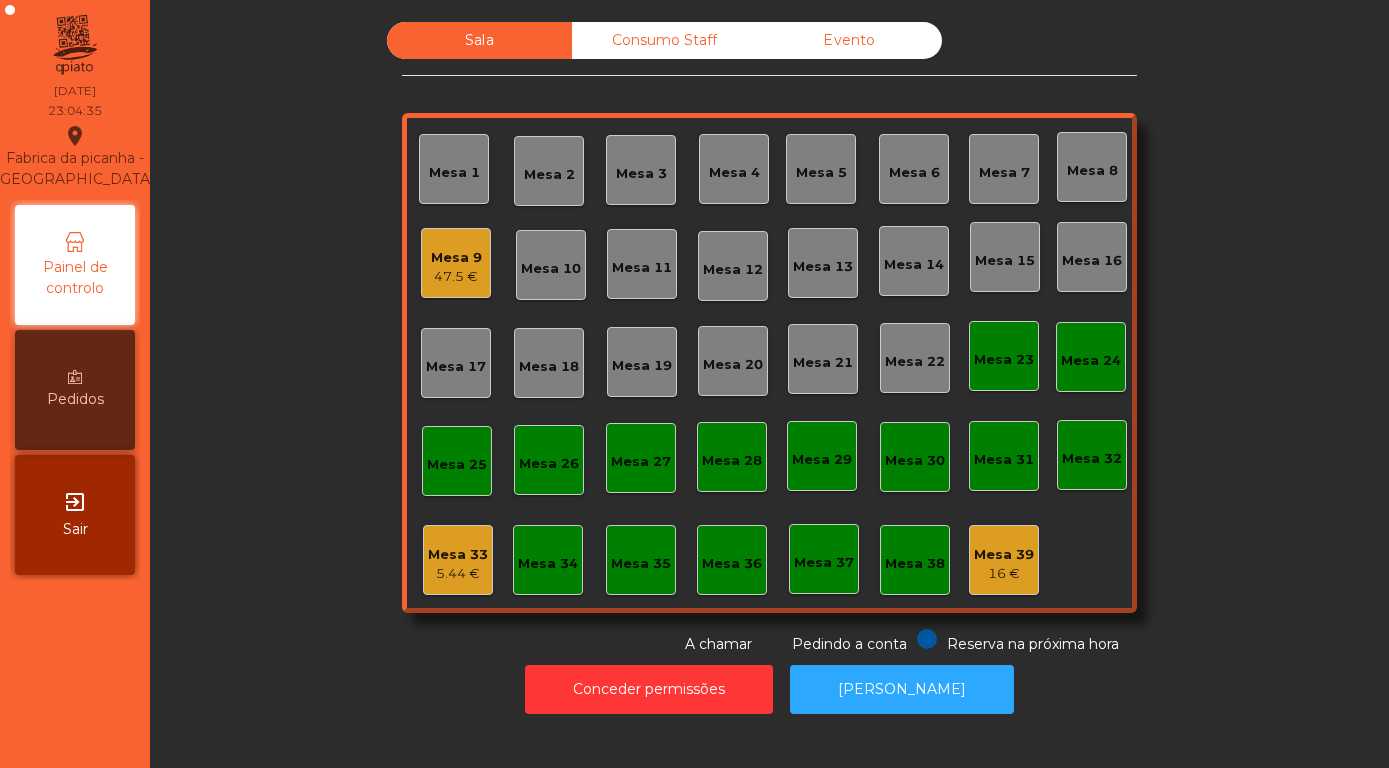 click on "exit_to_app  Sair" at bounding box center [75, 515] 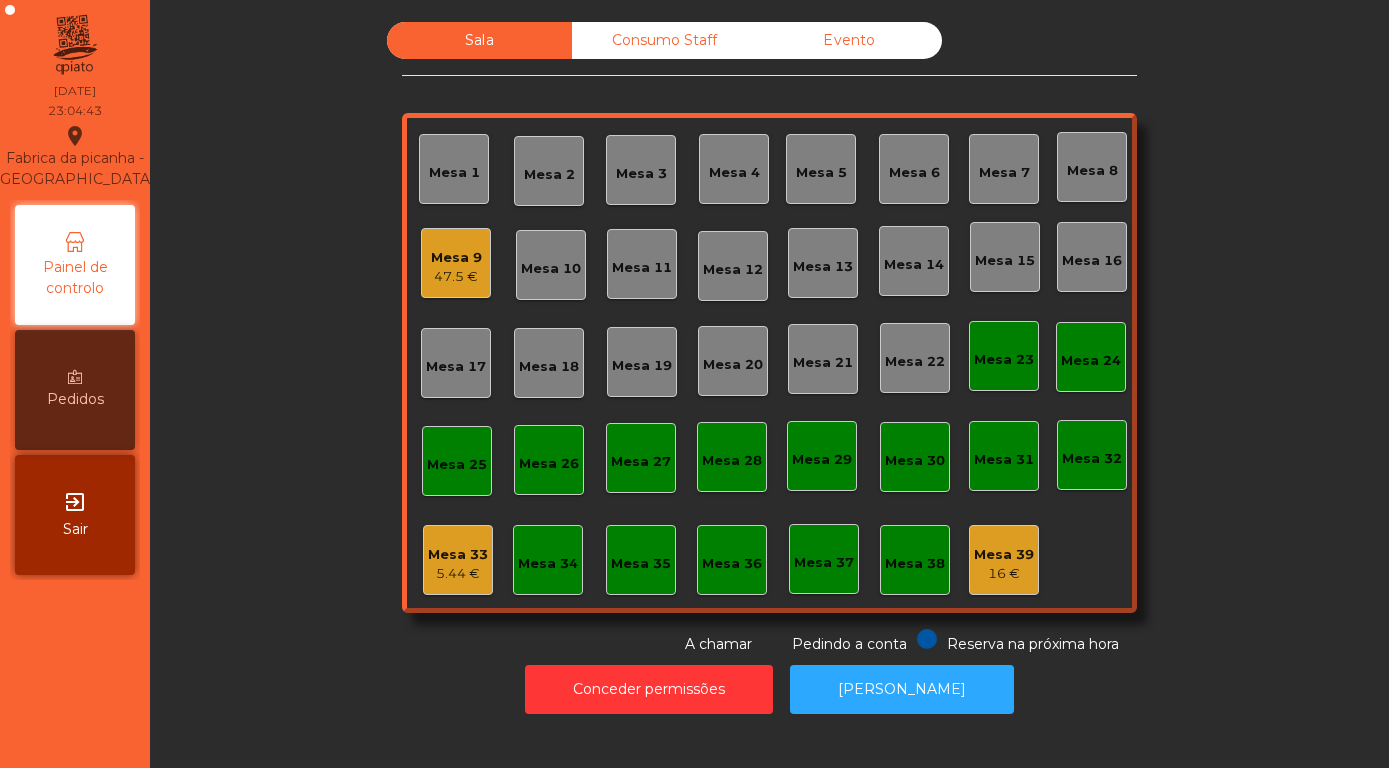 scroll, scrollTop: 0, scrollLeft: 0, axis: both 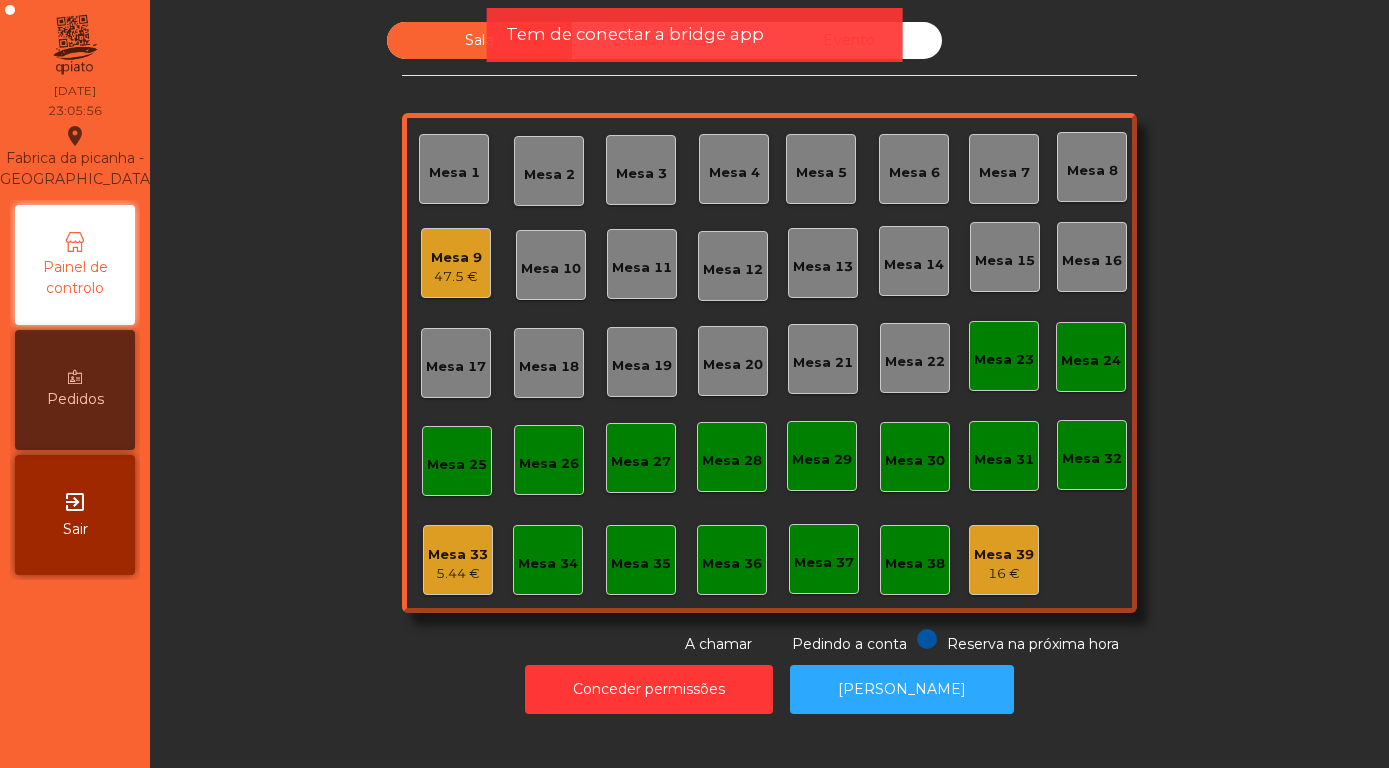 click on "Mesa 33" 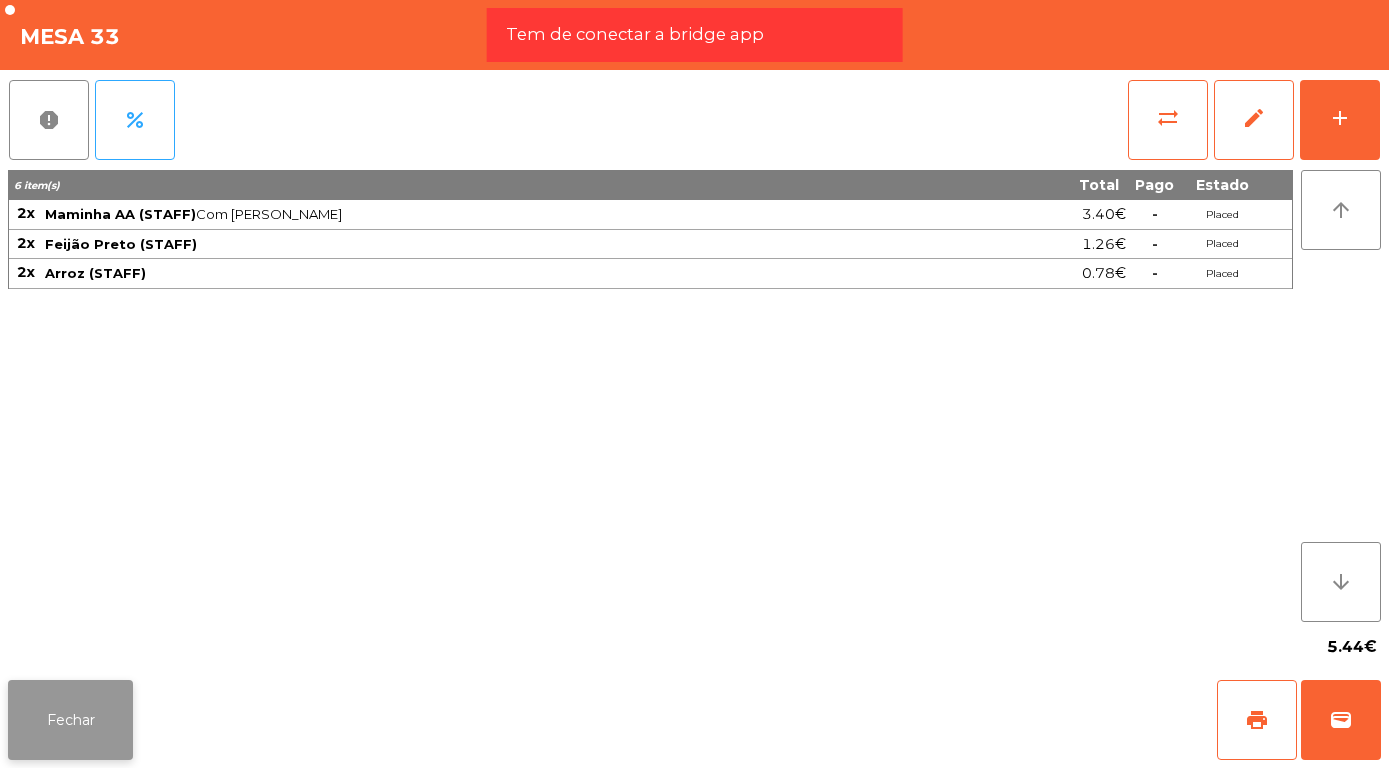 click on "Fechar" 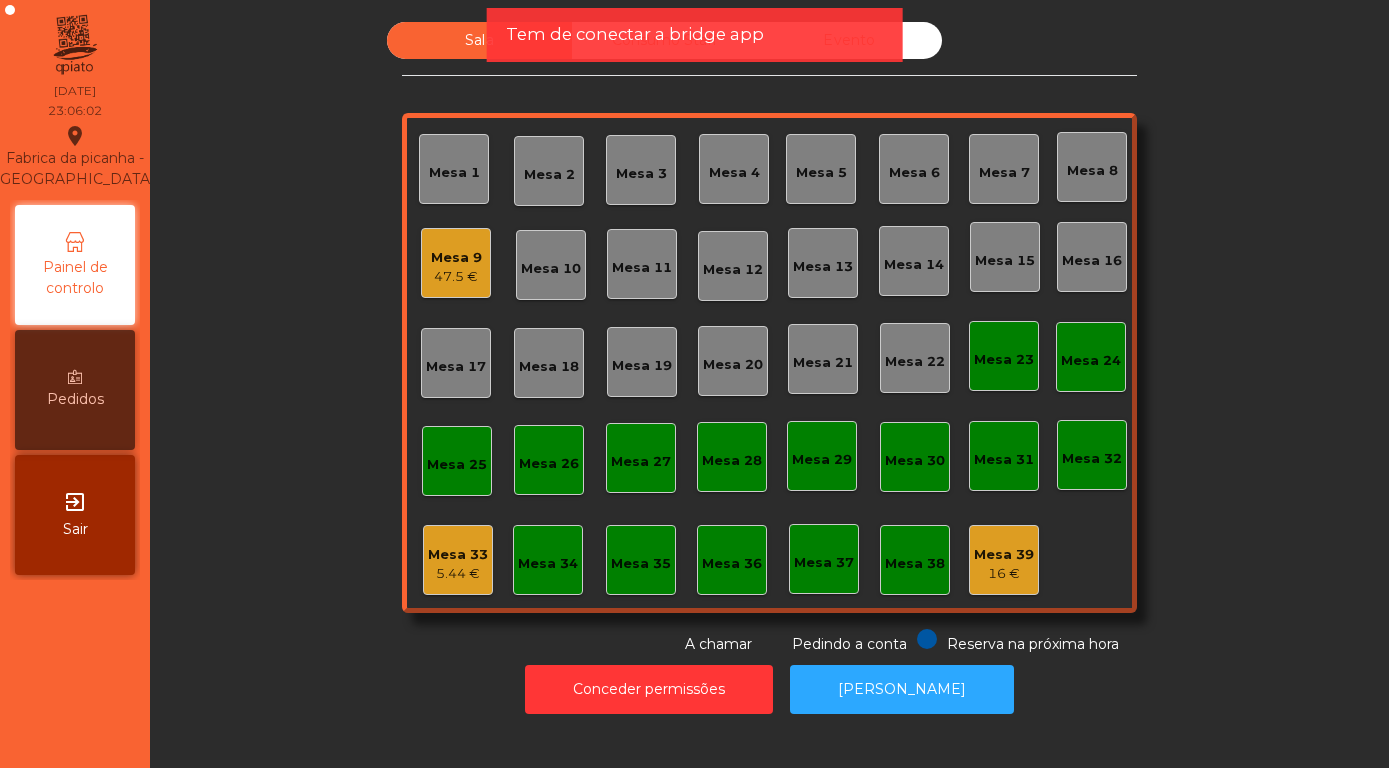 click on "47.5 €" 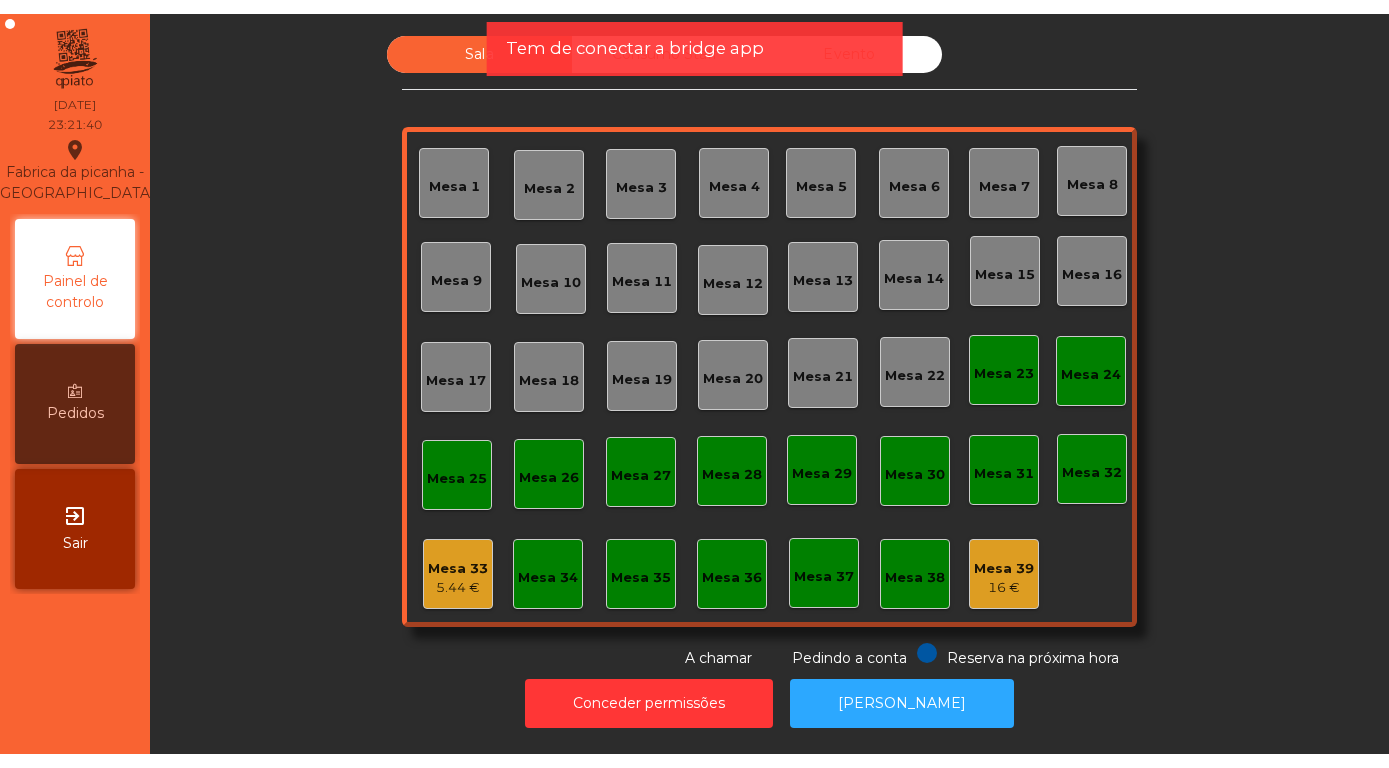 scroll, scrollTop: 0, scrollLeft: 0, axis: both 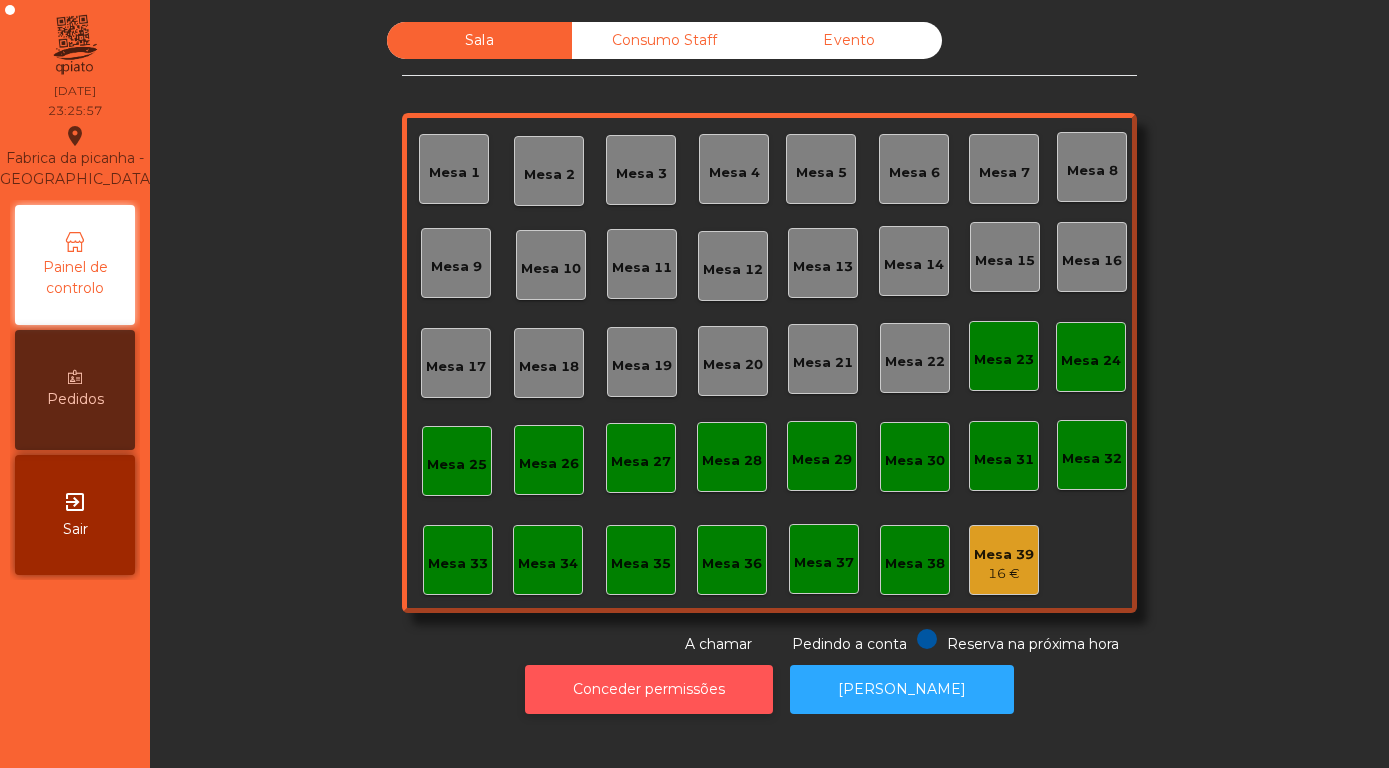 click on "Conceder permissões" 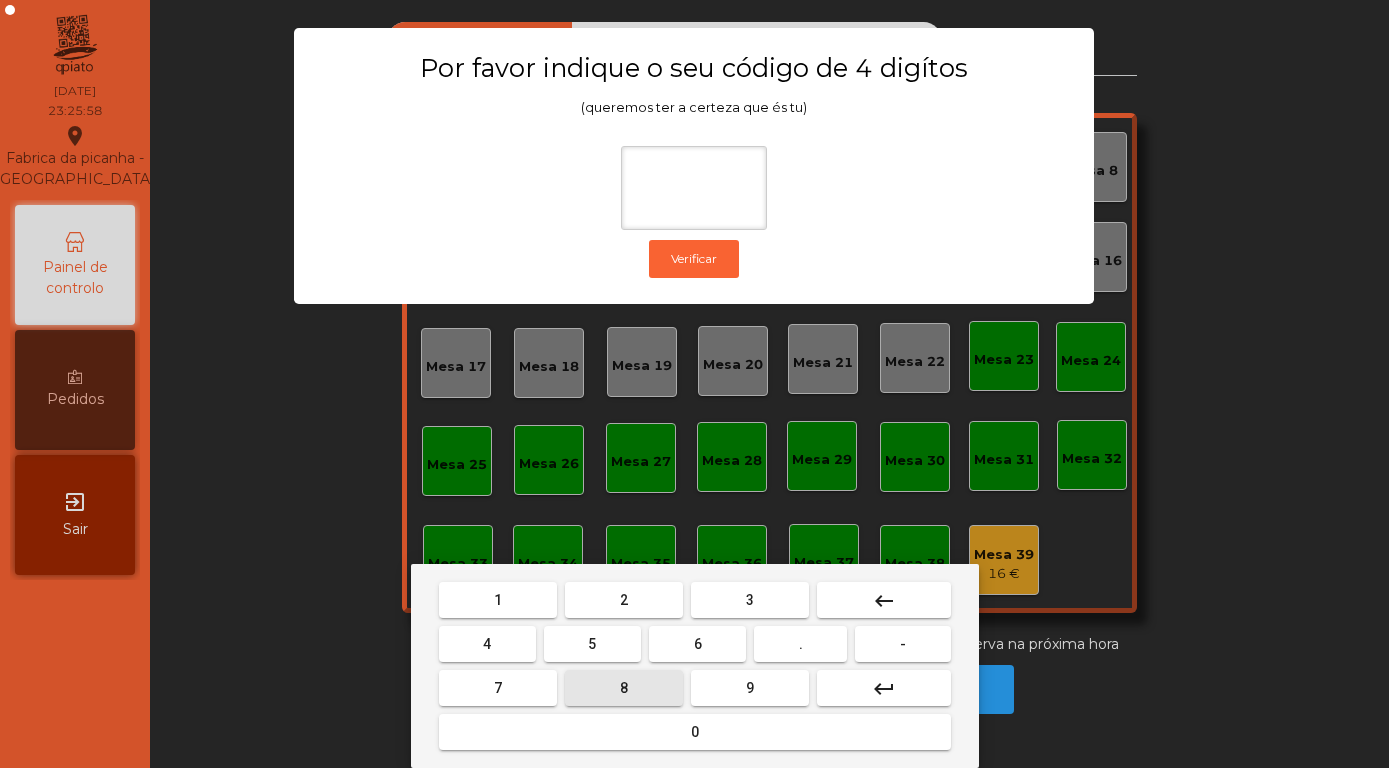 click on "8" at bounding box center [624, 688] 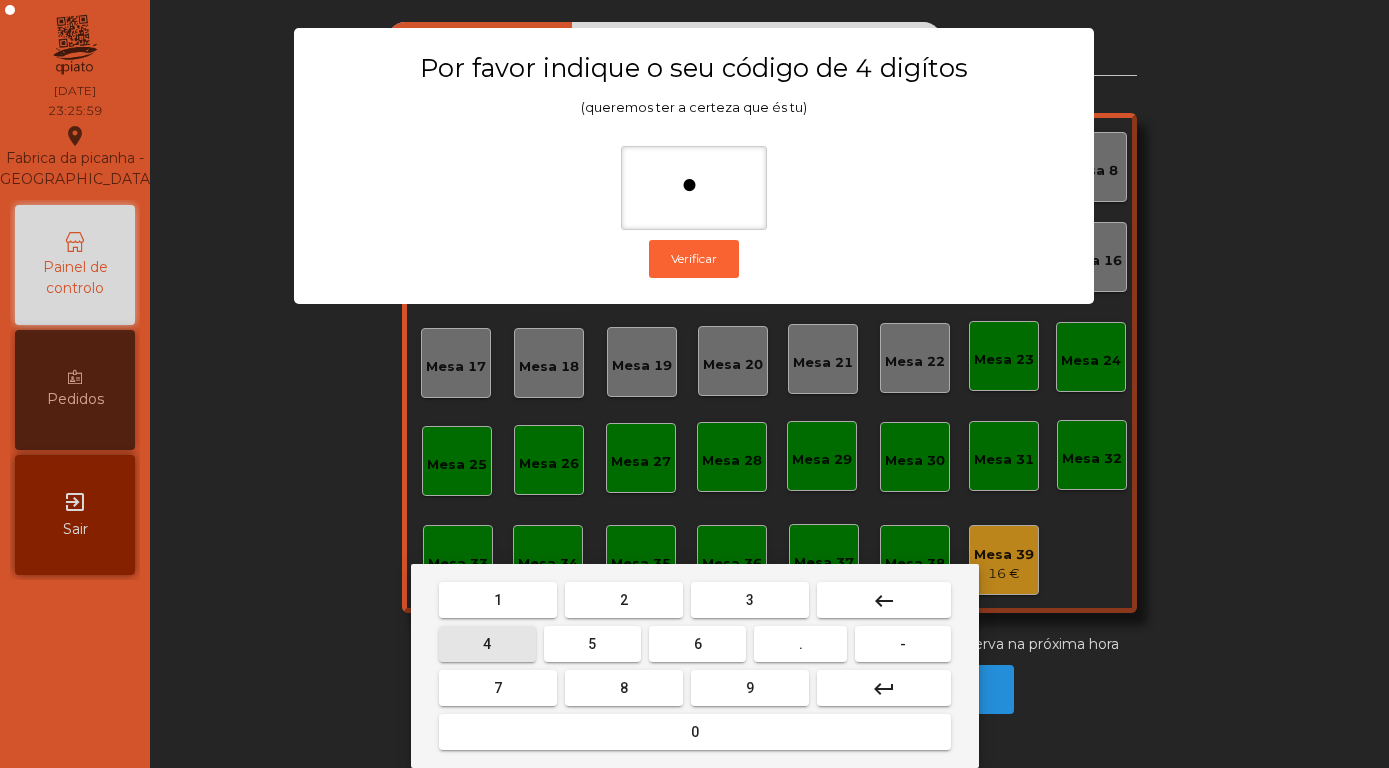 click on "5" at bounding box center (592, 644) 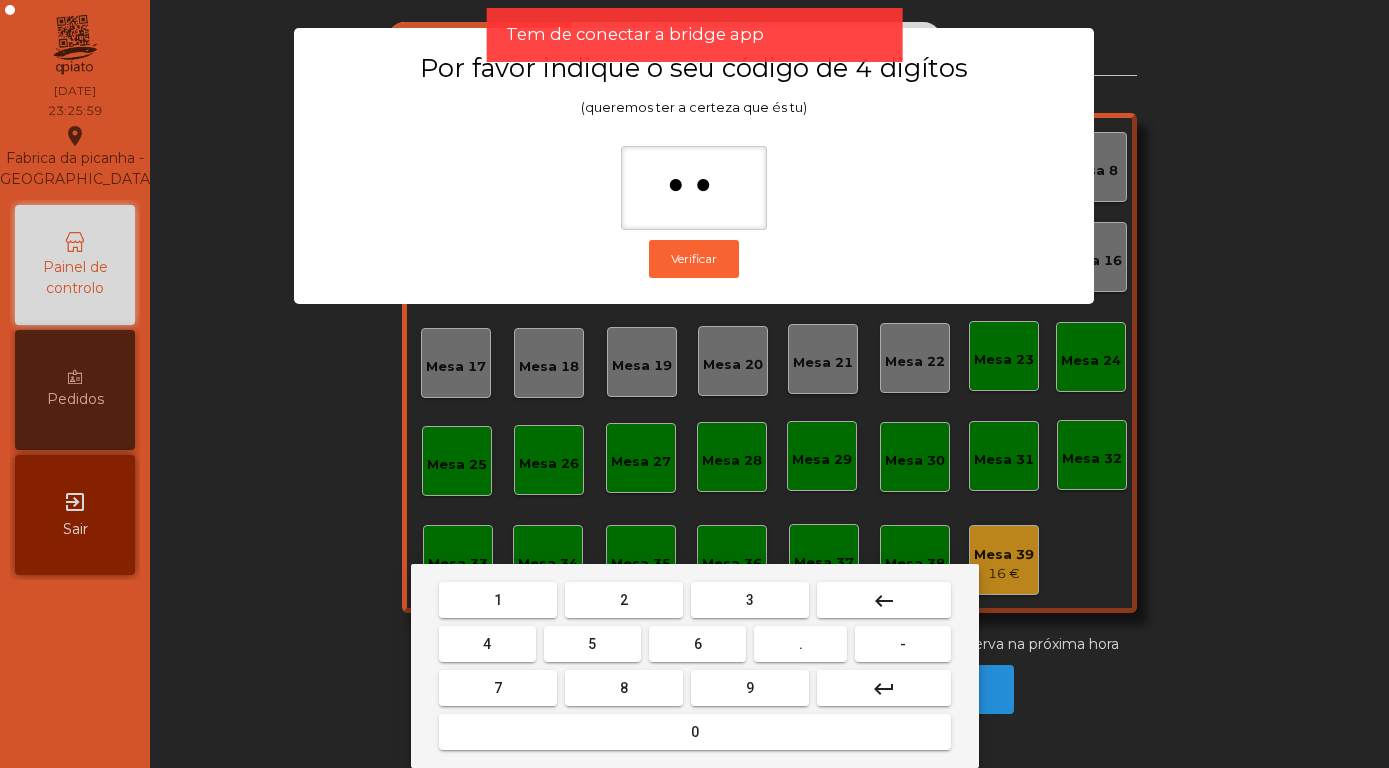 click on "7" at bounding box center [498, 688] 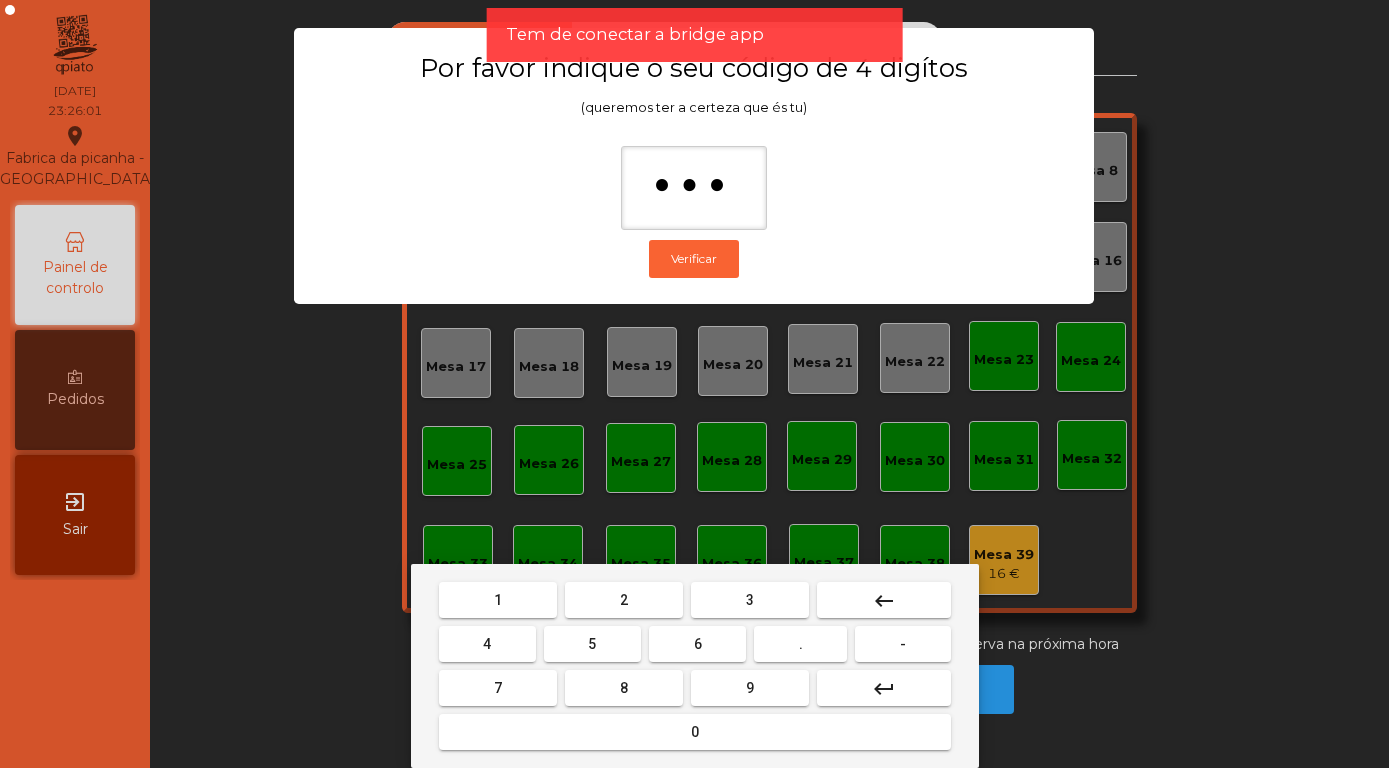 click on "keyboard_backspace" at bounding box center [884, 601] 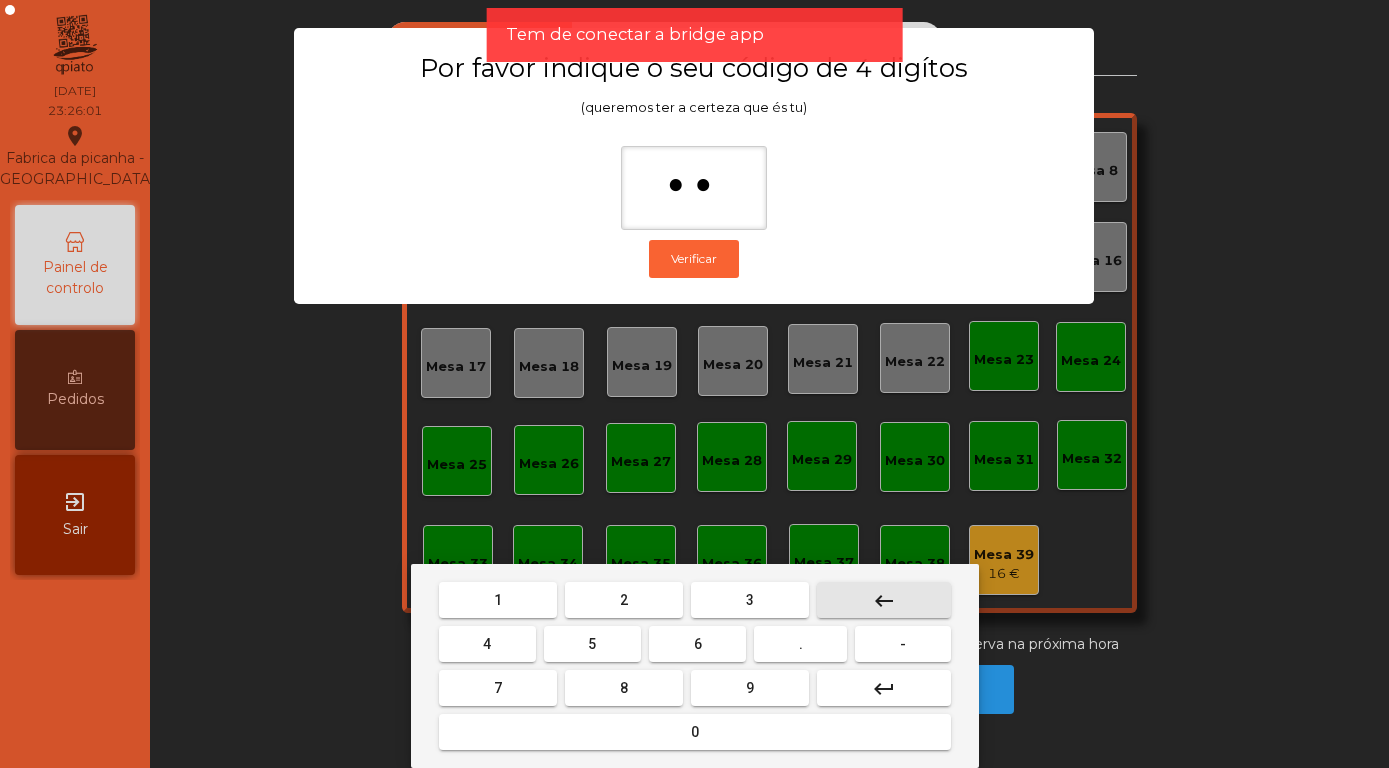 click on "keyboard_backspace" at bounding box center [884, 601] 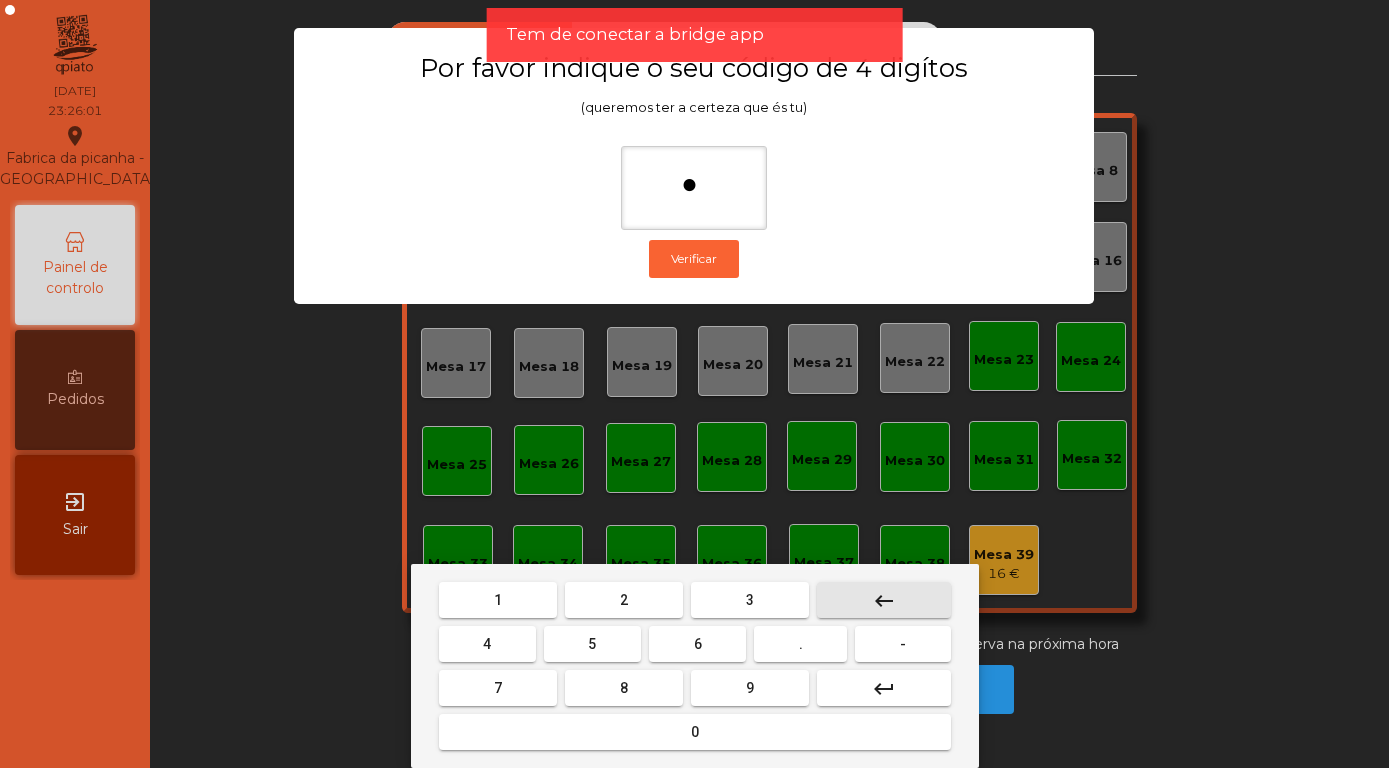 click on "keyboard_backspace" at bounding box center [884, 601] 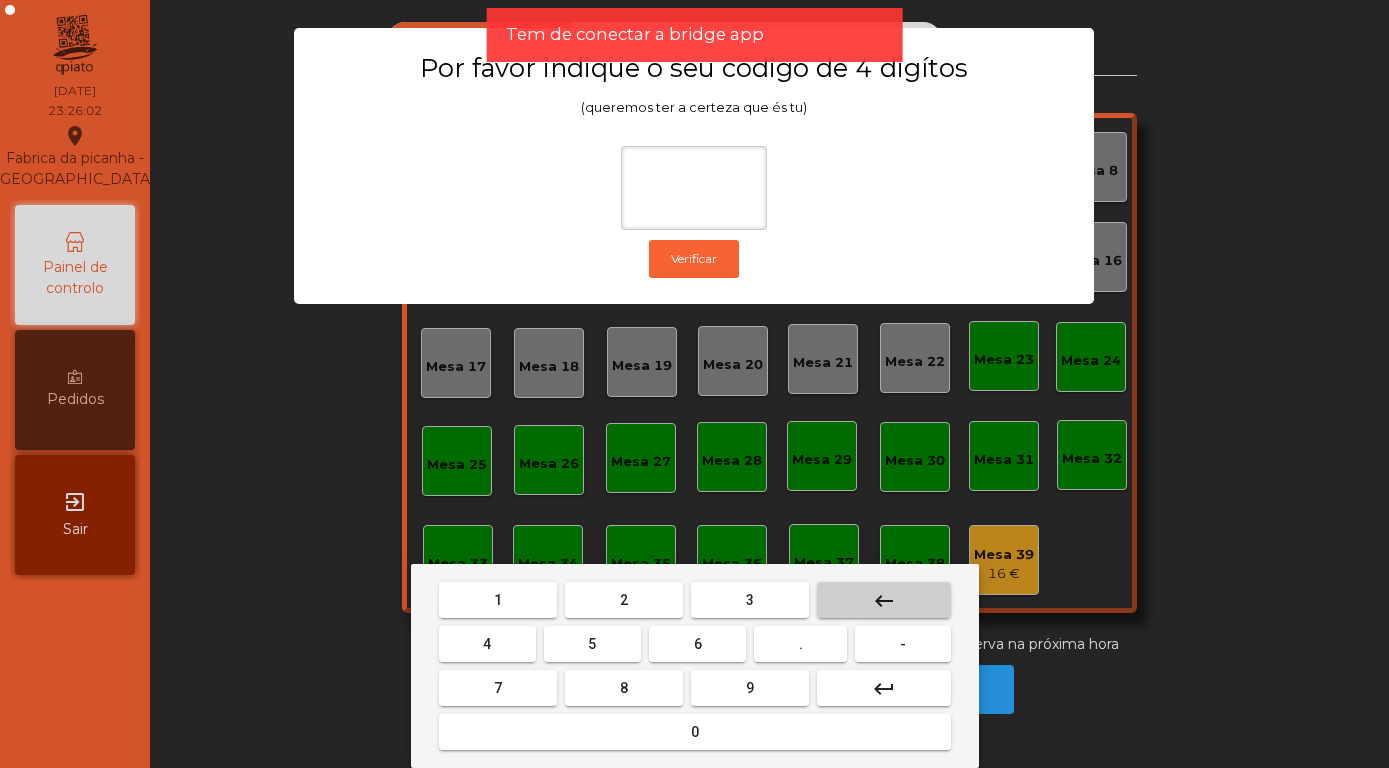click on "keyboard_backspace" at bounding box center [884, 601] 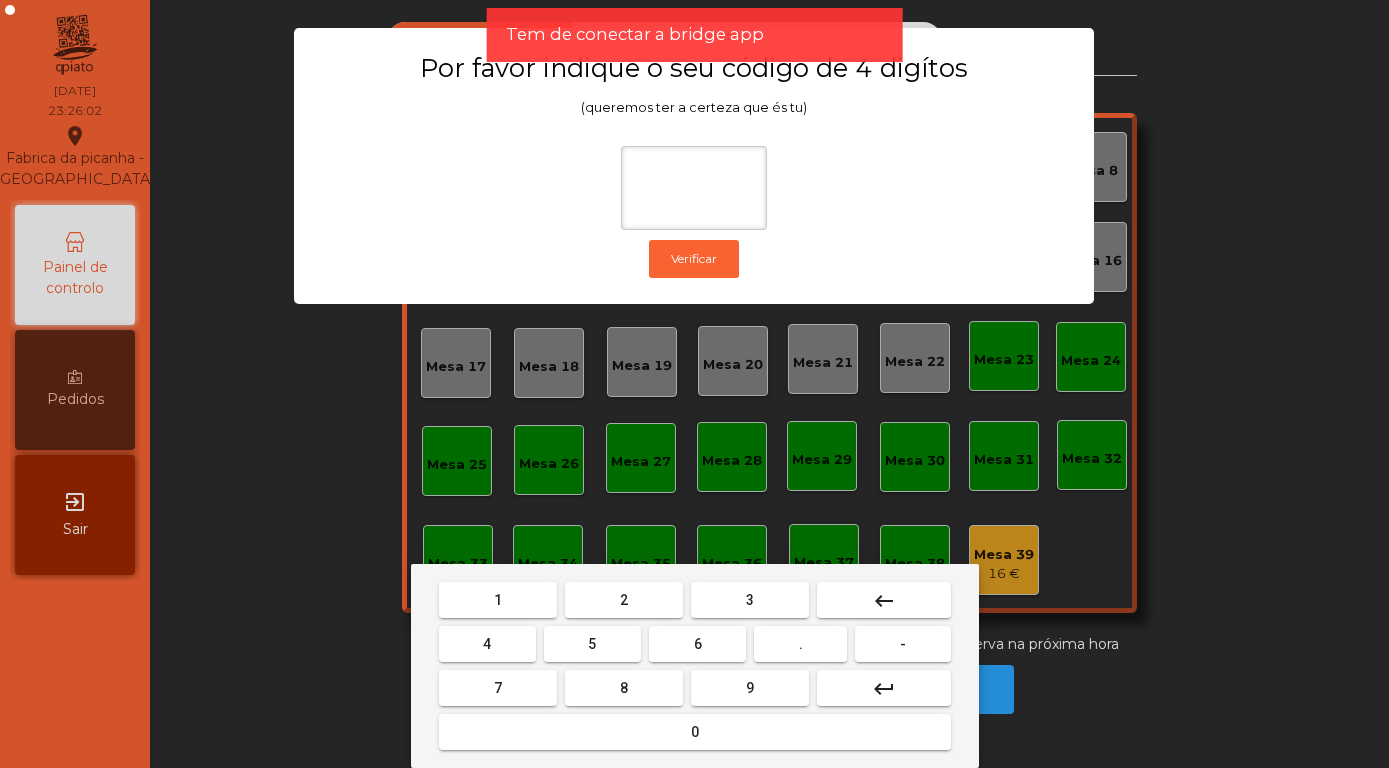 click on "8" at bounding box center (624, 688) 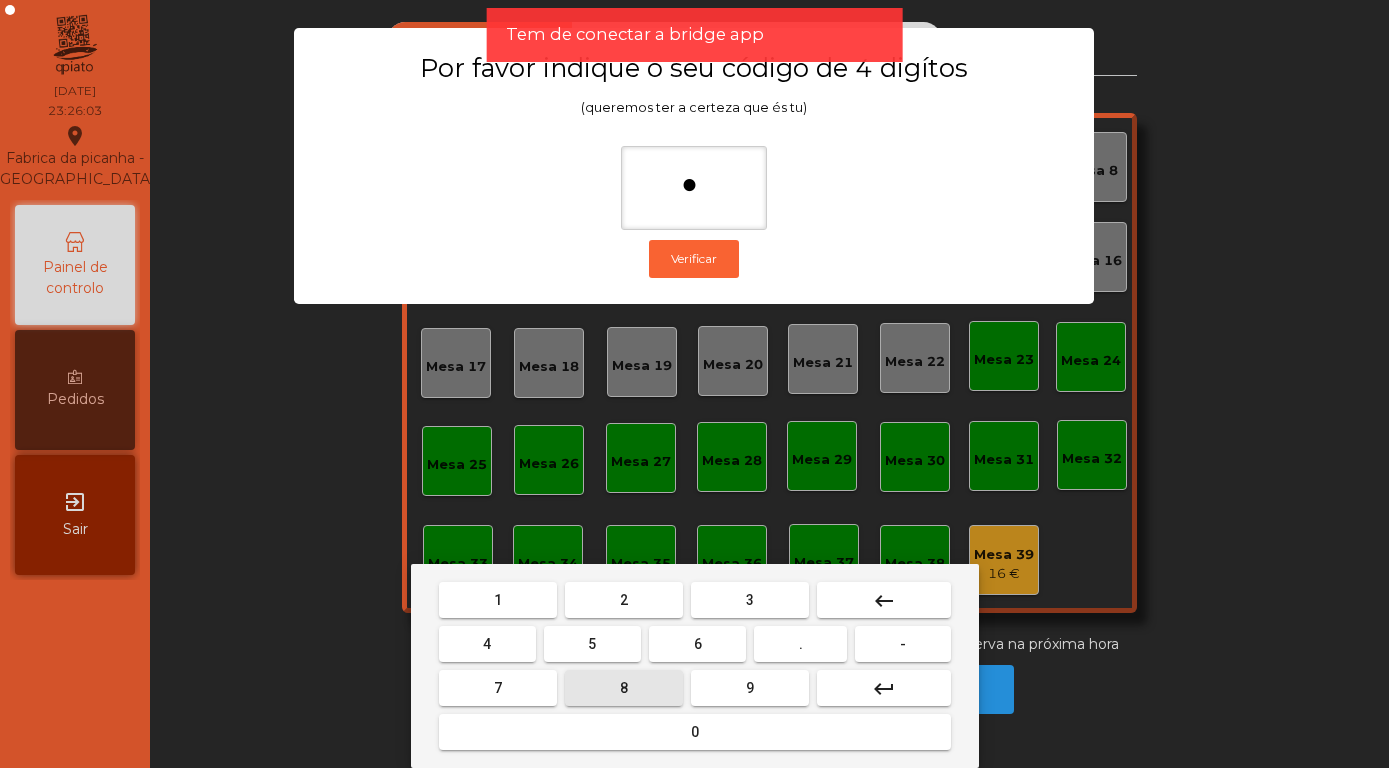 click on "4" at bounding box center (487, 644) 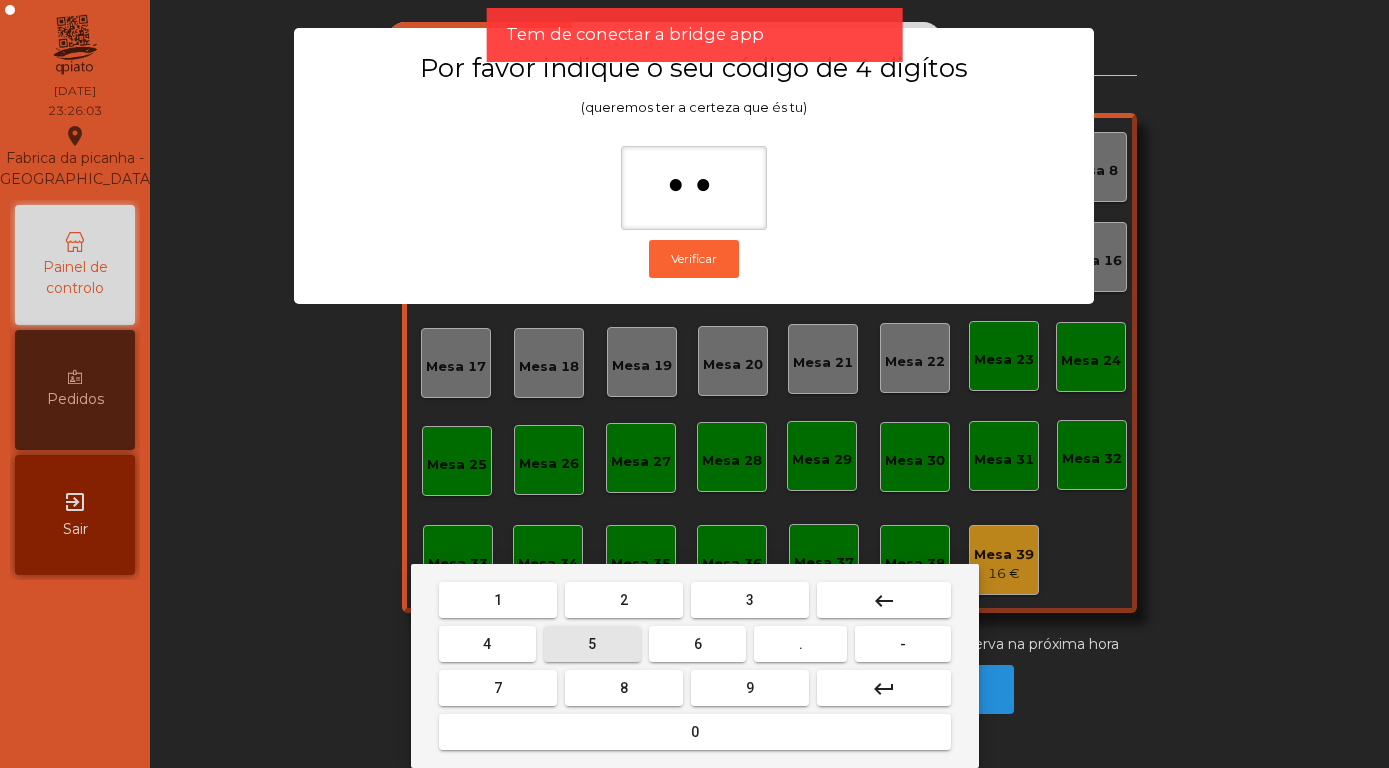 click on "5" at bounding box center [592, 644] 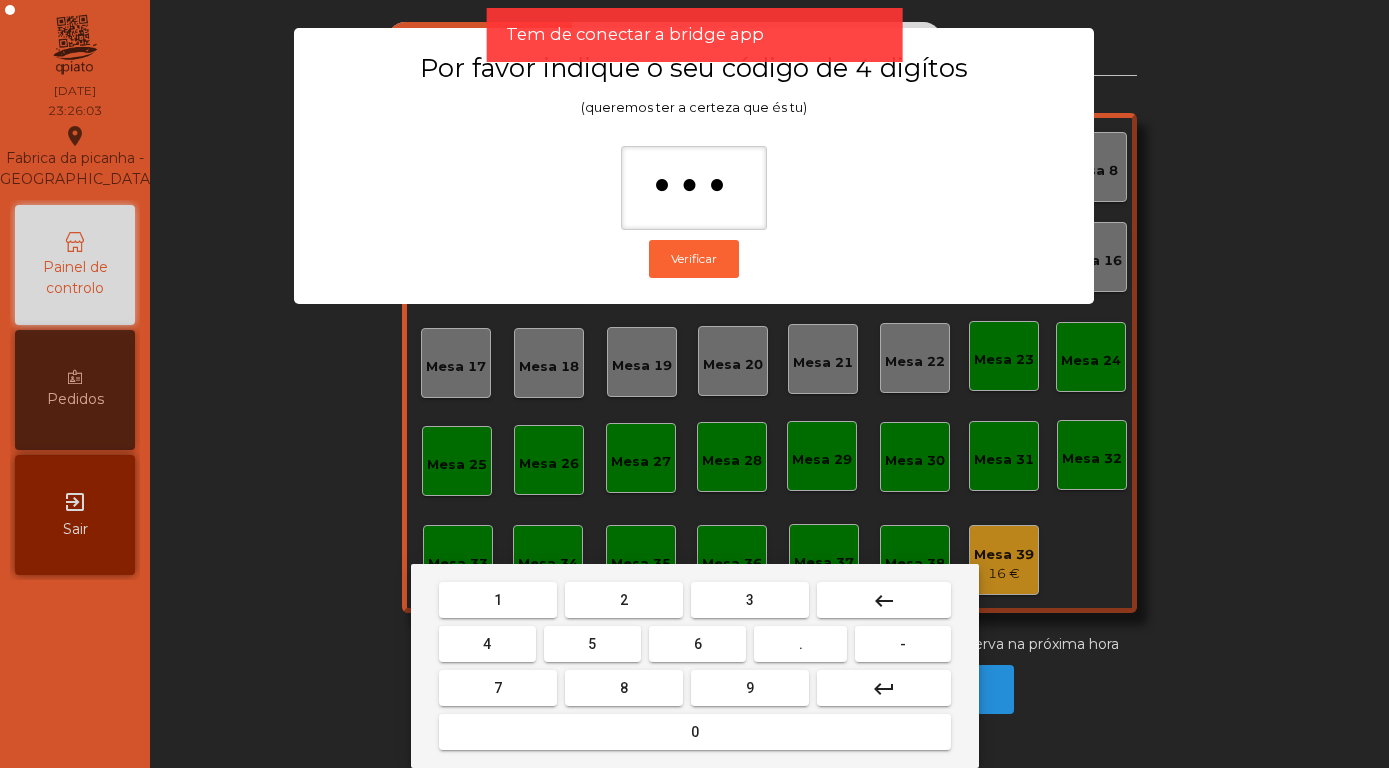 click on "7" at bounding box center [498, 688] 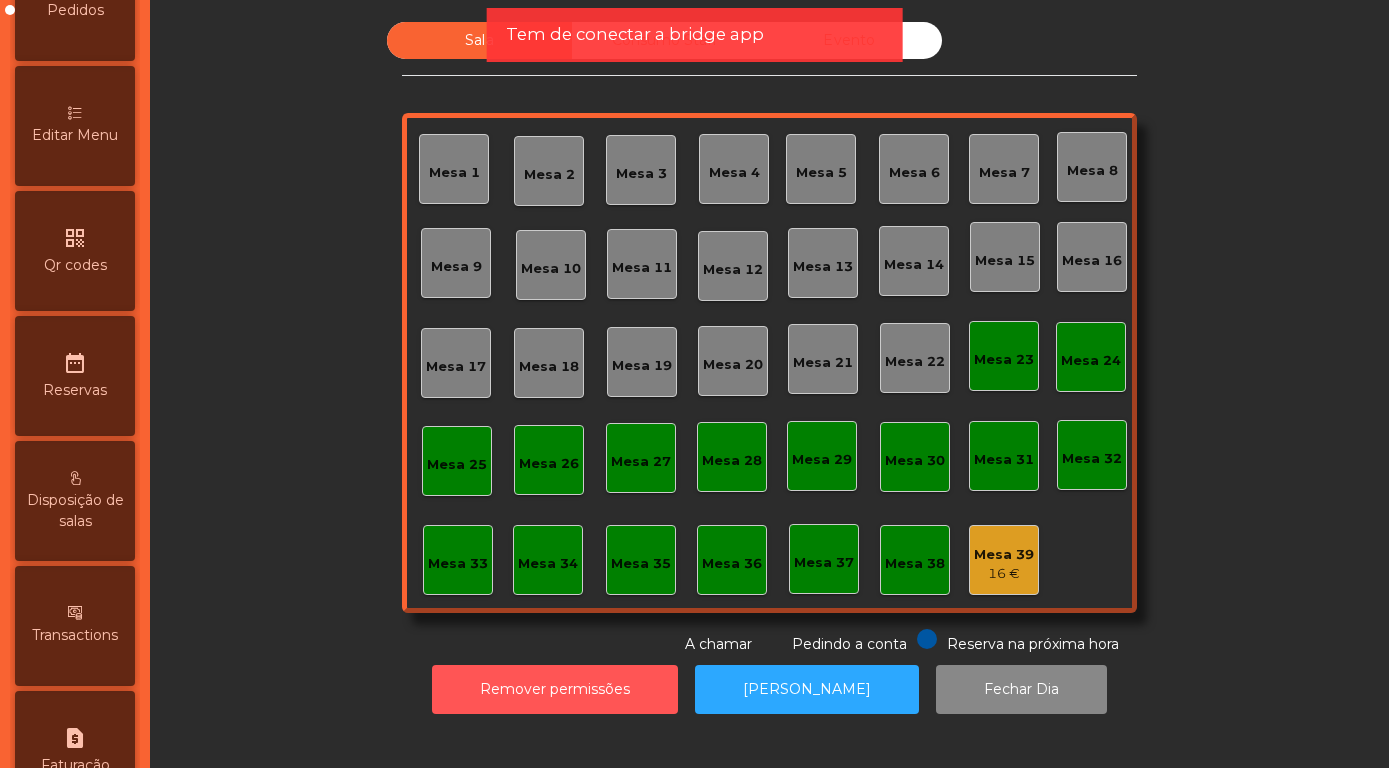 scroll, scrollTop: 948, scrollLeft: 0, axis: vertical 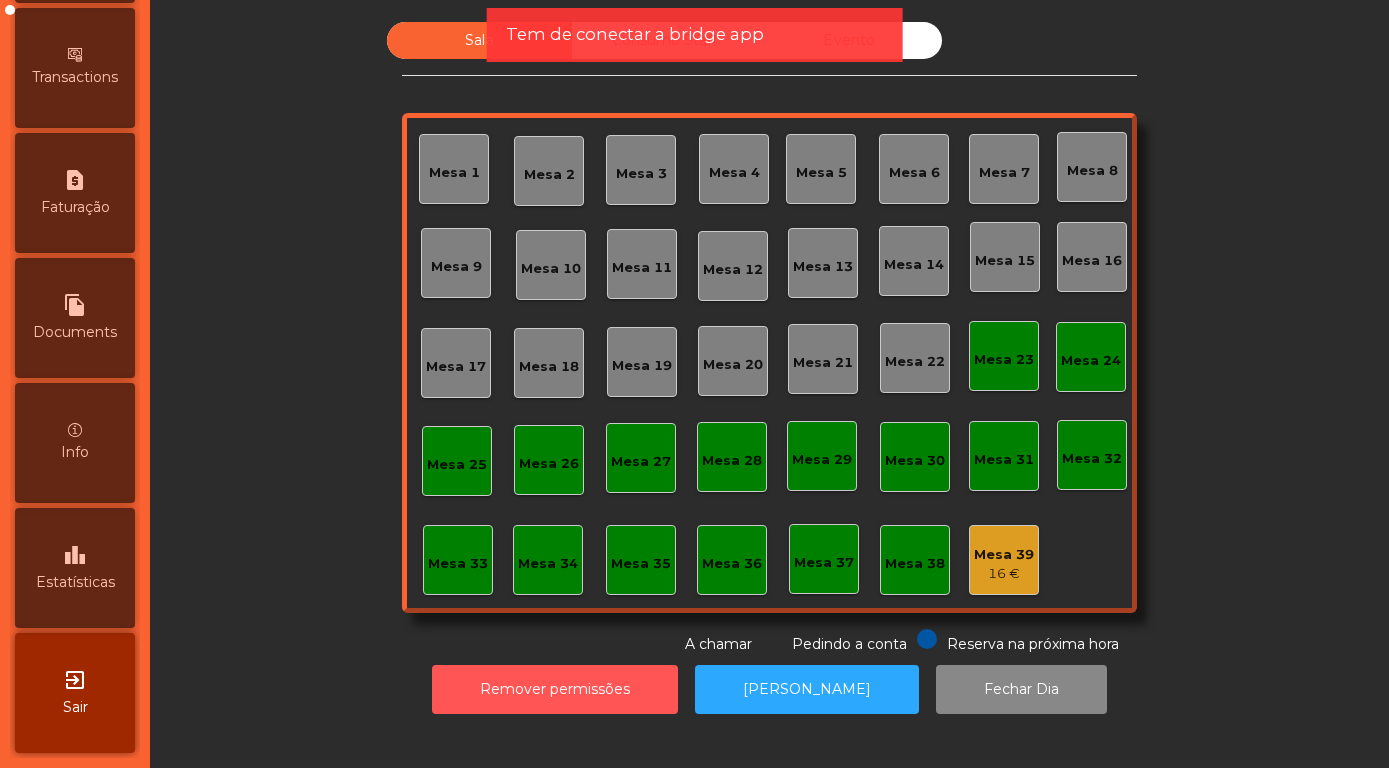 click on "leaderboard  Estatísticas" at bounding box center (75, 568) 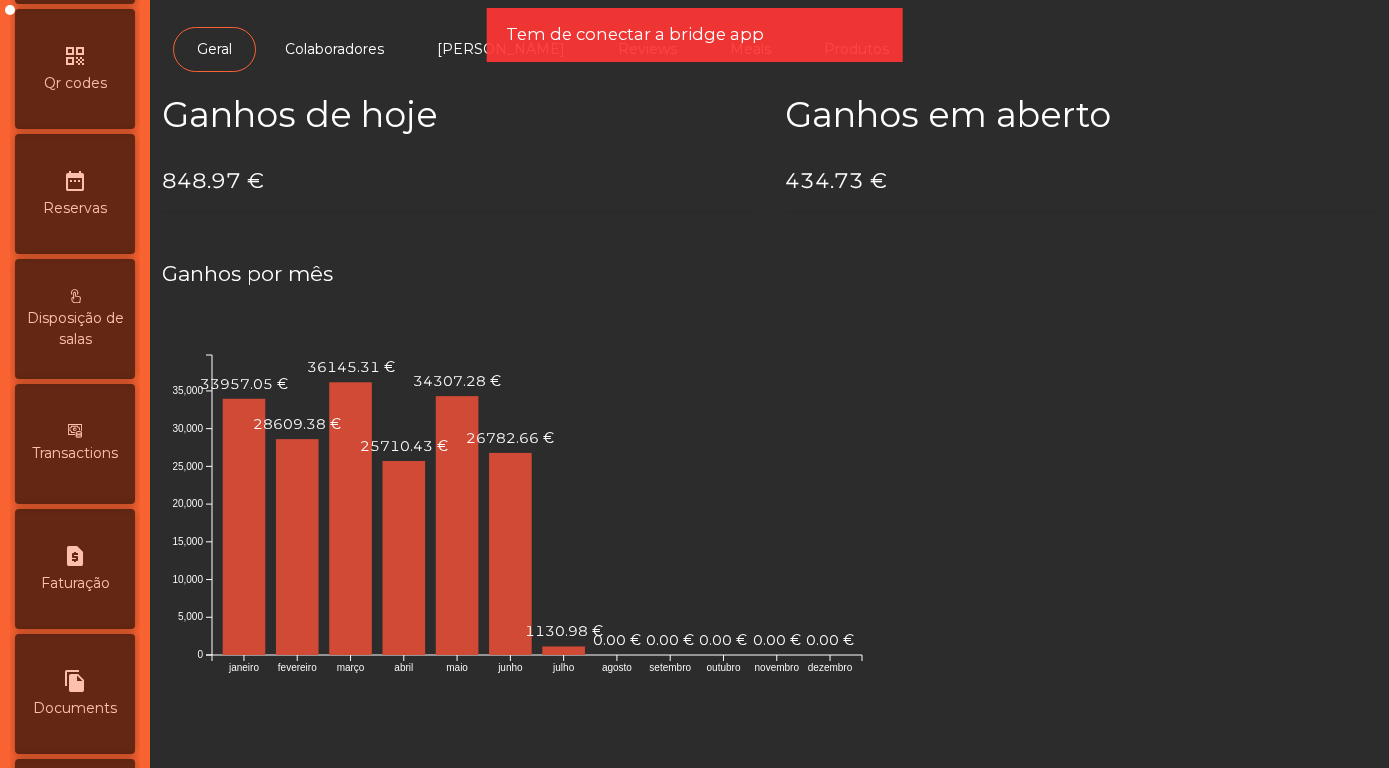 scroll, scrollTop: 0, scrollLeft: 0, axis: both 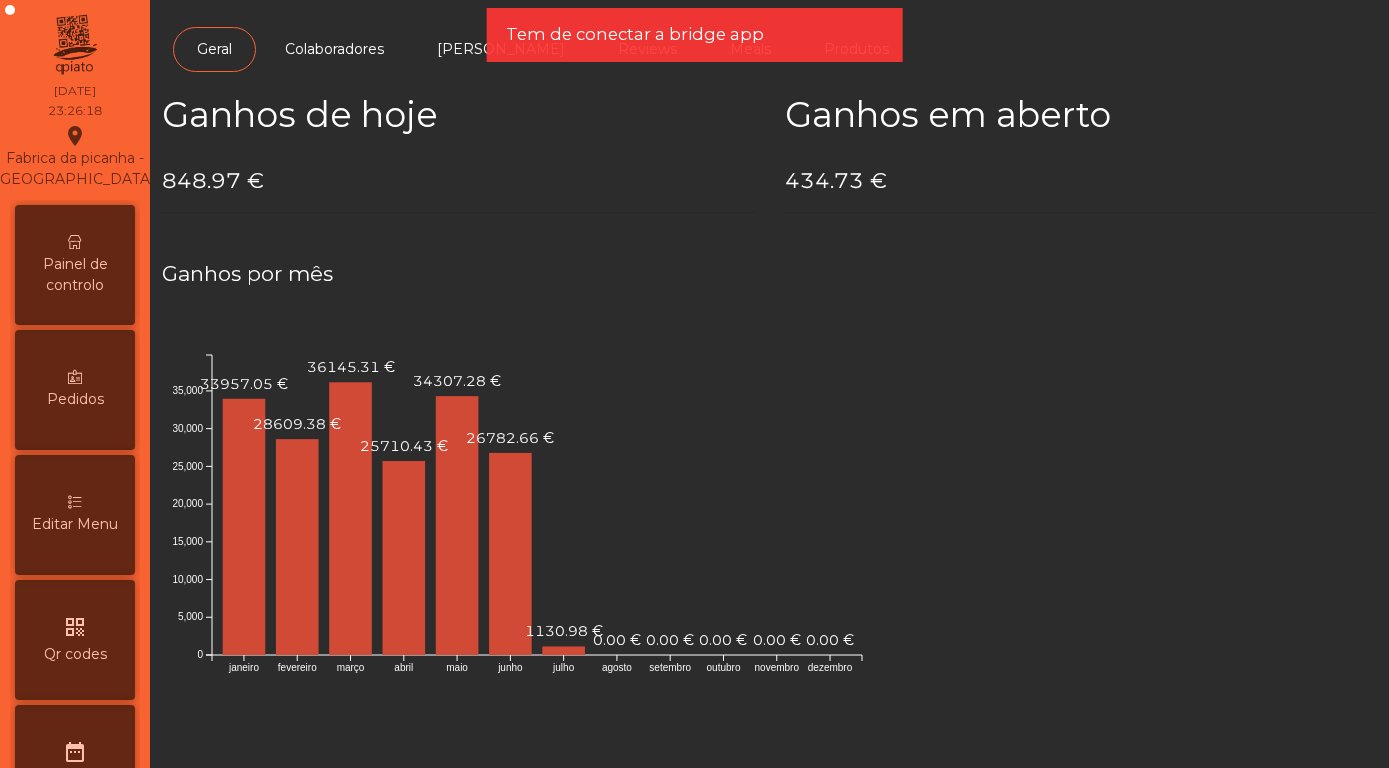 click on "Painel de controlo" at bounding box center (75, 275) 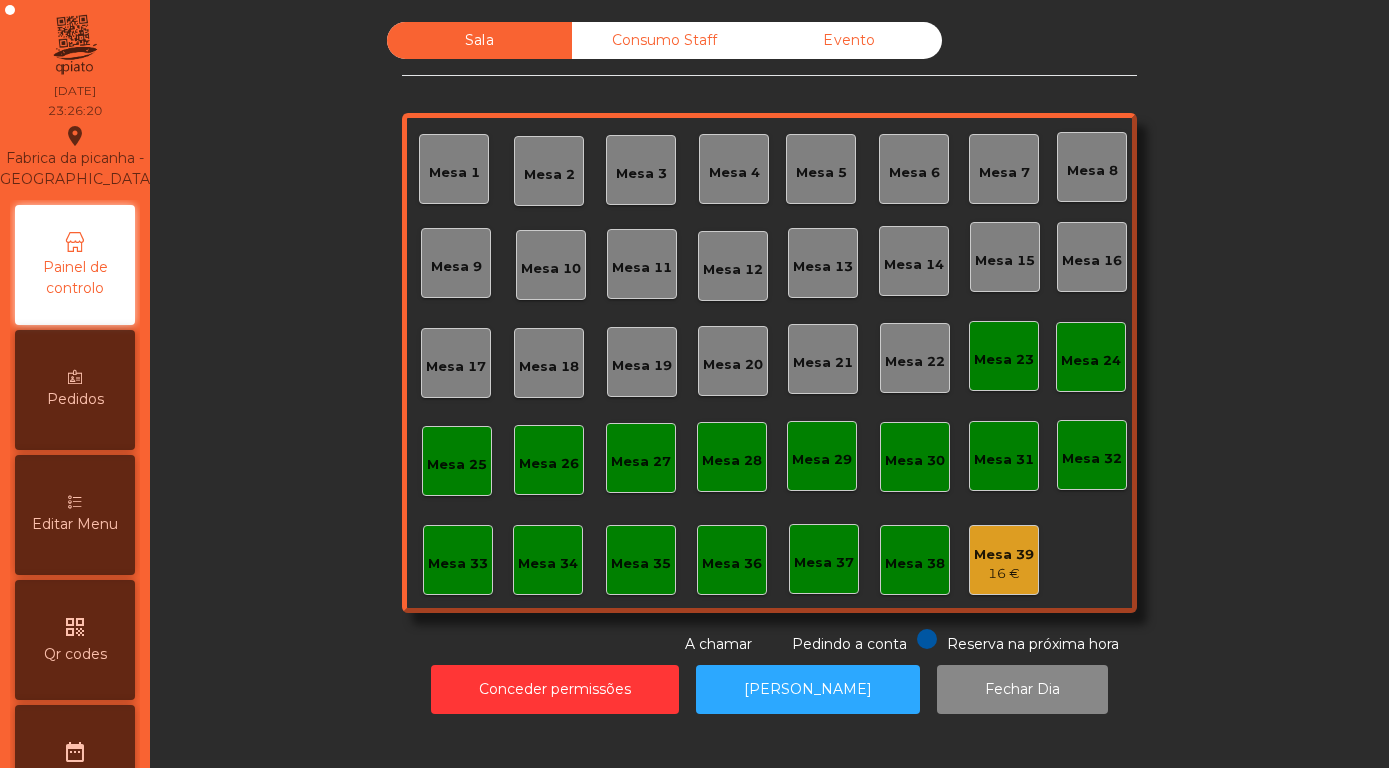 click on "Evento" 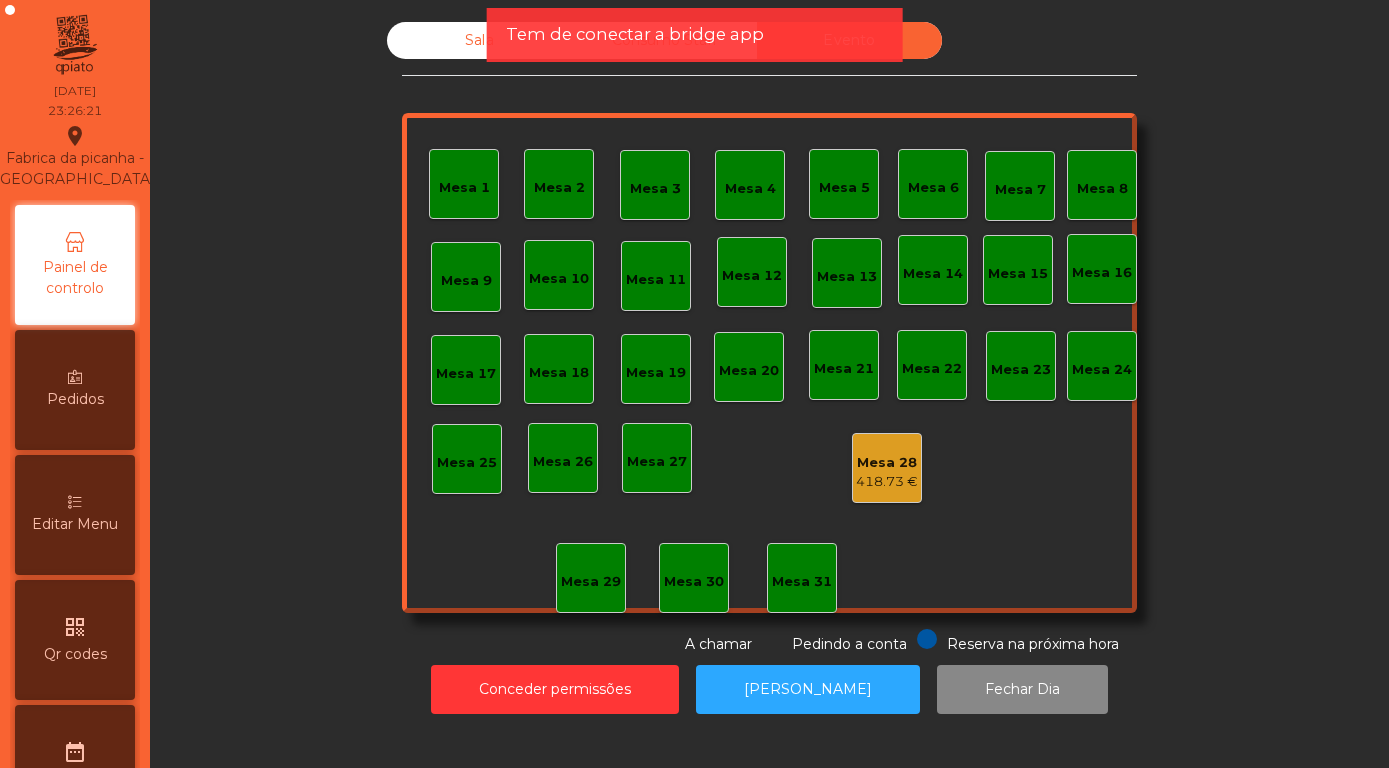 click on "418.73 €" 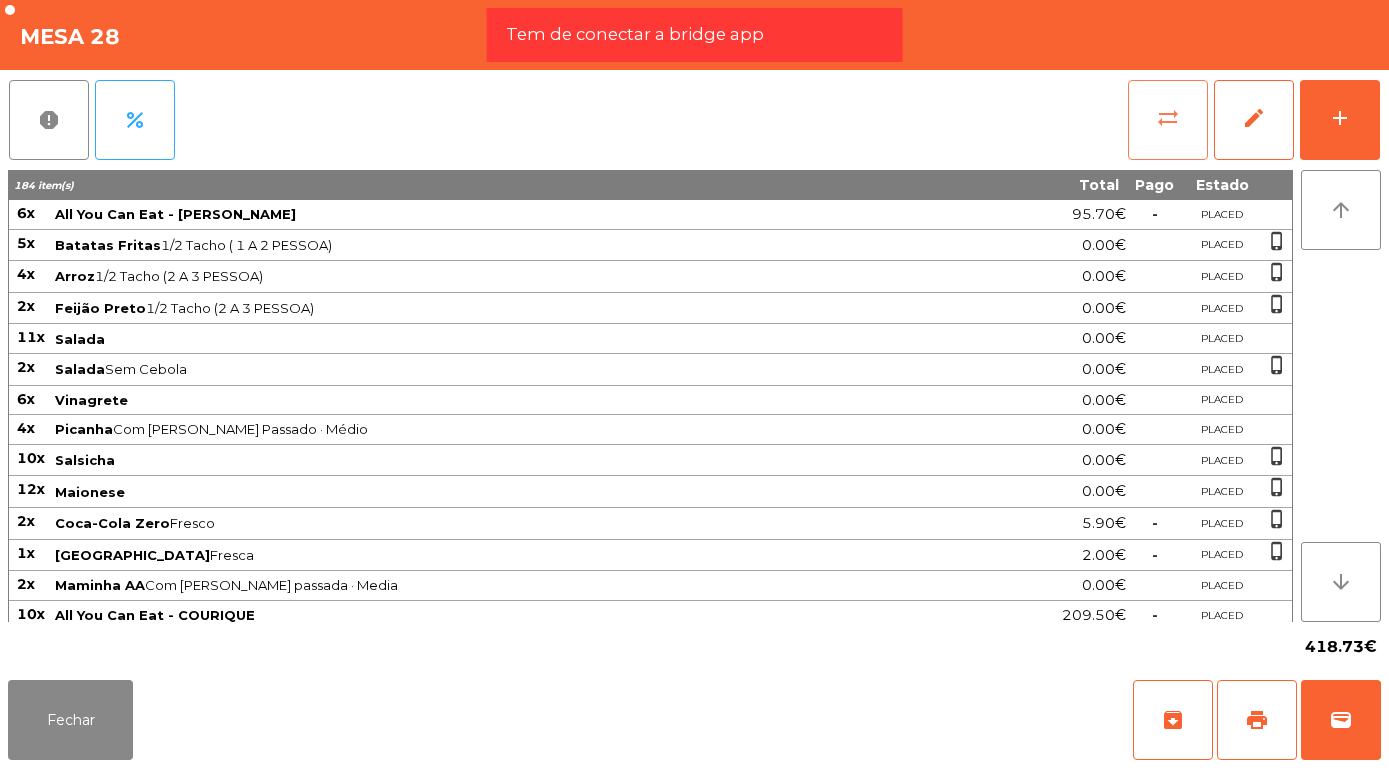 click on "sync_alt" 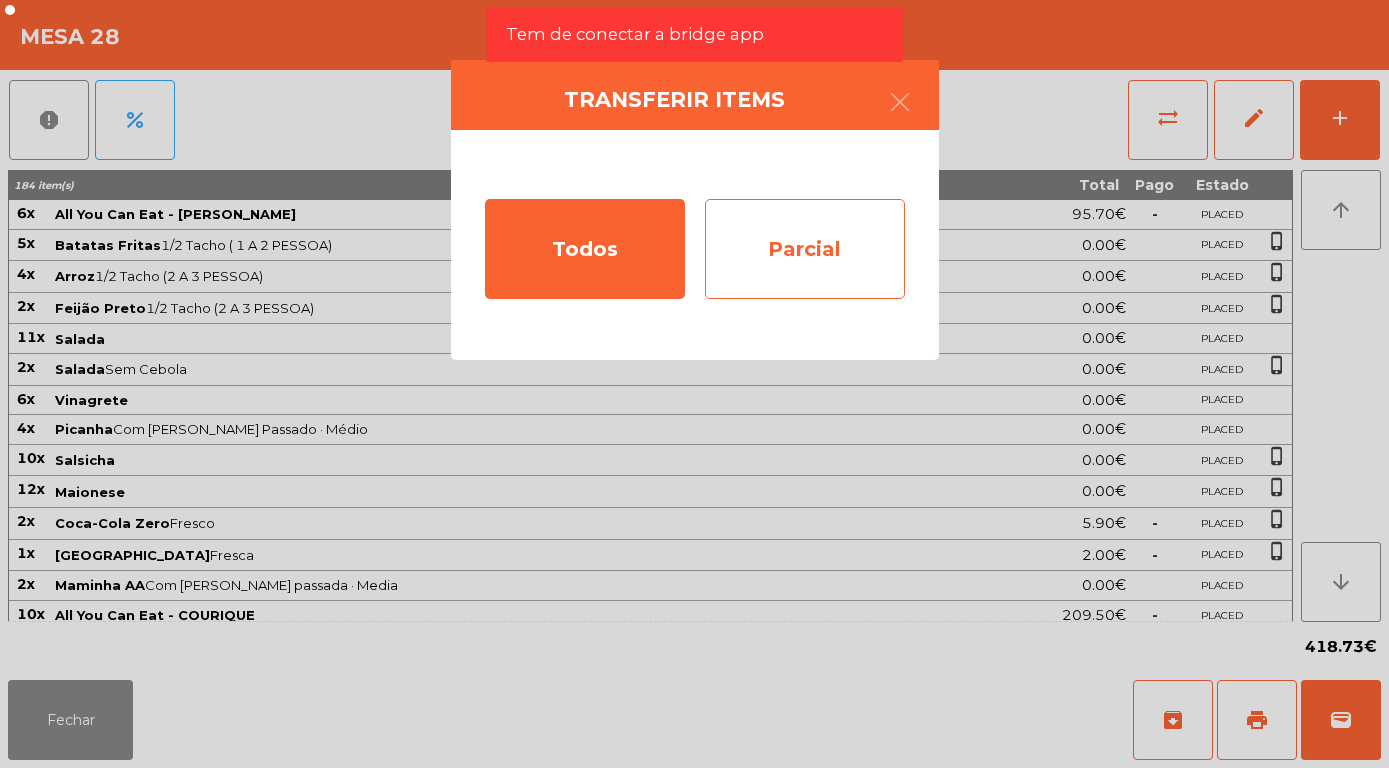 click on "Parcial" 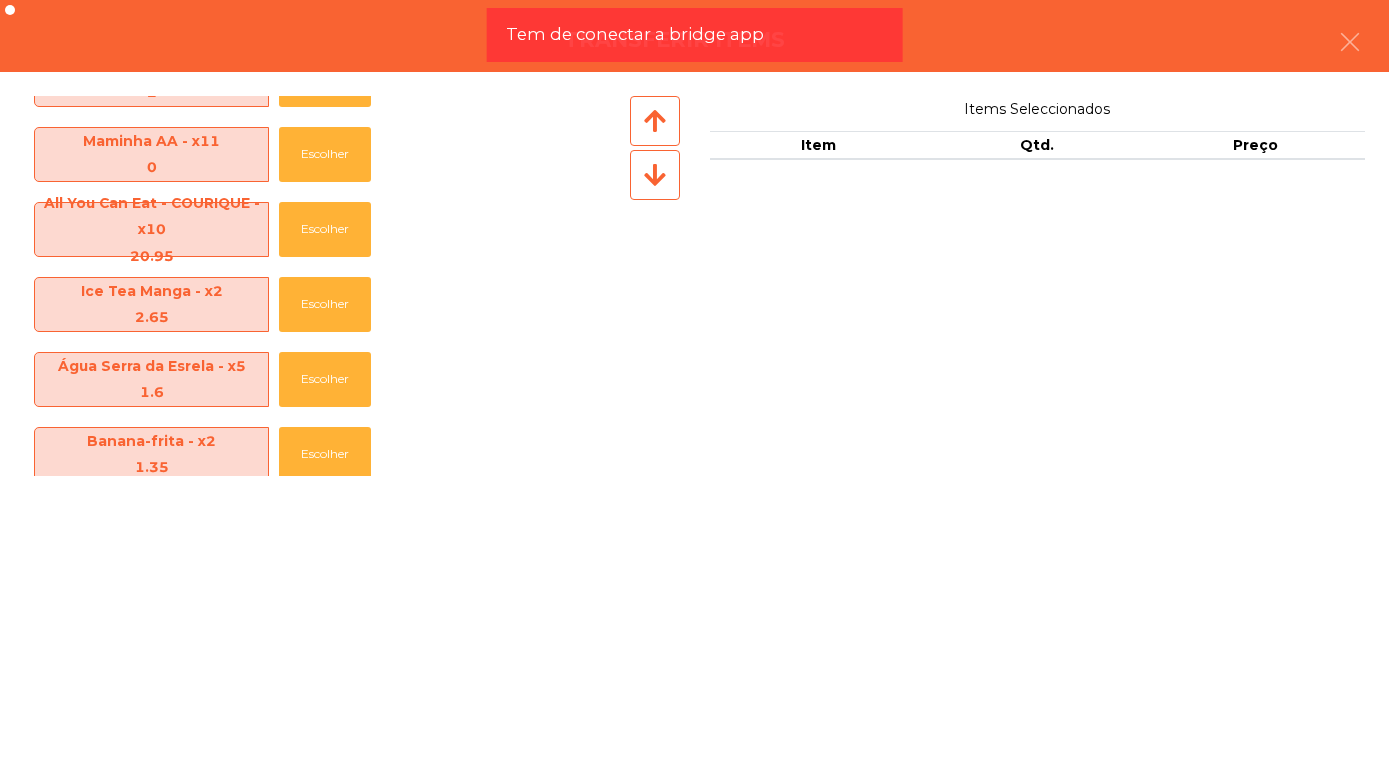 scroll, scrollTop: 808, scrollLeft: 0, axis: vertical 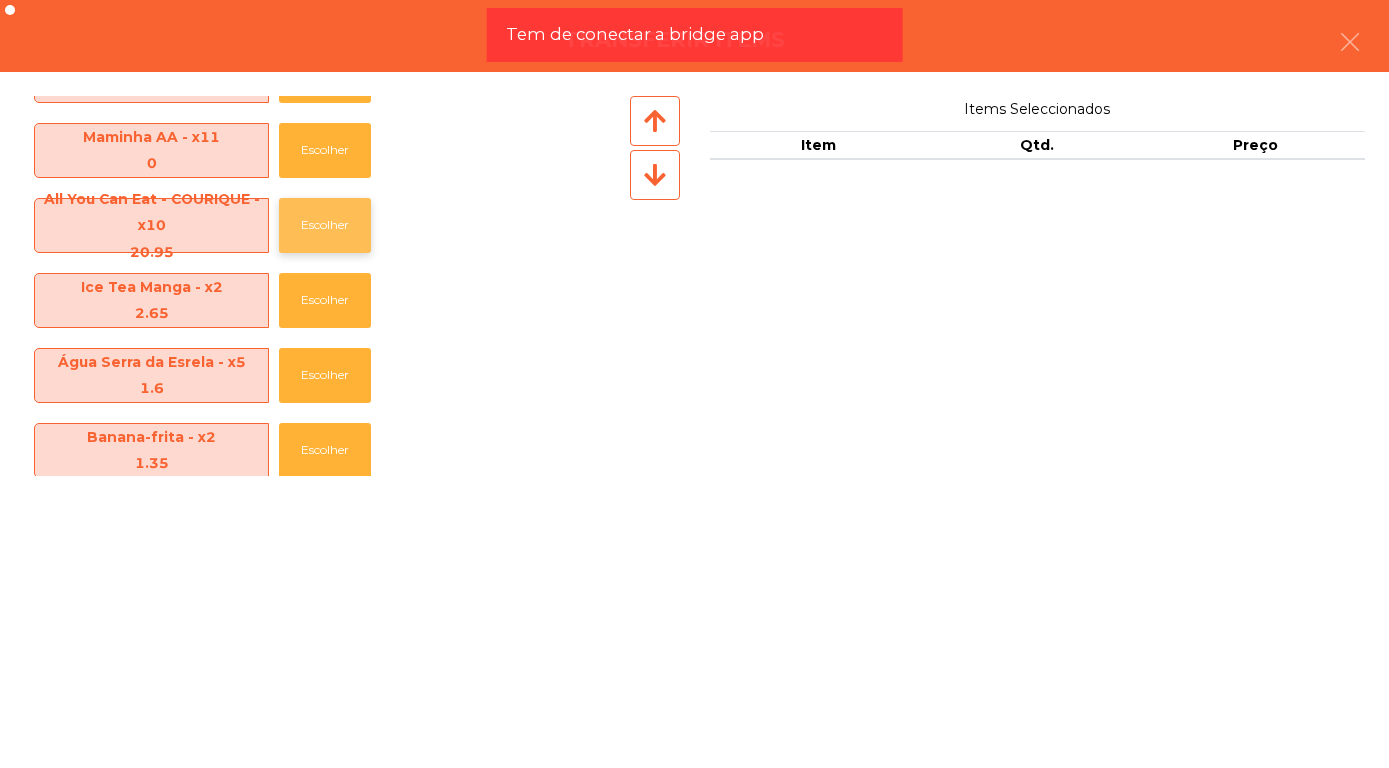 click on "Escolher" 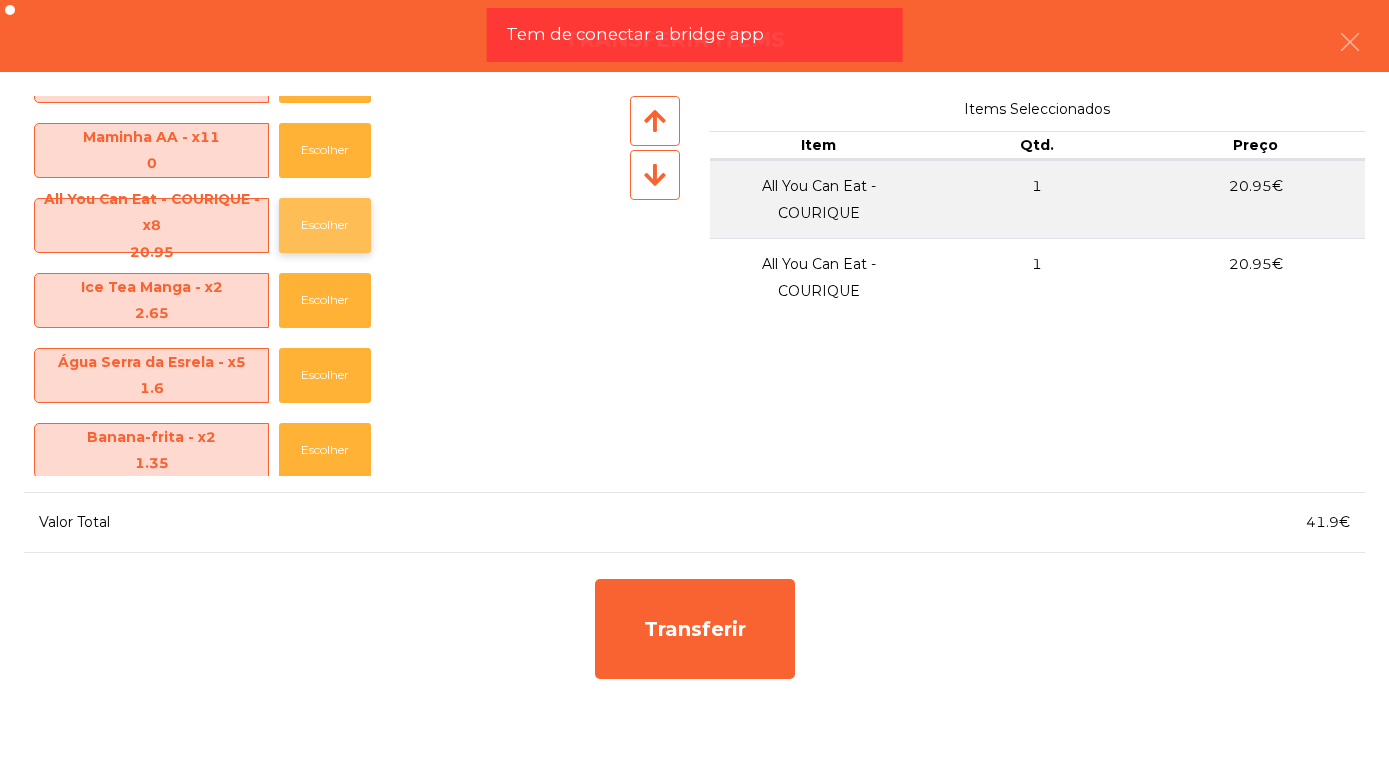 click on "Escolher" 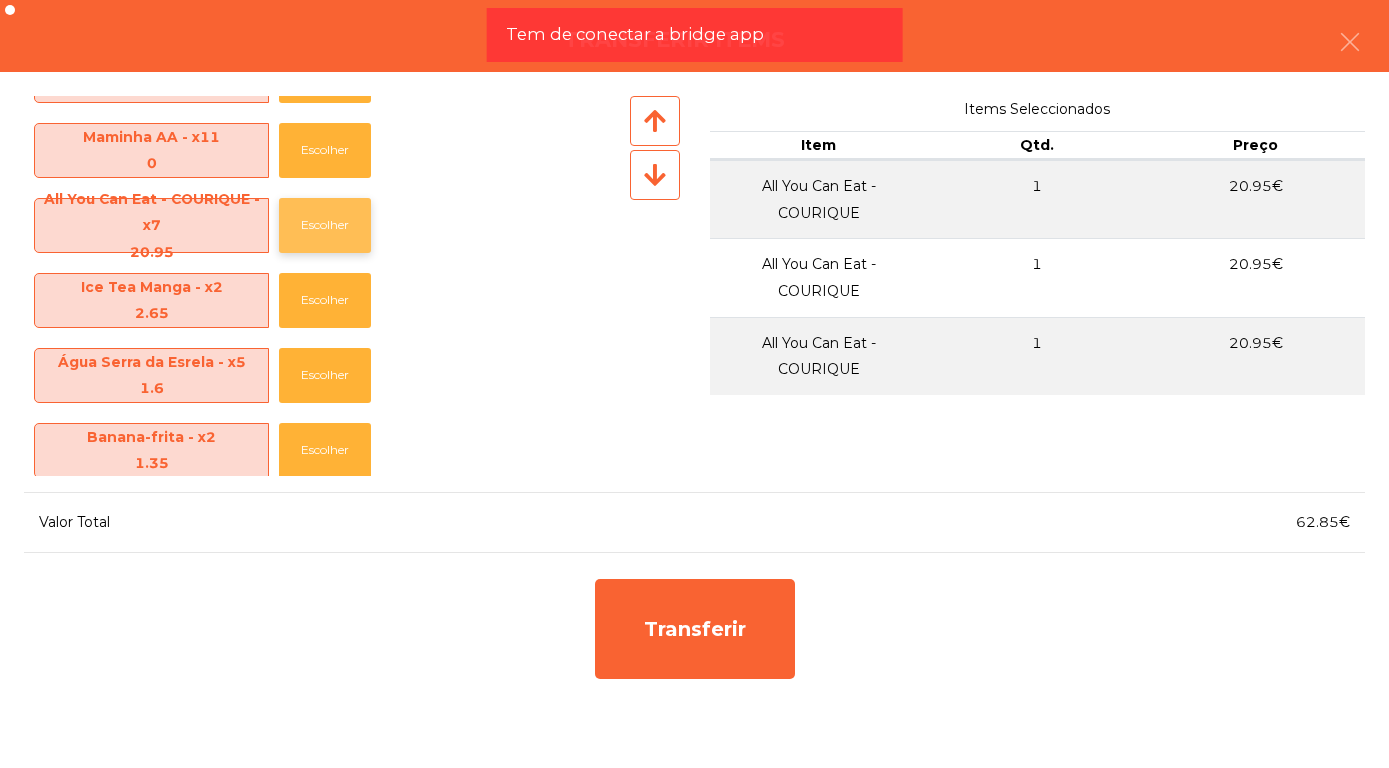 click on "Escolher" 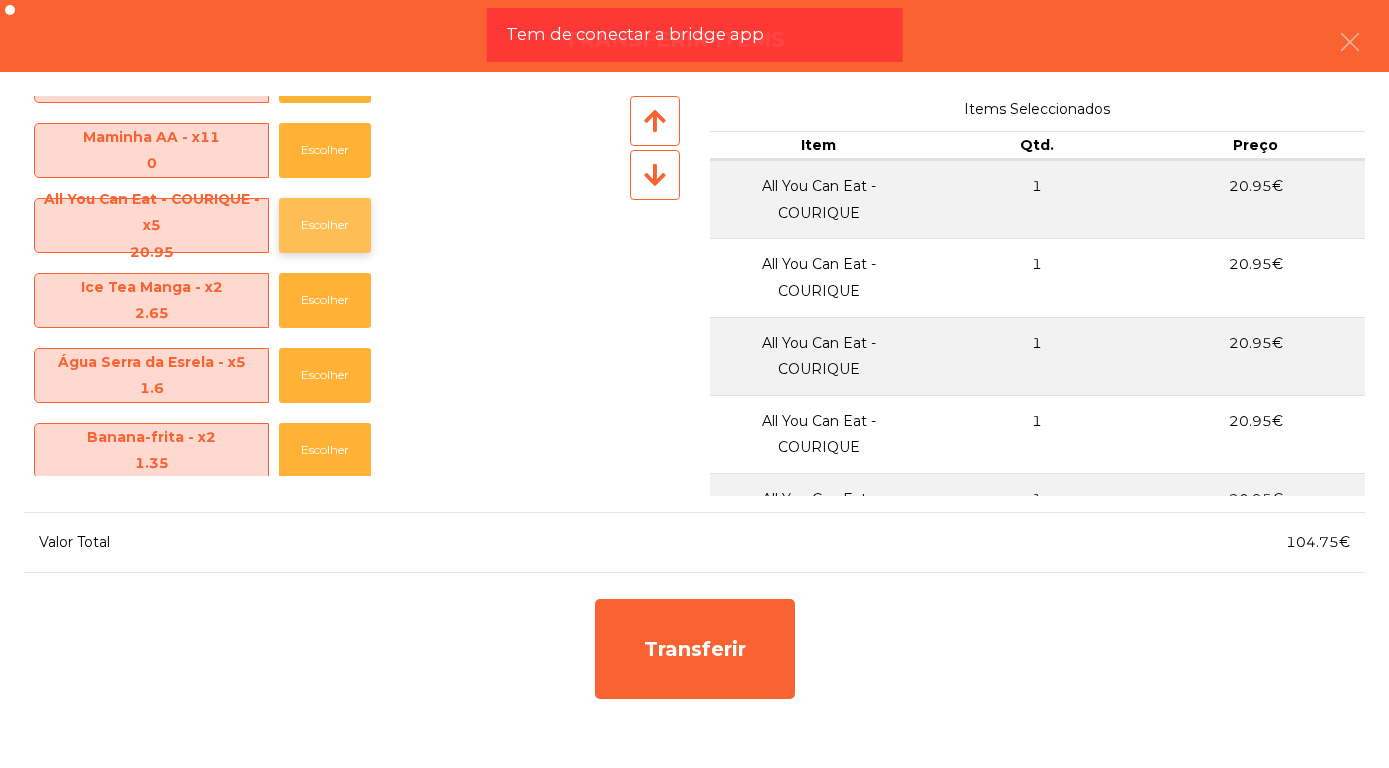 click on "Escolher" 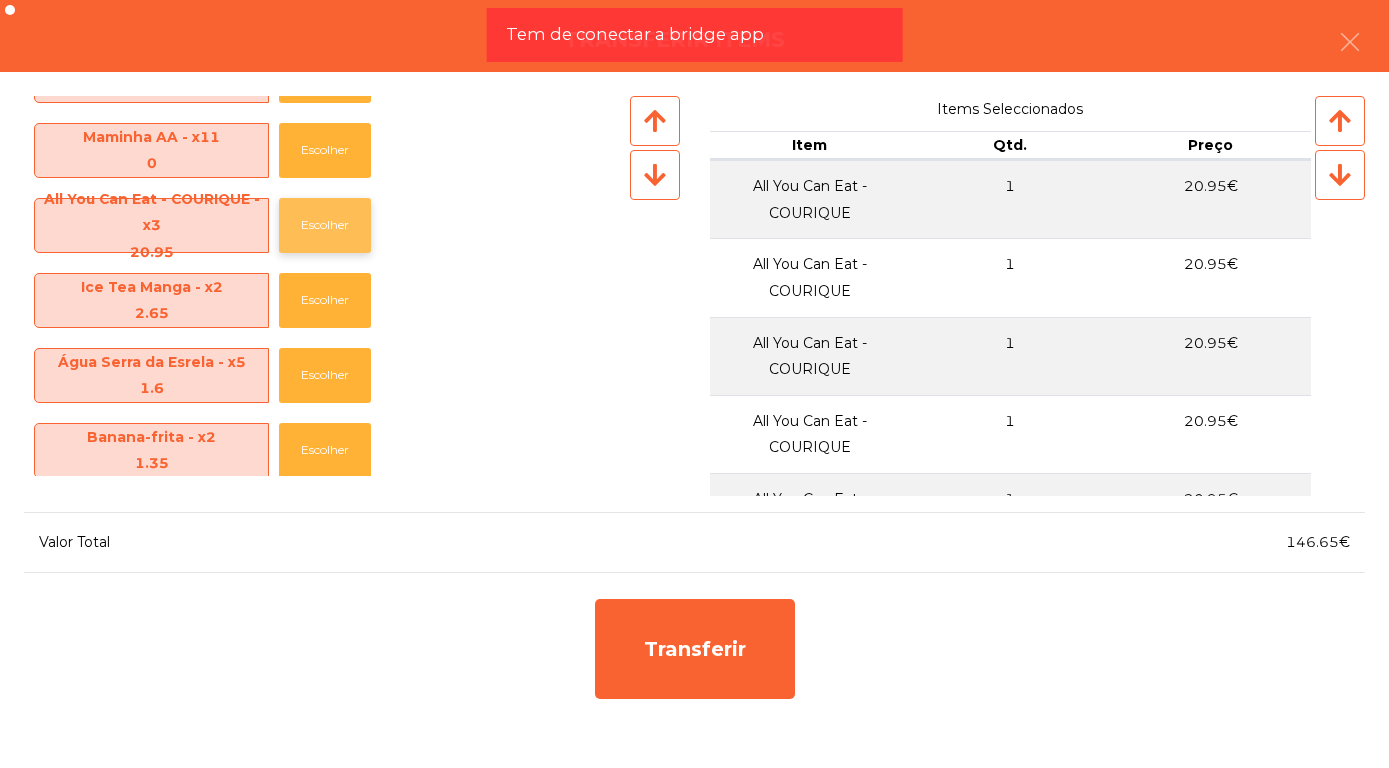 click on "Escolher" 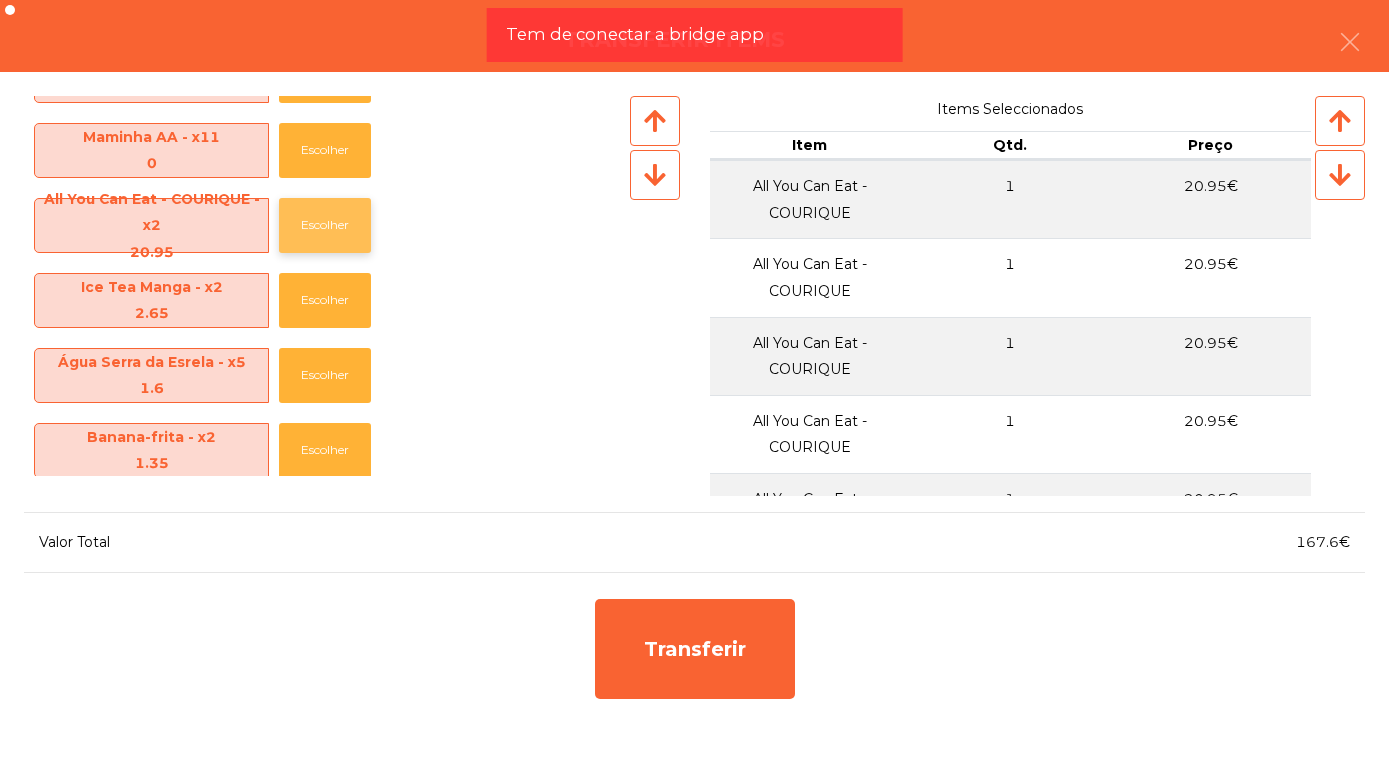click on "Escolher" 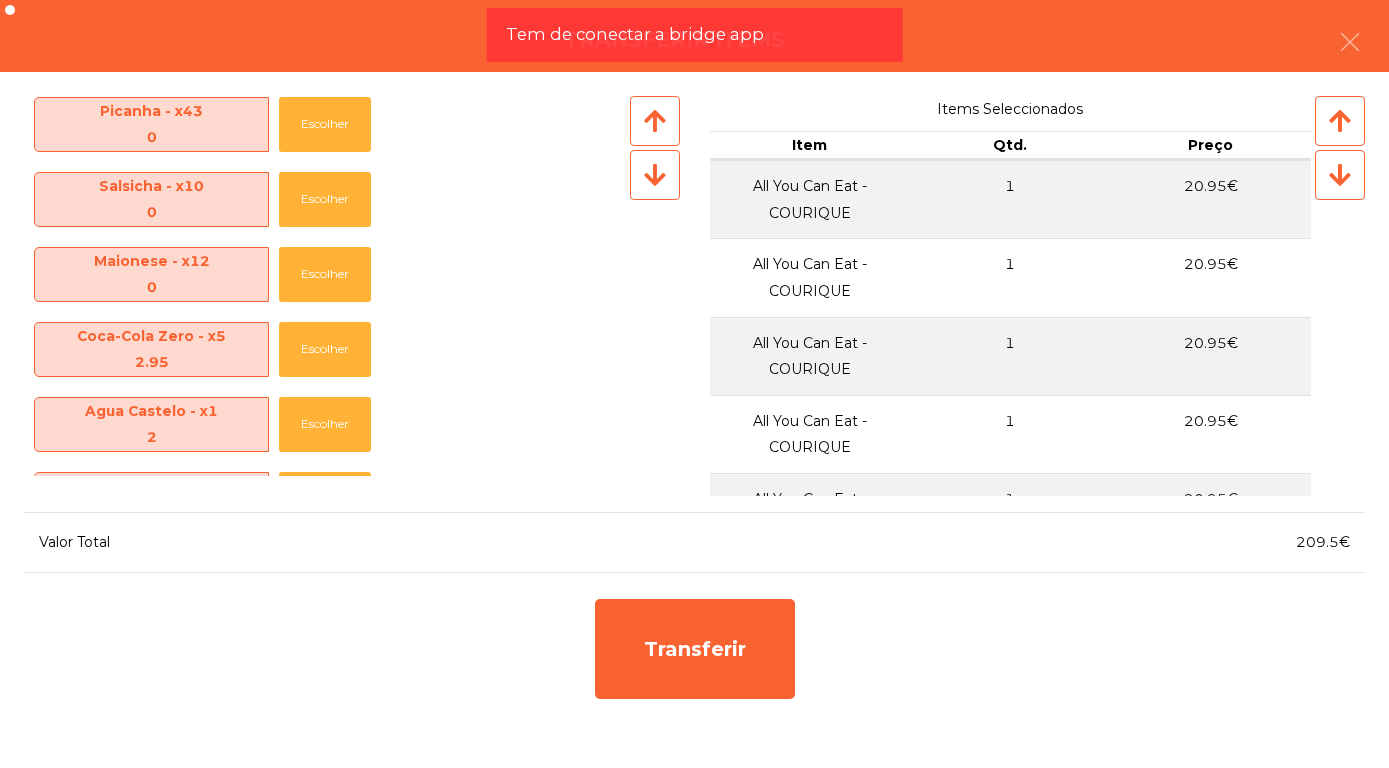 scroll, scrollTop: 0, scrollLeft: 0, axis: both 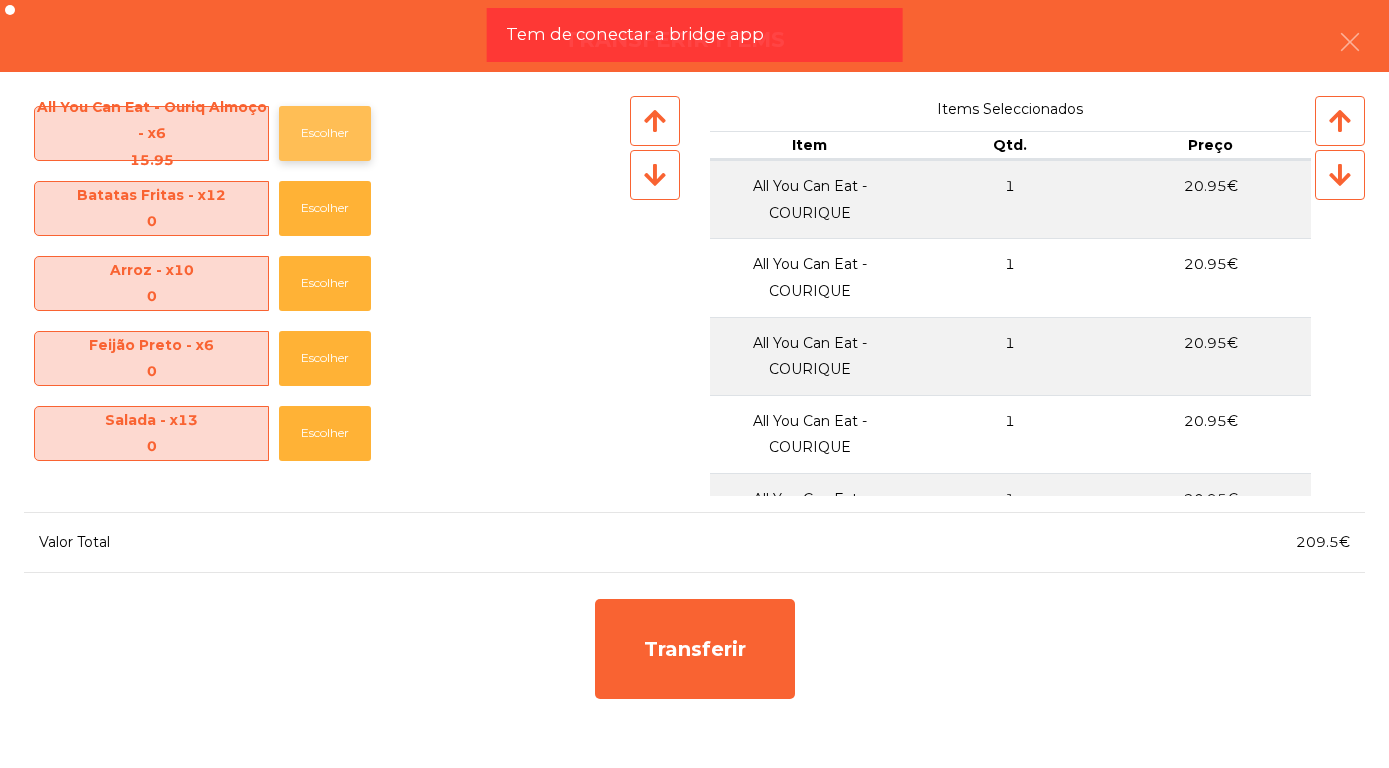 click on "Escolher" 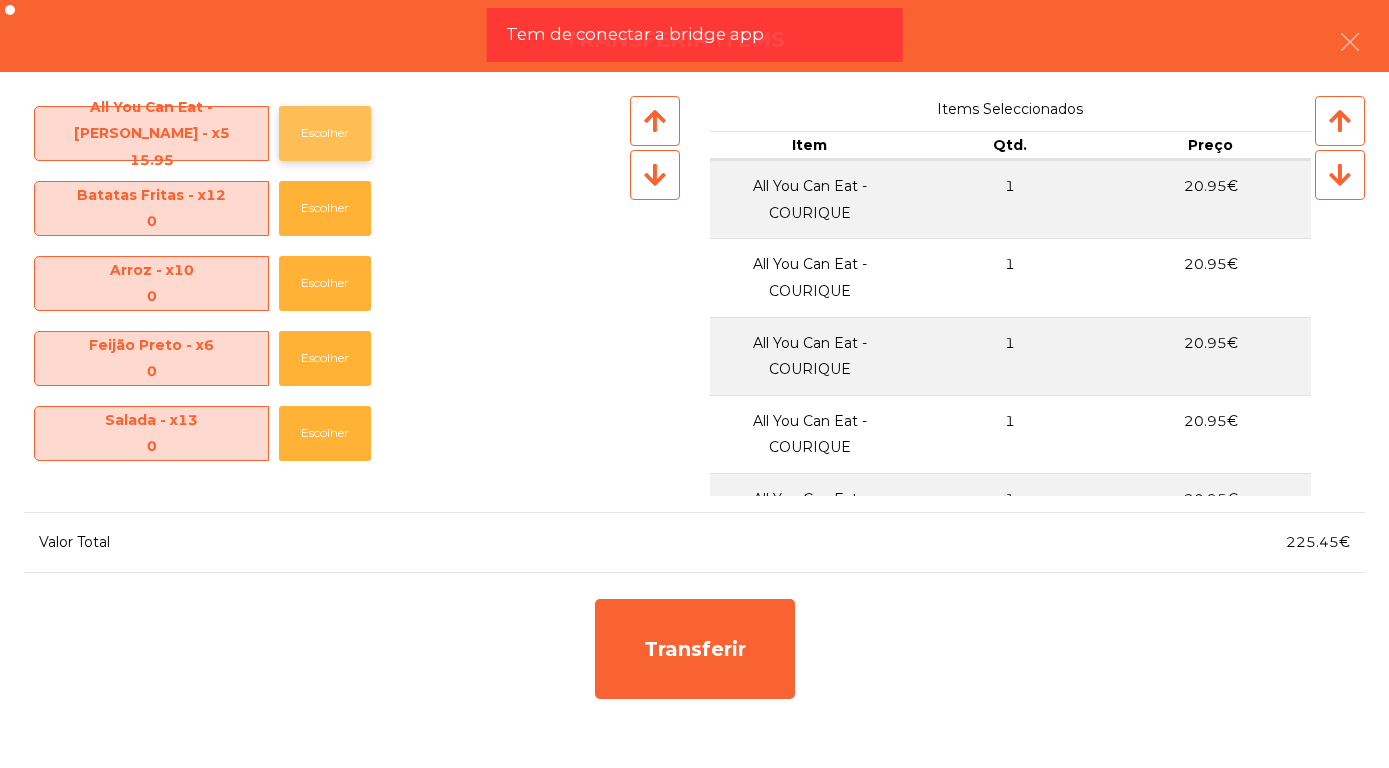 click on "Escolher" 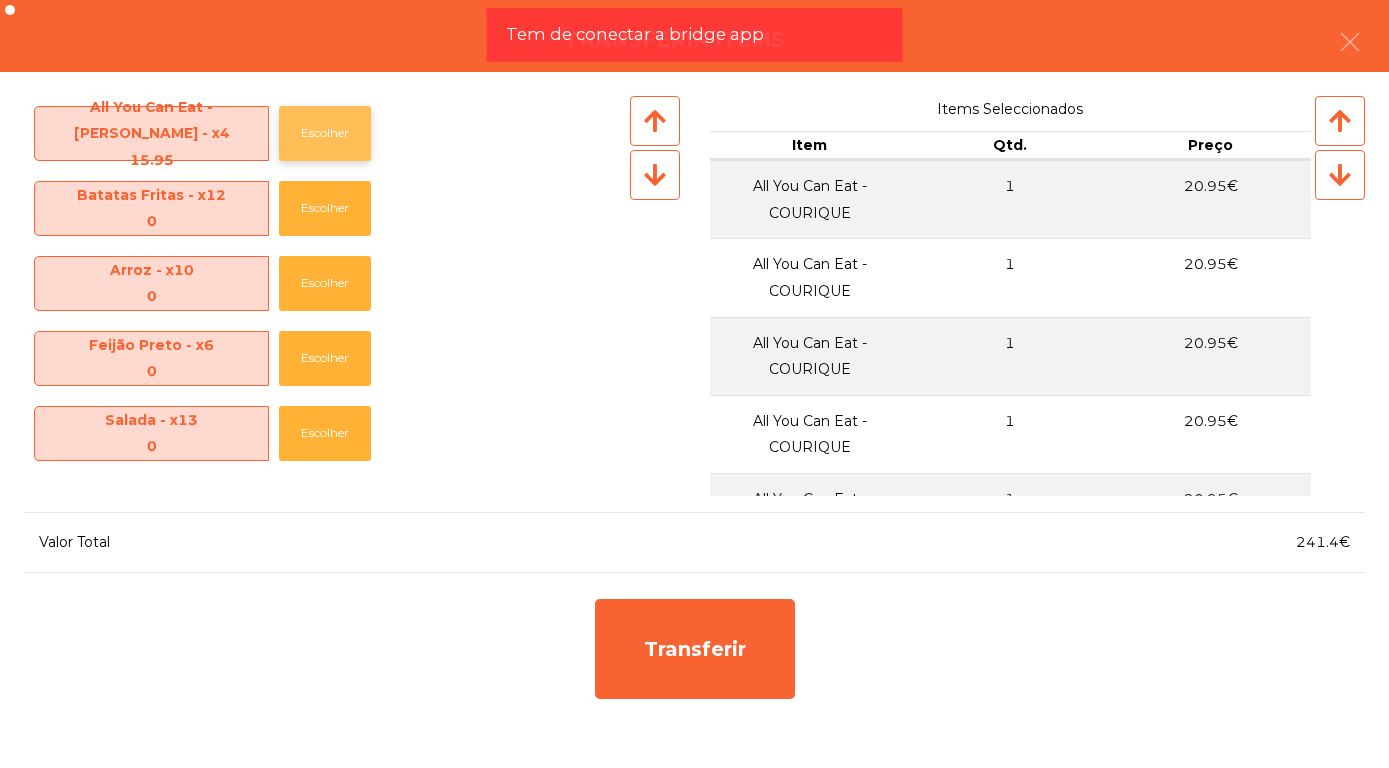 click on "Escolher" 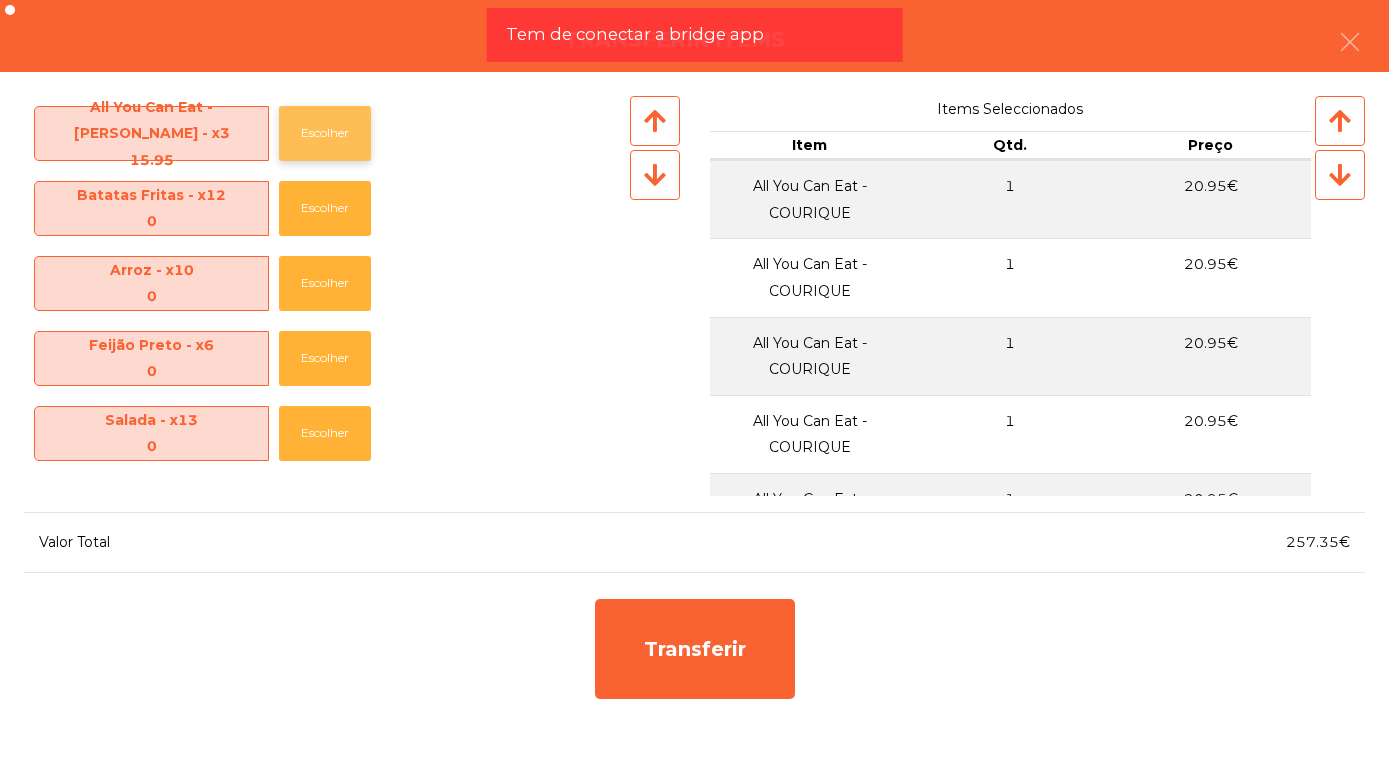 click on "Escolher" 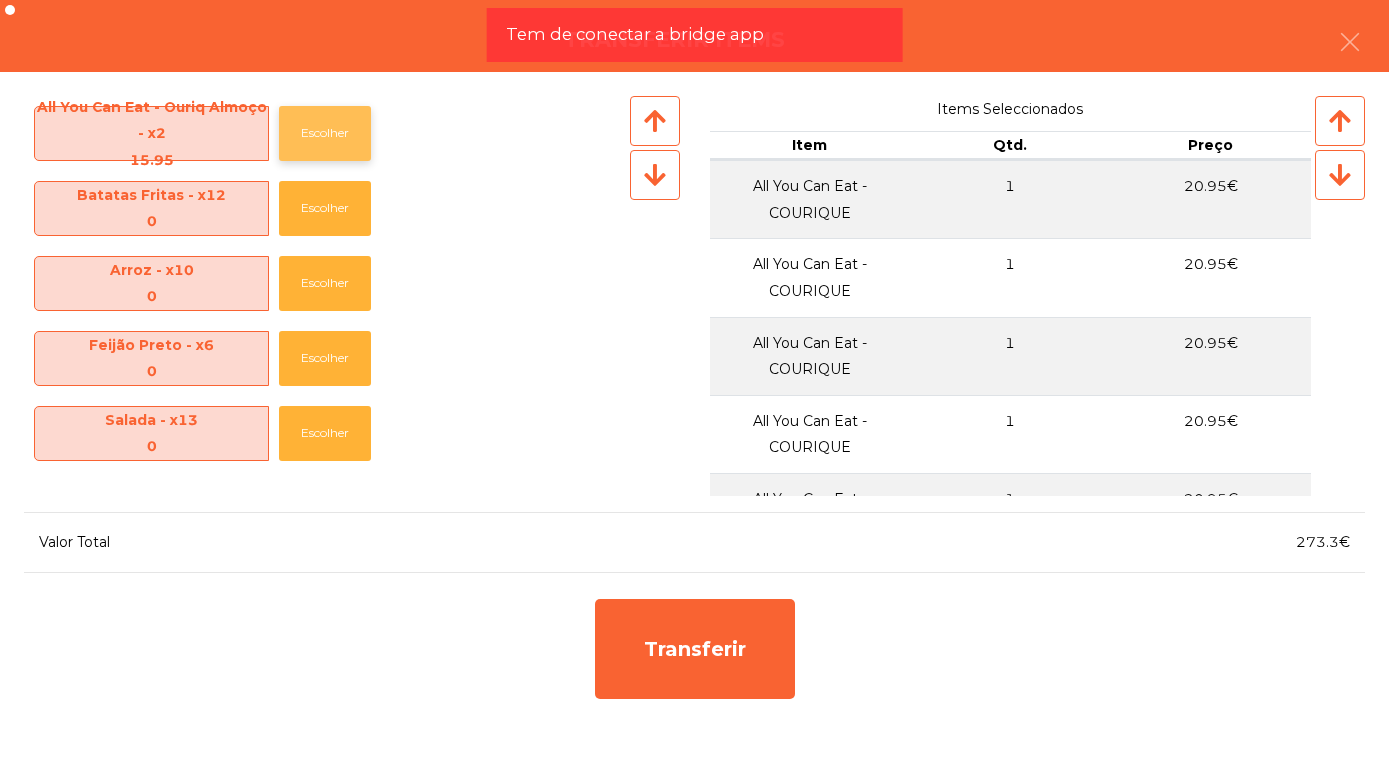click on "Escolher" 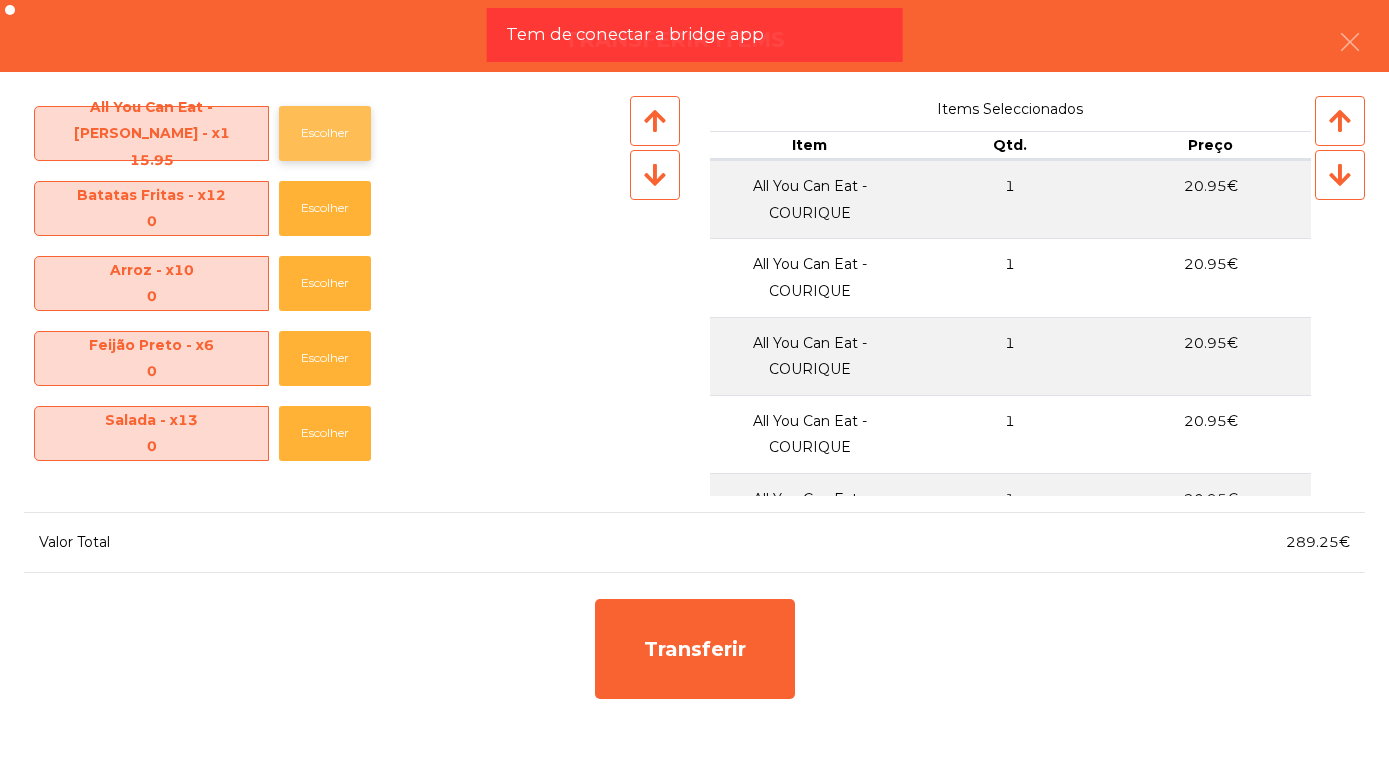 click on "Escolher" 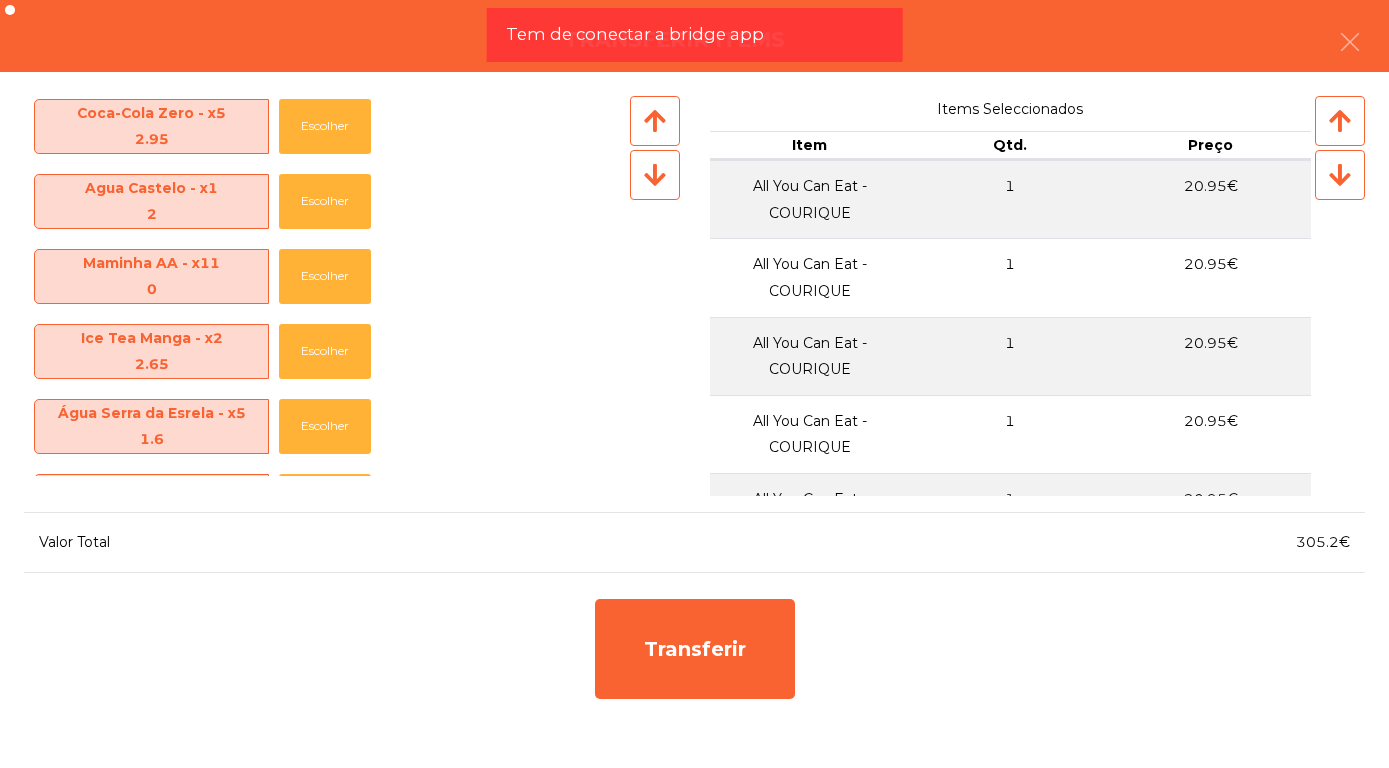 scroll, scrollTop: 619, scrollLeft: 0, axis: vertical 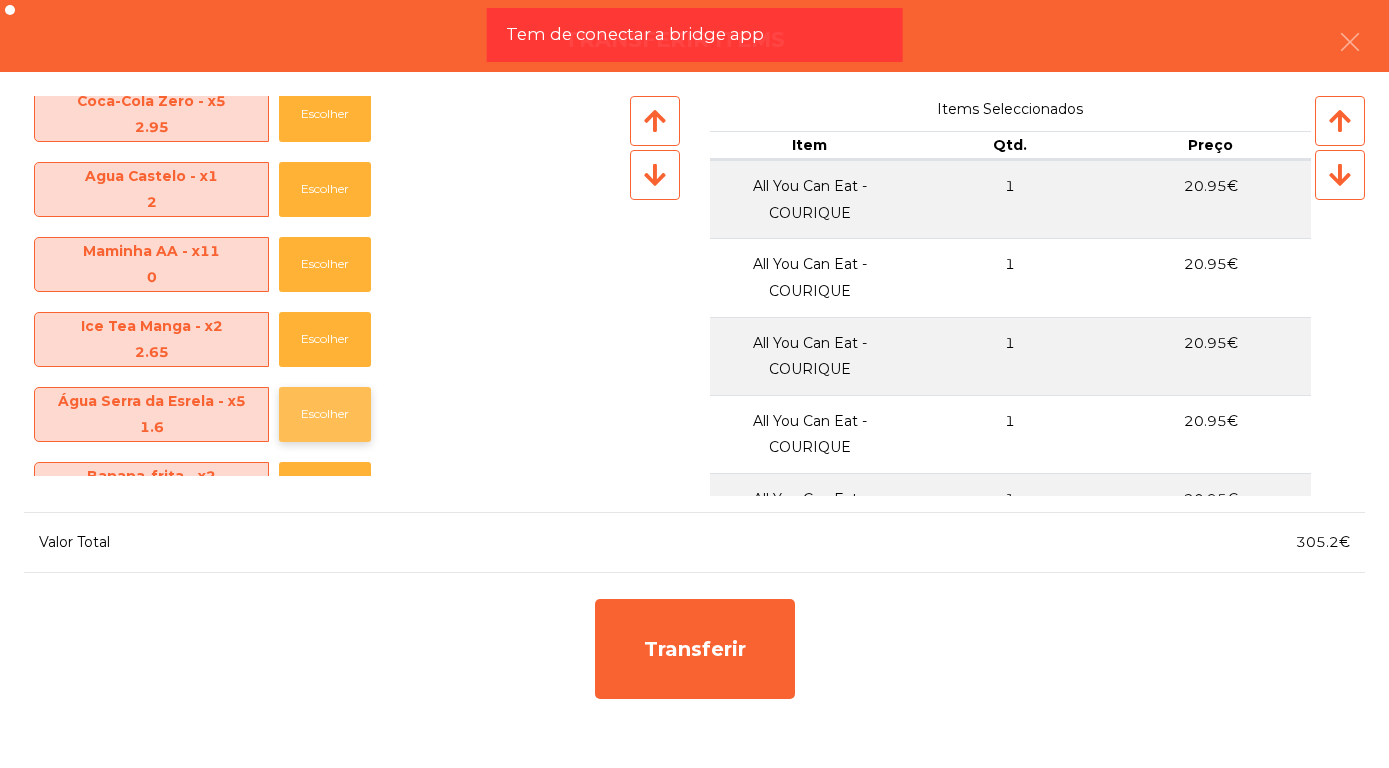 click on "Escolher" 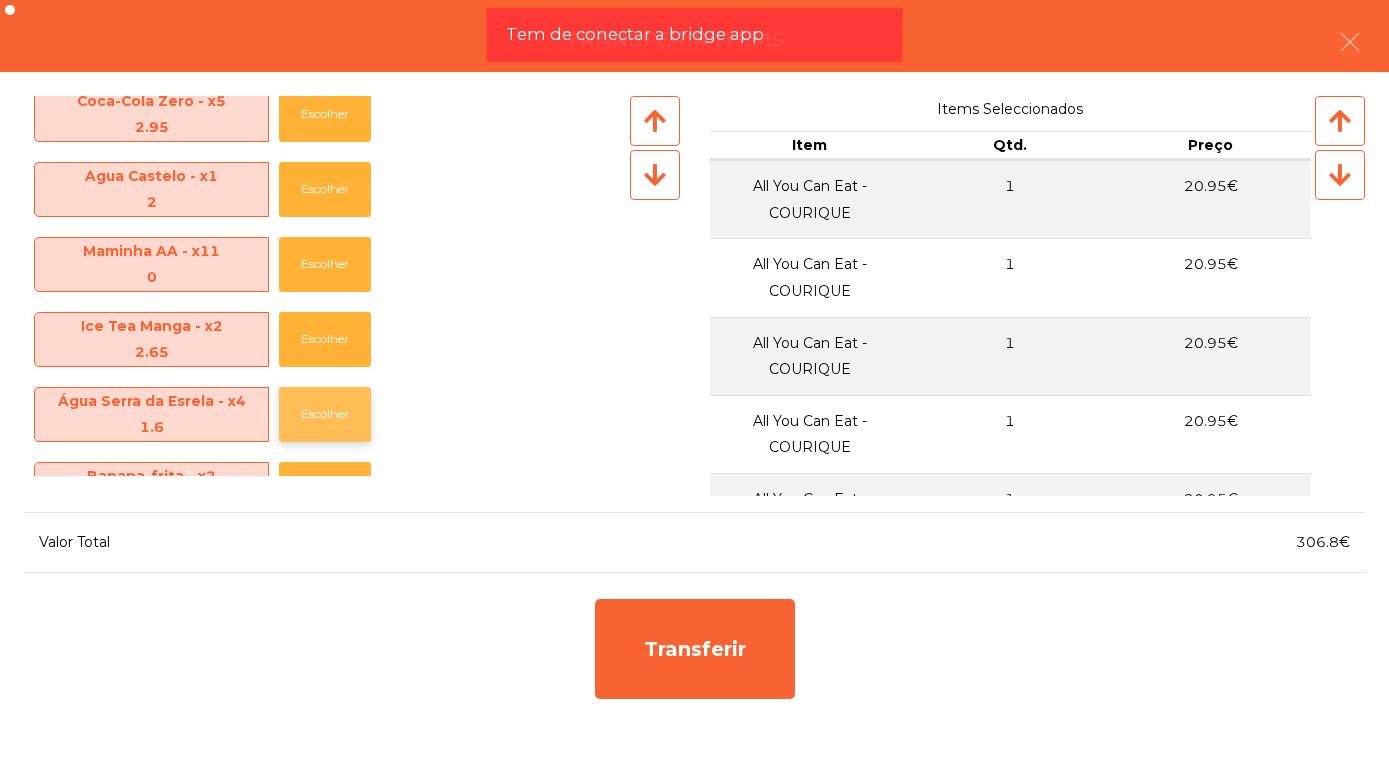 click on "Escolher" 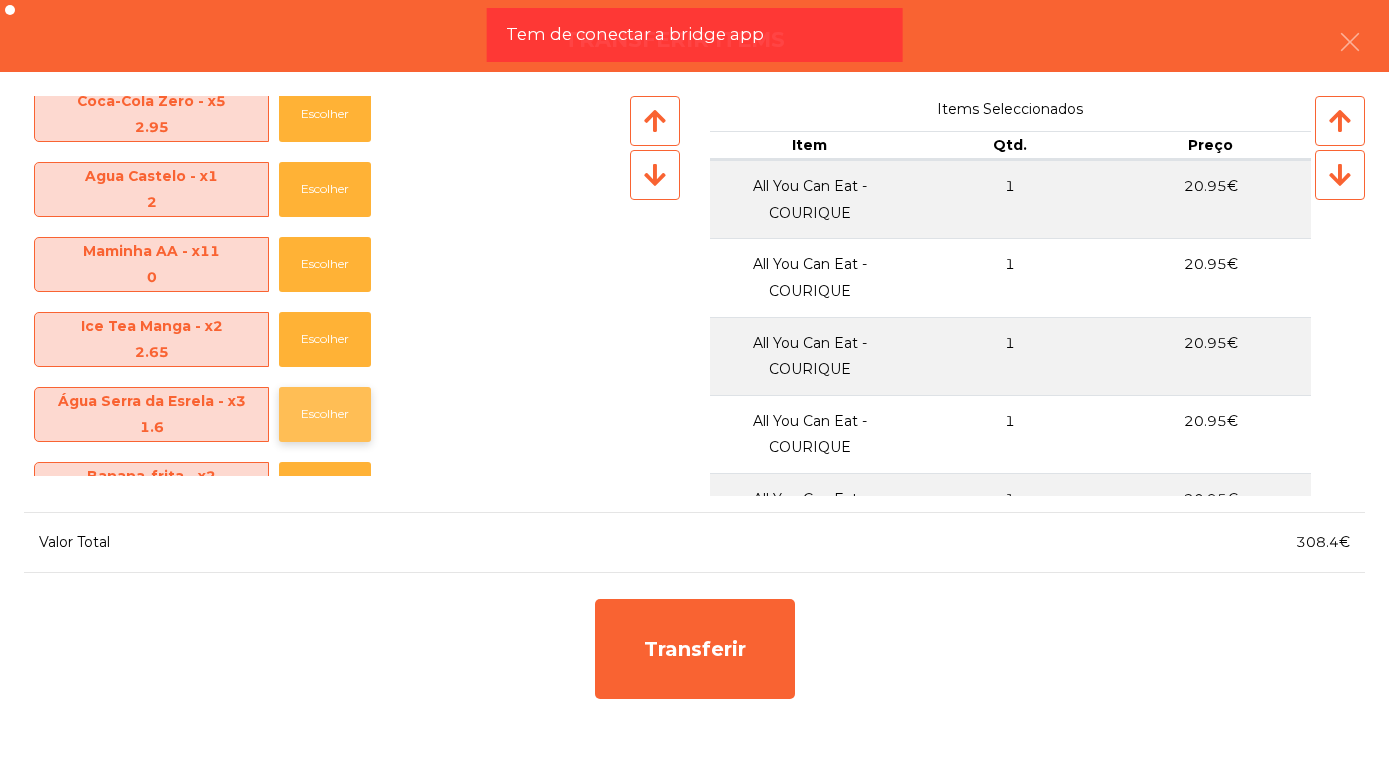click on "Escolher" 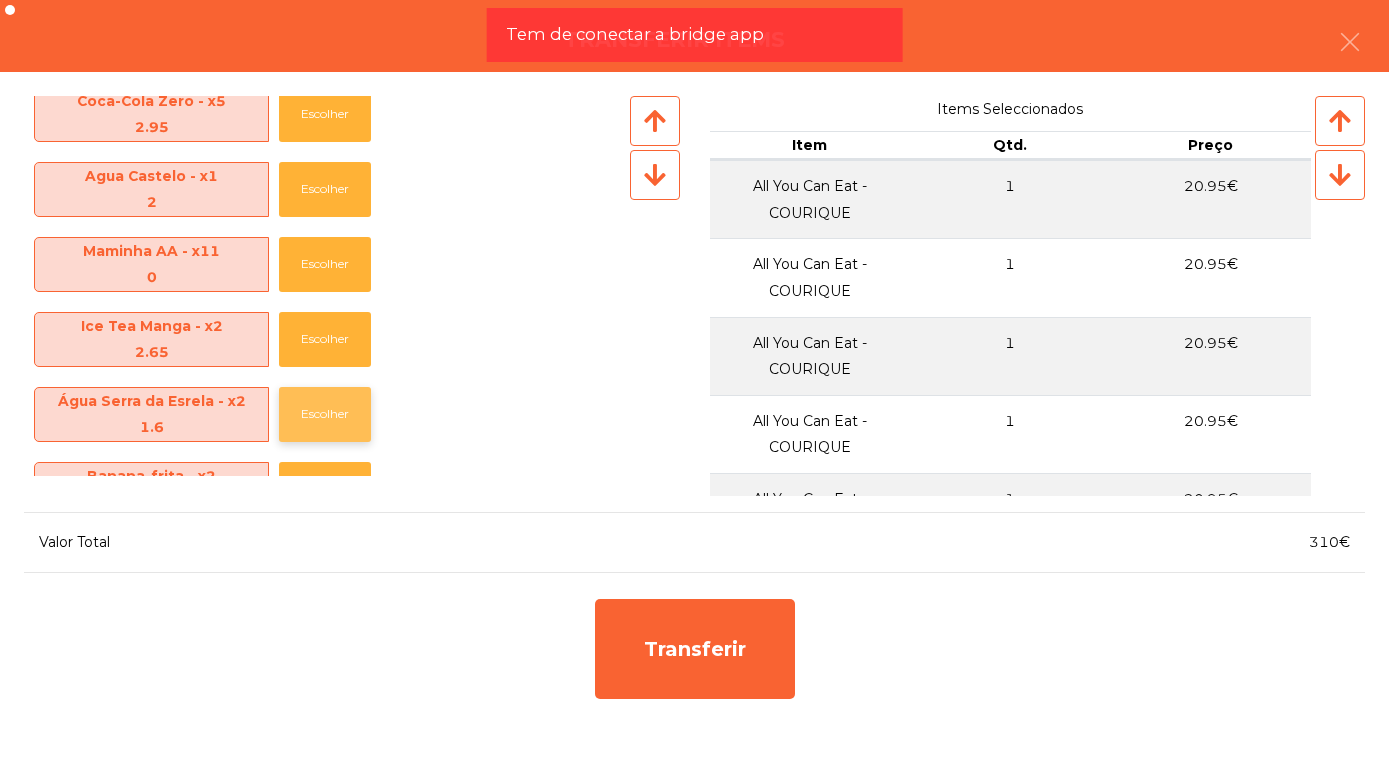 click on "Escolher" 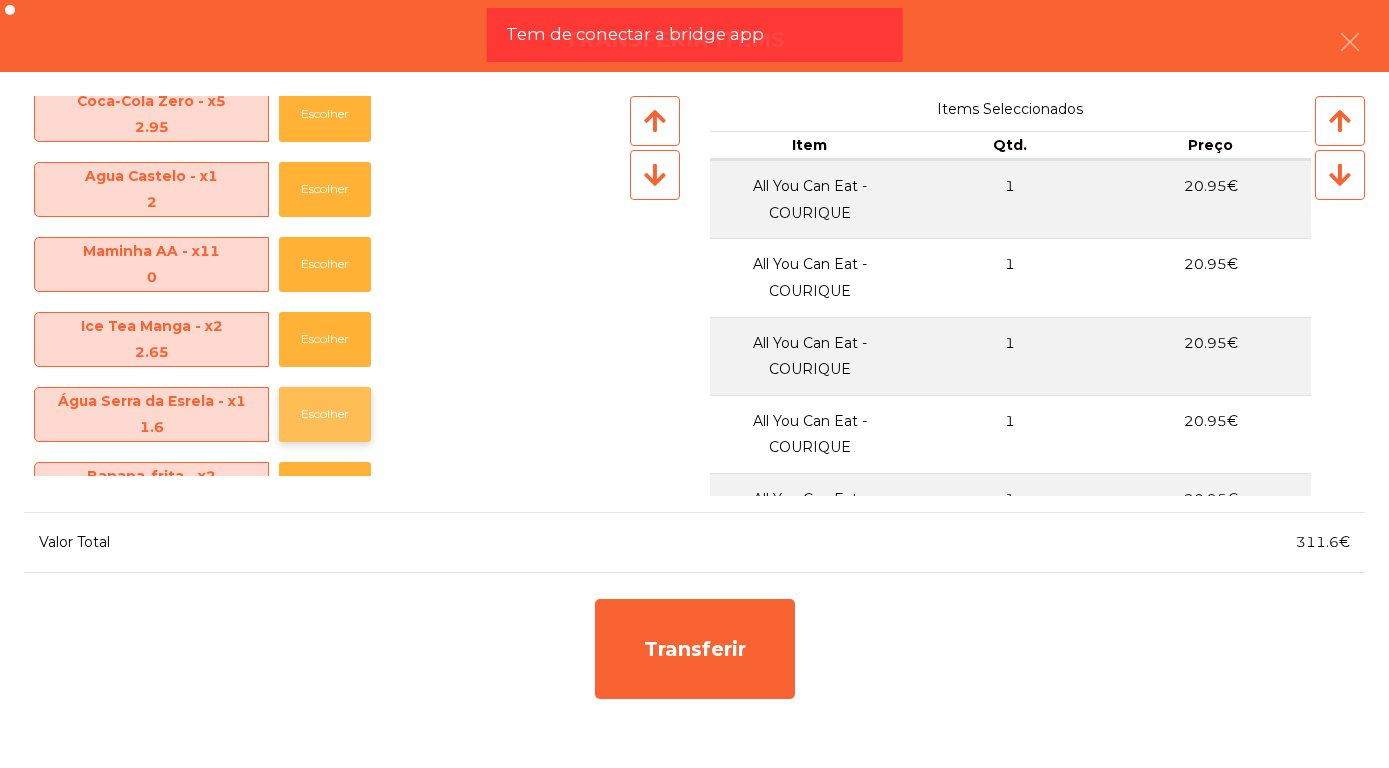 click on "Escolher" 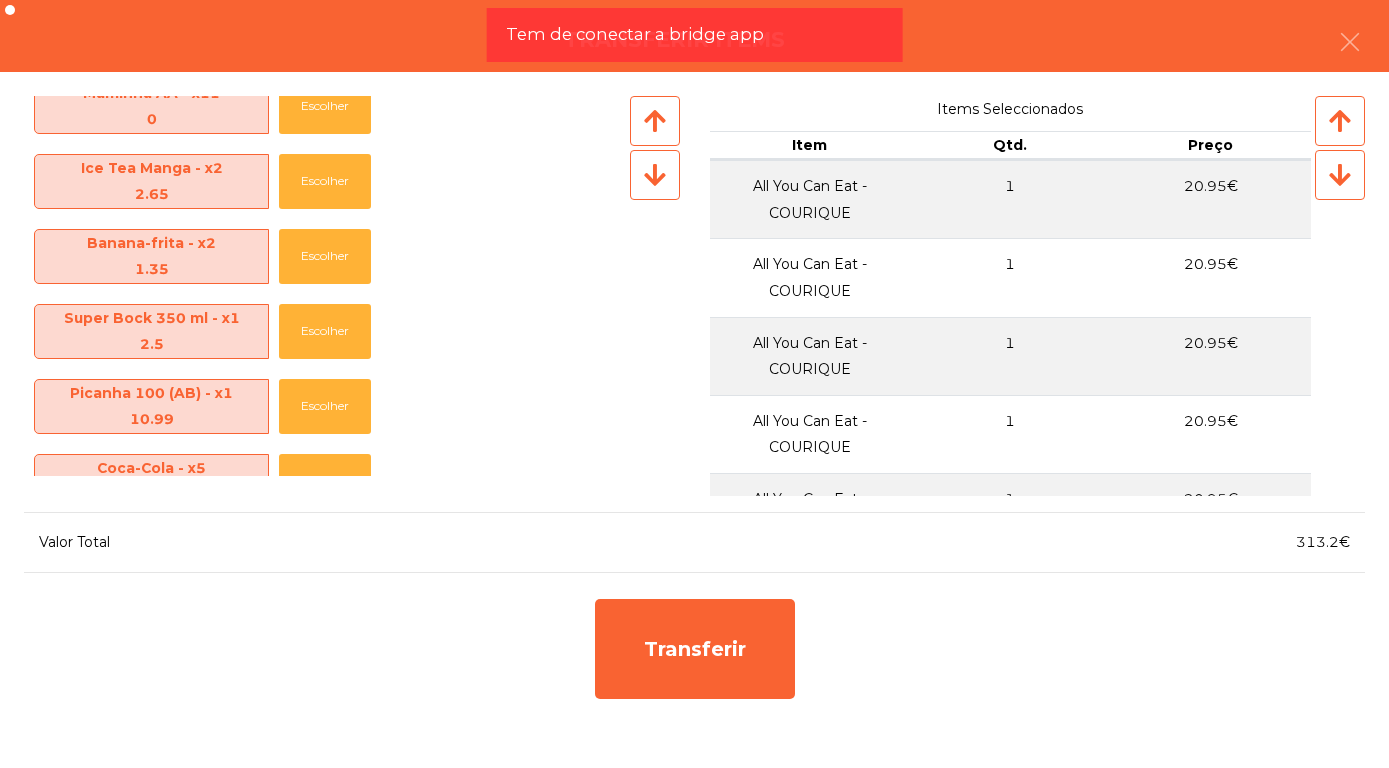 scroll, scrollTop: 777, scrollLeft: 0, axis: vertical 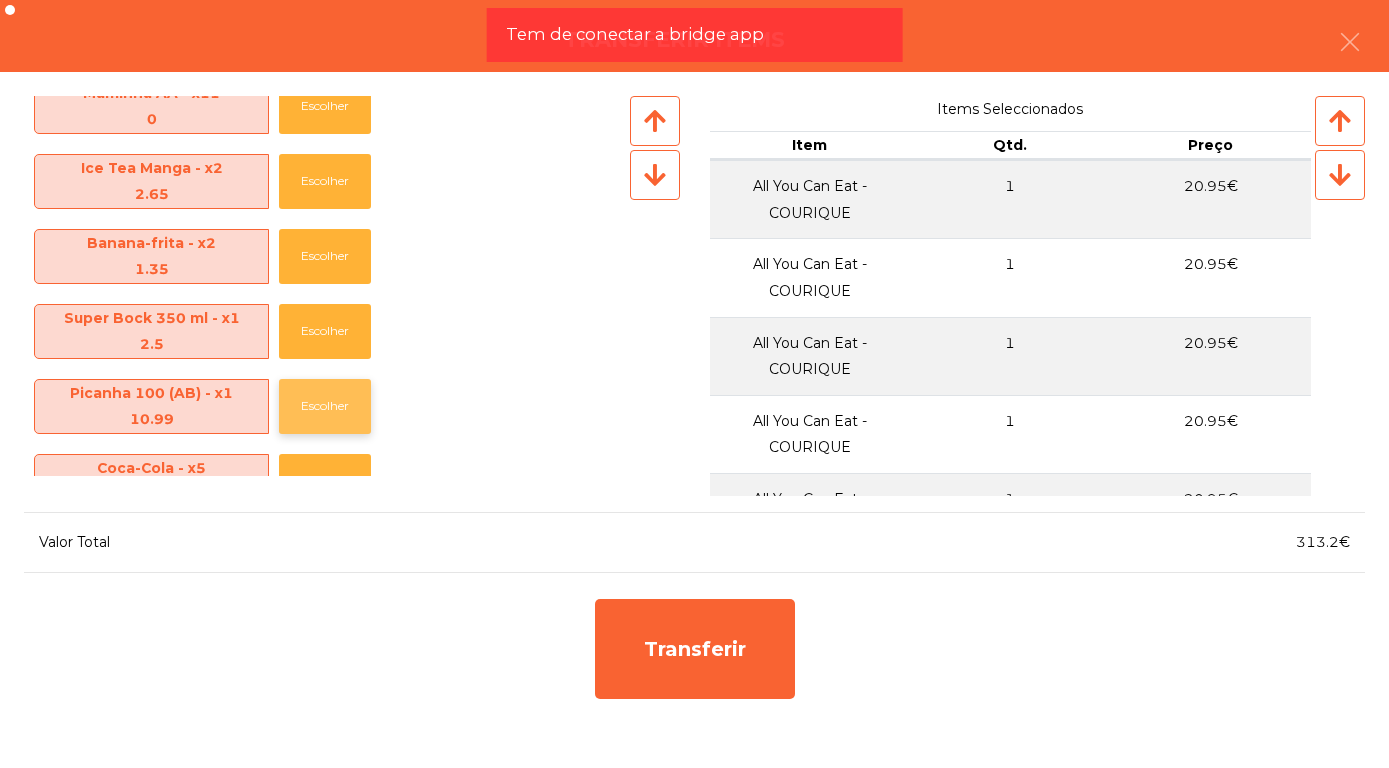 click on "Escolher" 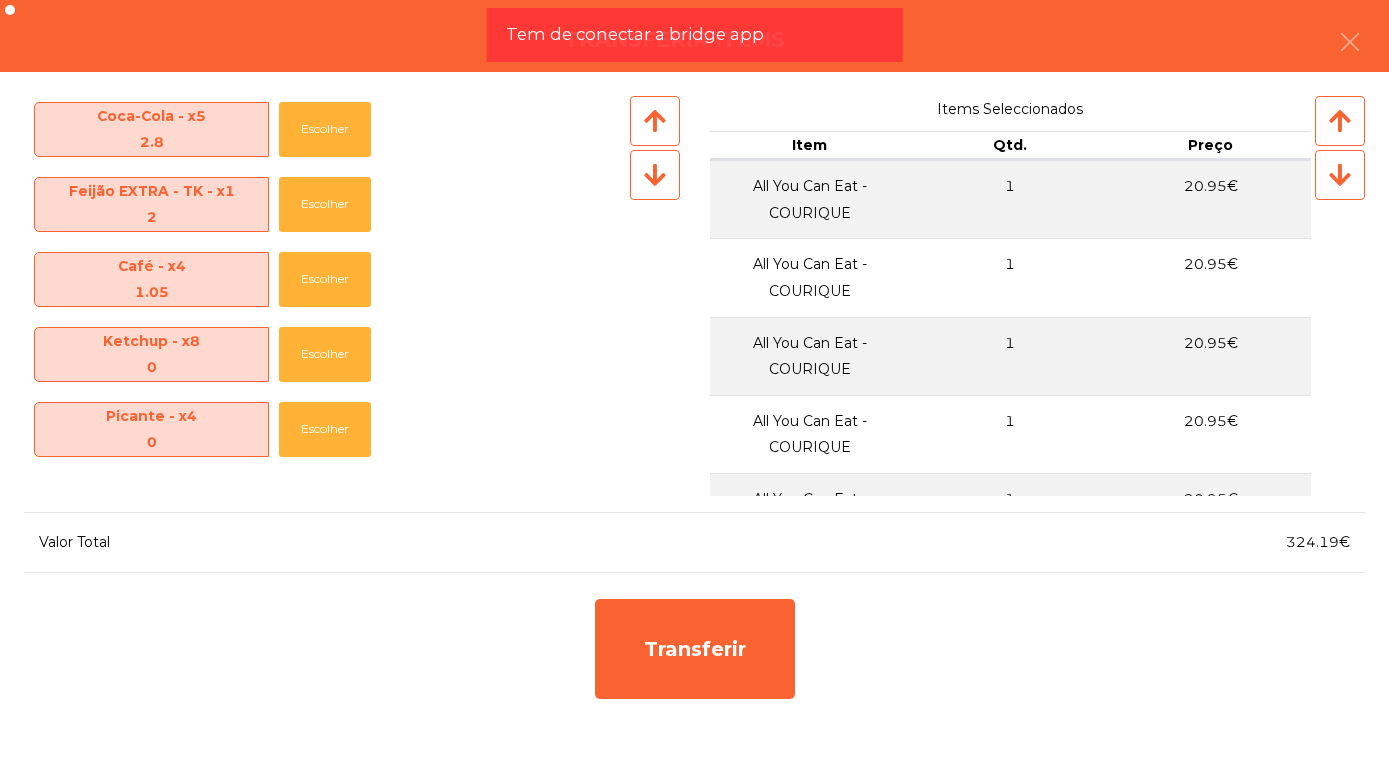 scroll, scrollTop: 1056, scrollLeft: 0, axis: vertical 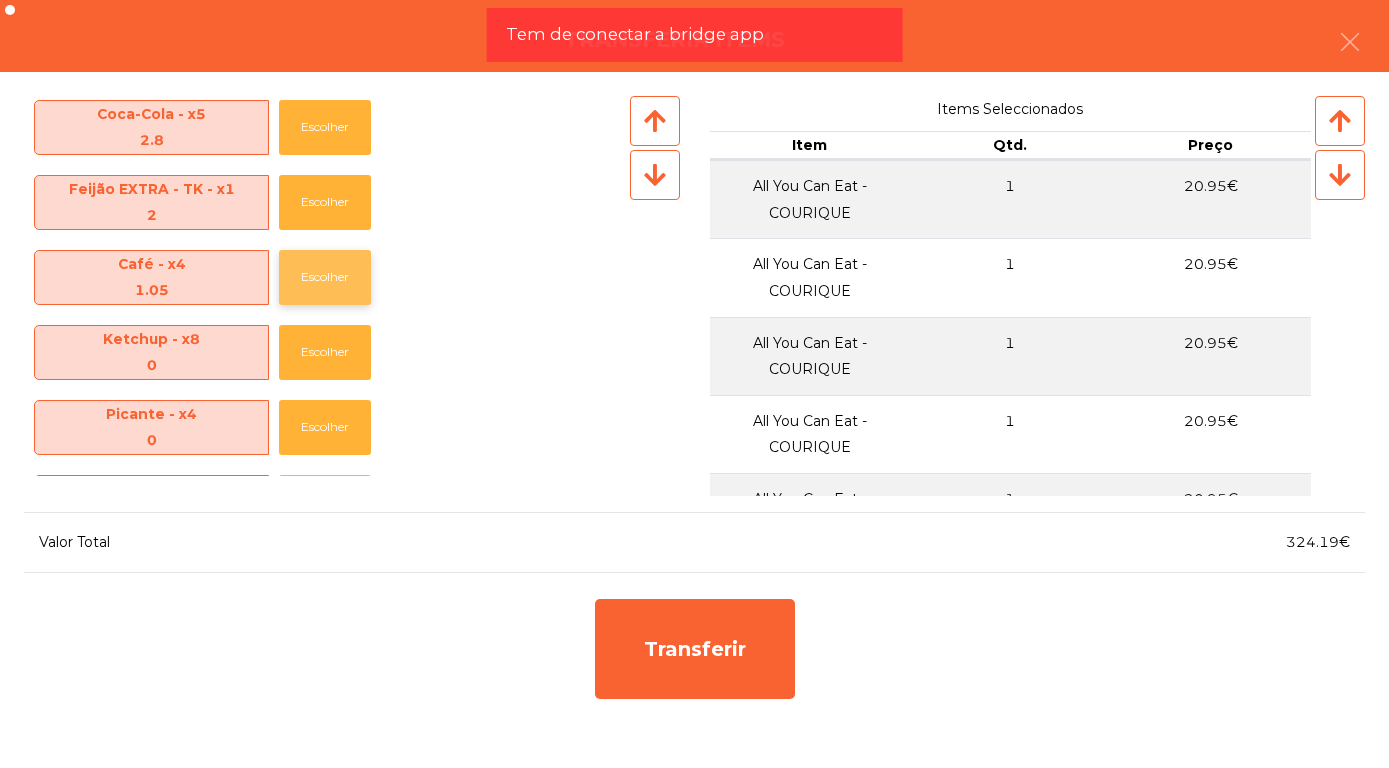 click on "Escolher" 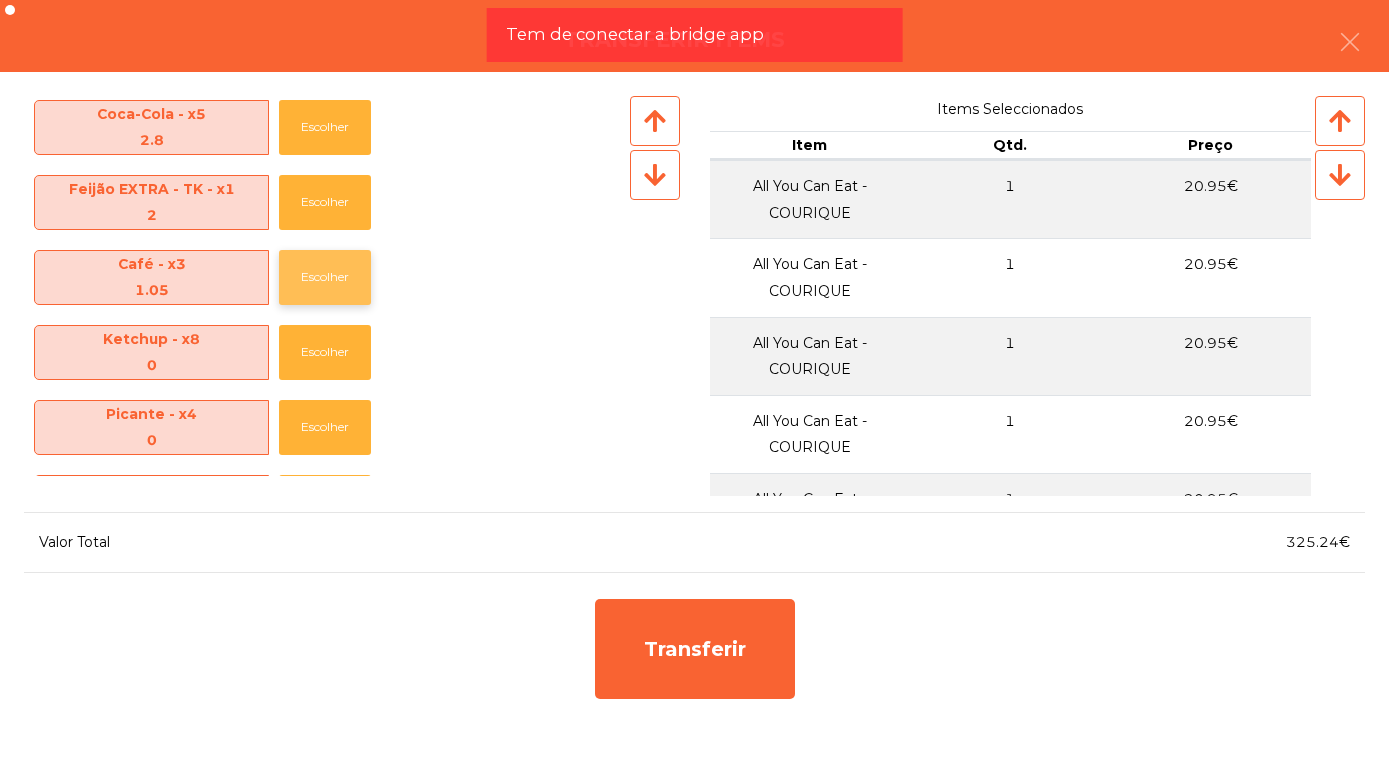 click on "Escolher" 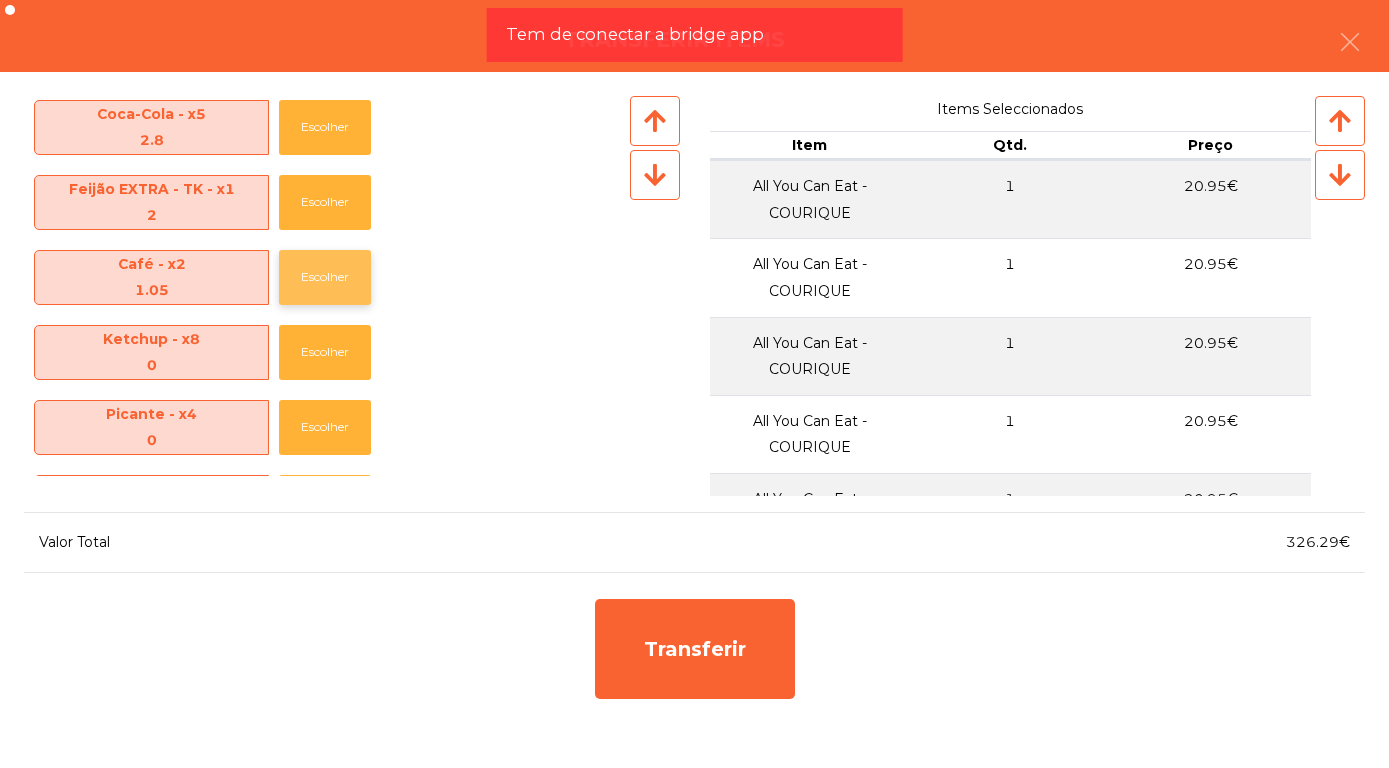 click on "Escolher" 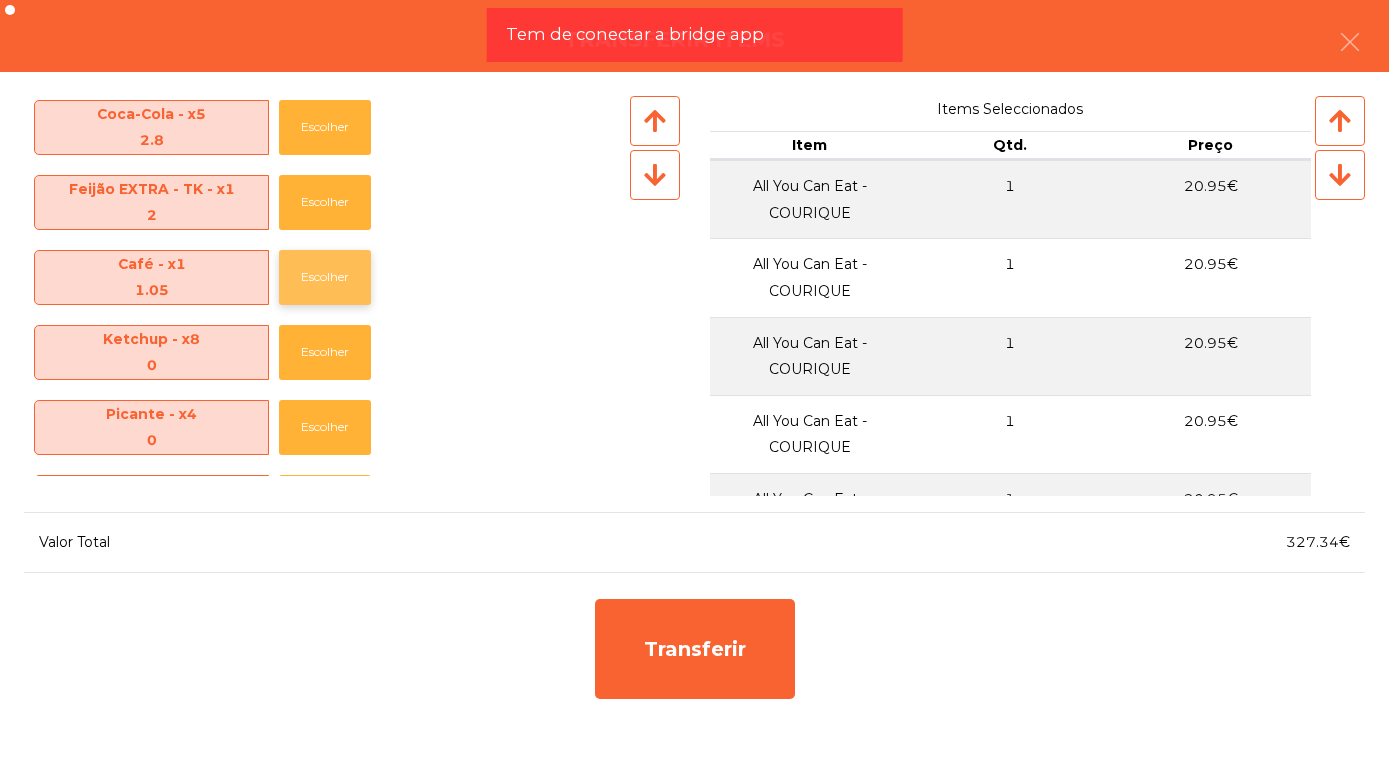 click on "Escolher" 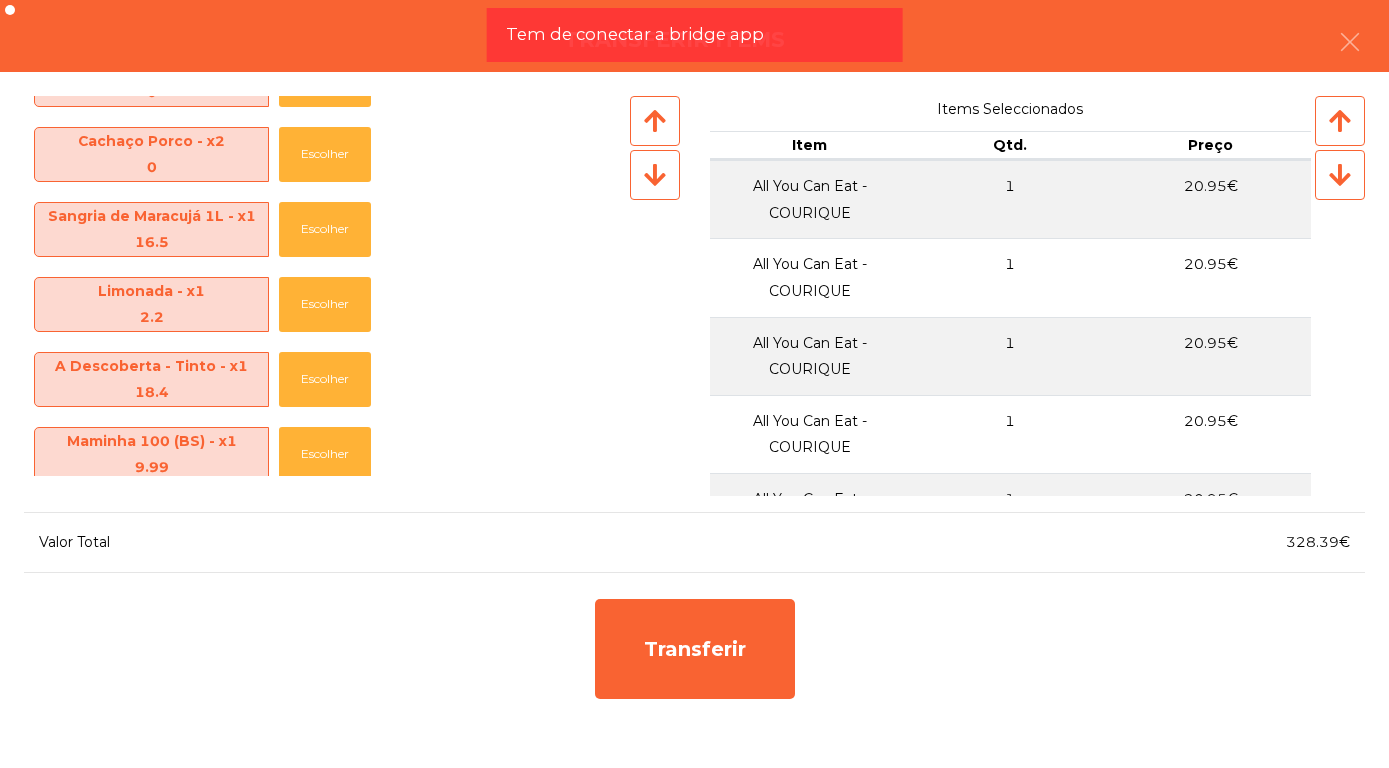 scroll, scrollTop: 1345, scrollLeft: 0, axis: vertical 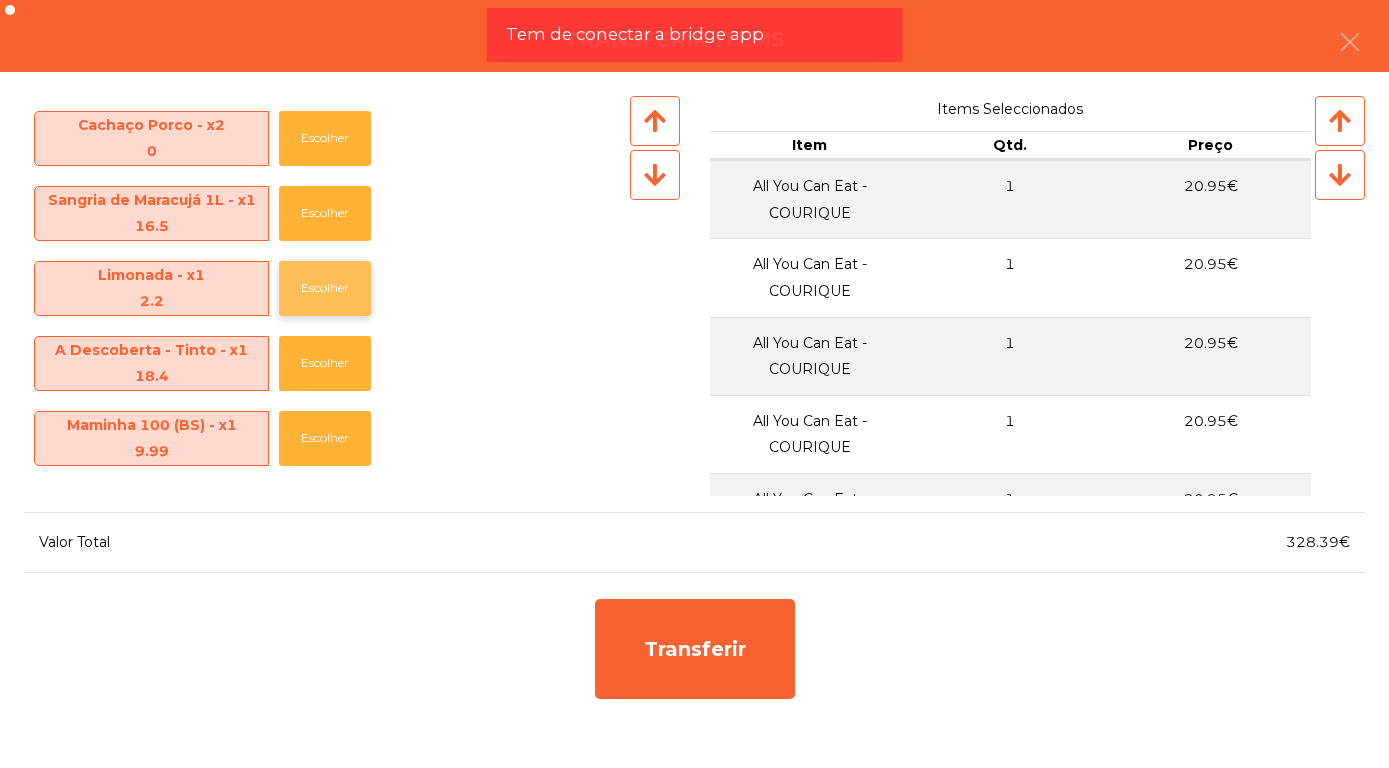 click on "Escolher" 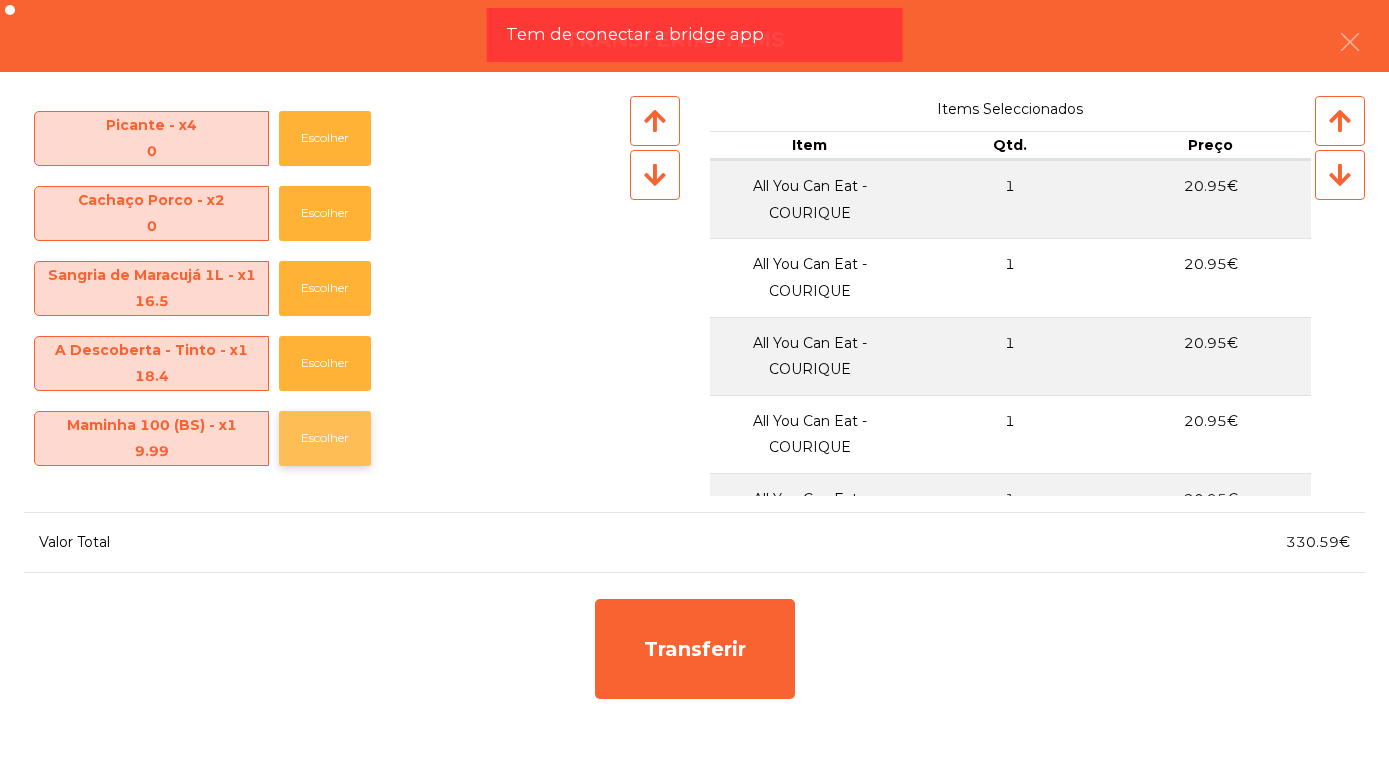 click on "Escolher" 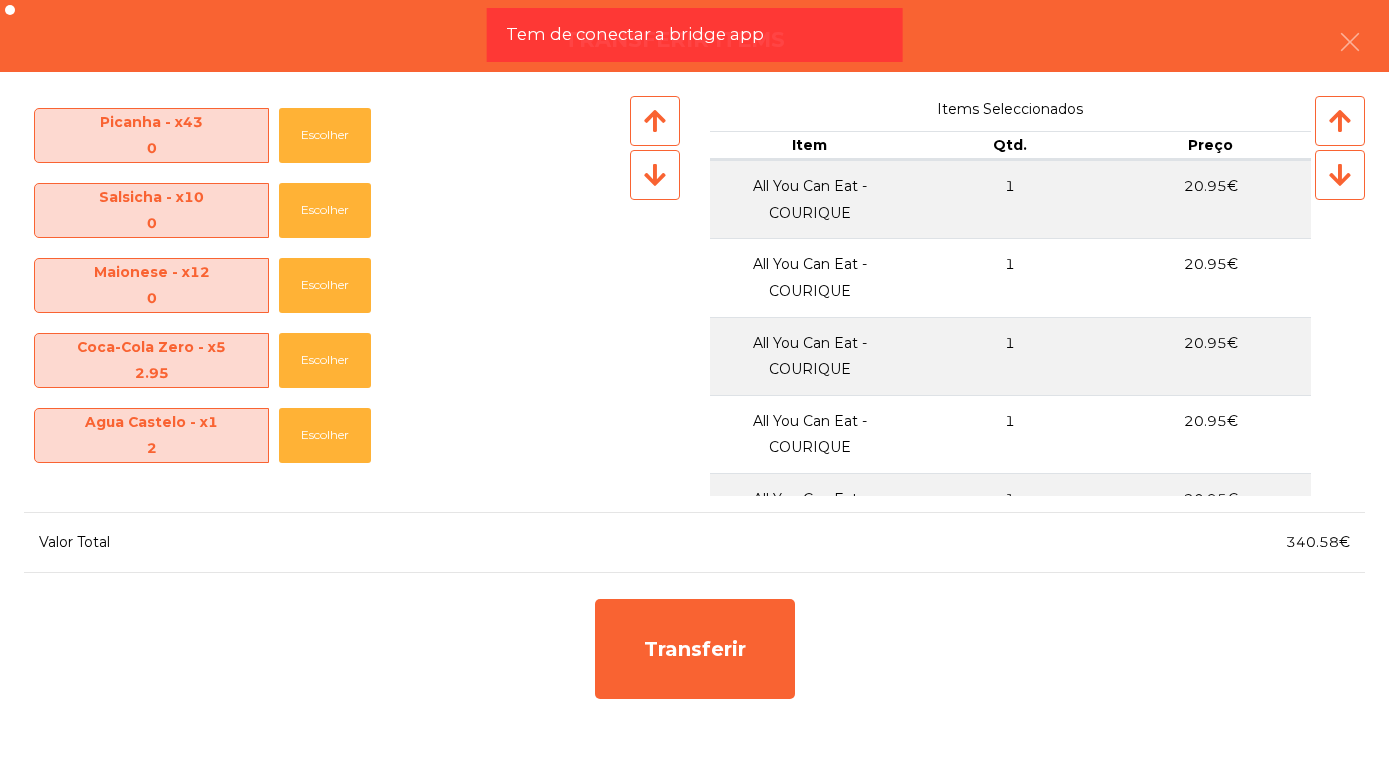 scroll, scrollTop: 374, scrollLeft: 0, axis: vertical 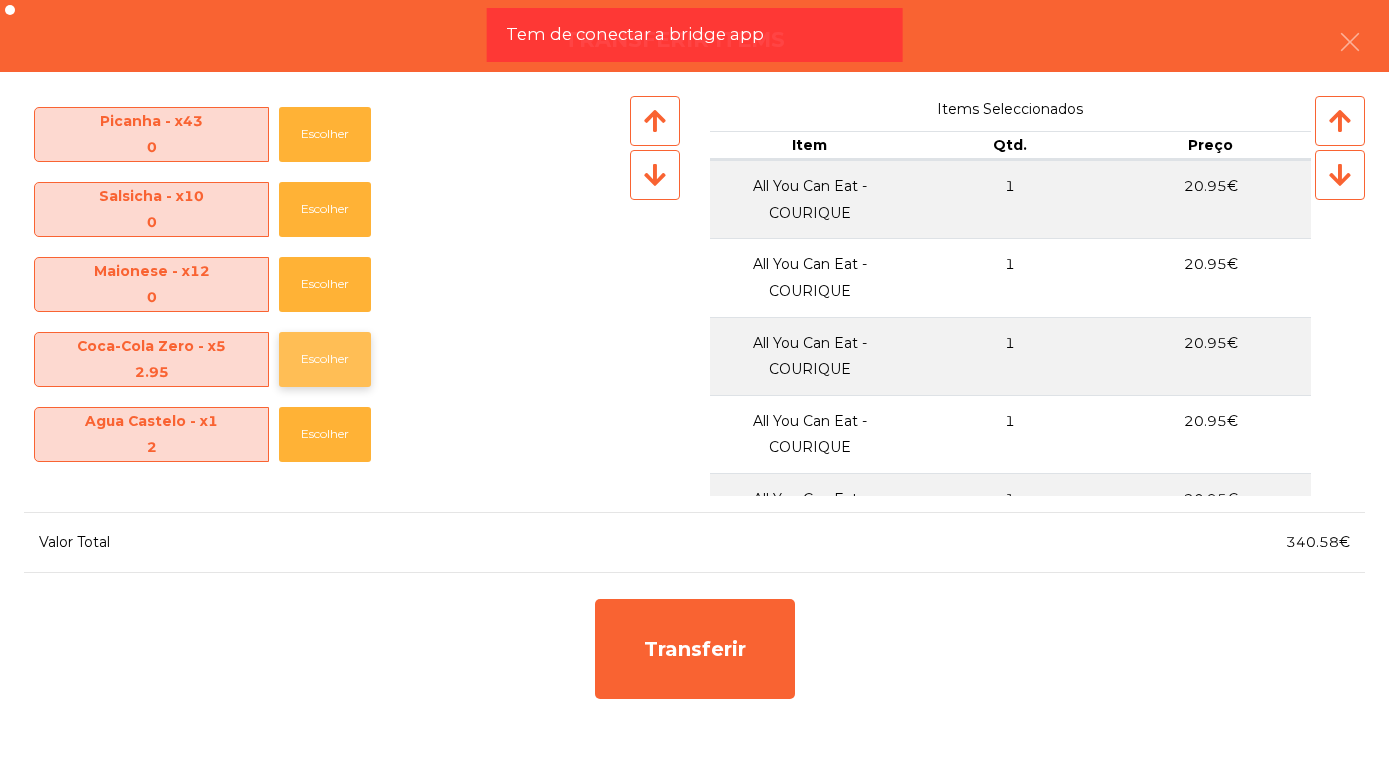 click on "Escolher" 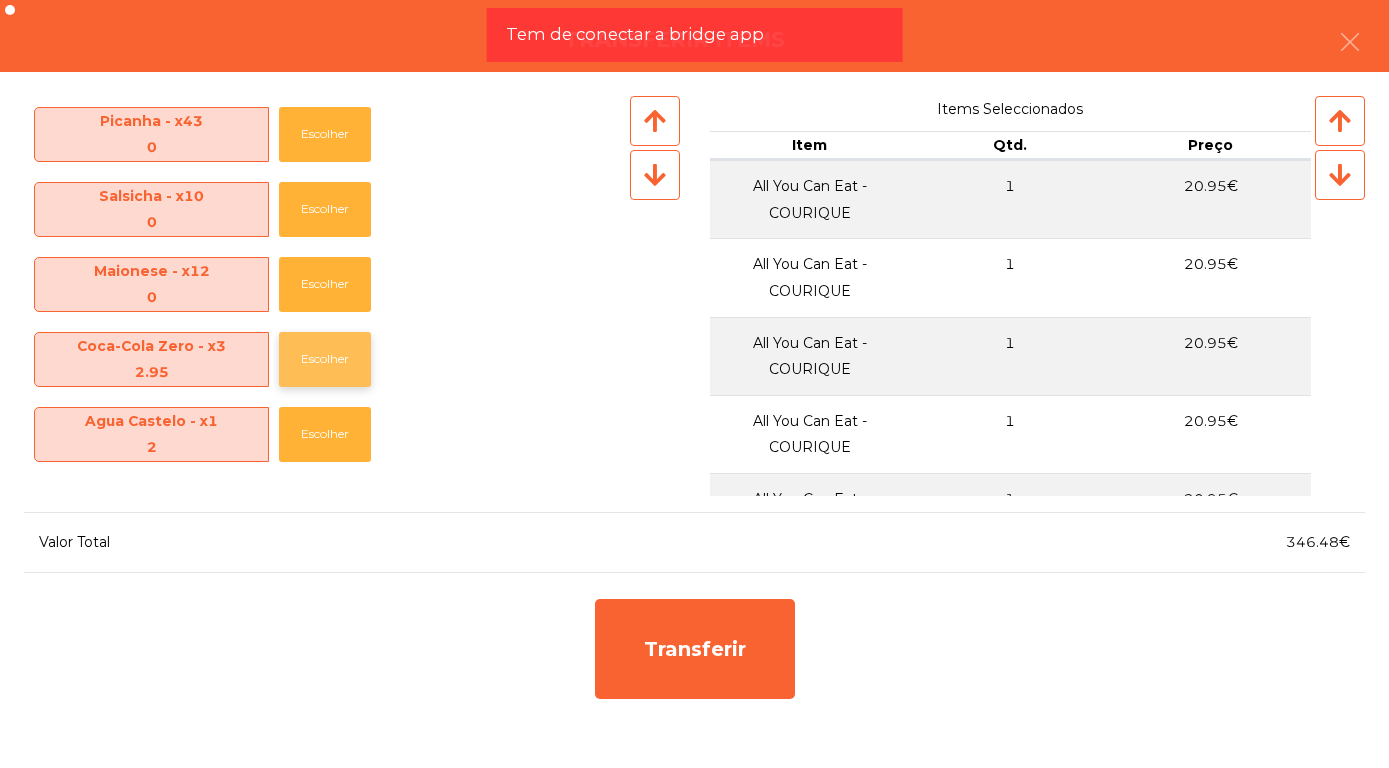click on "Escolher" 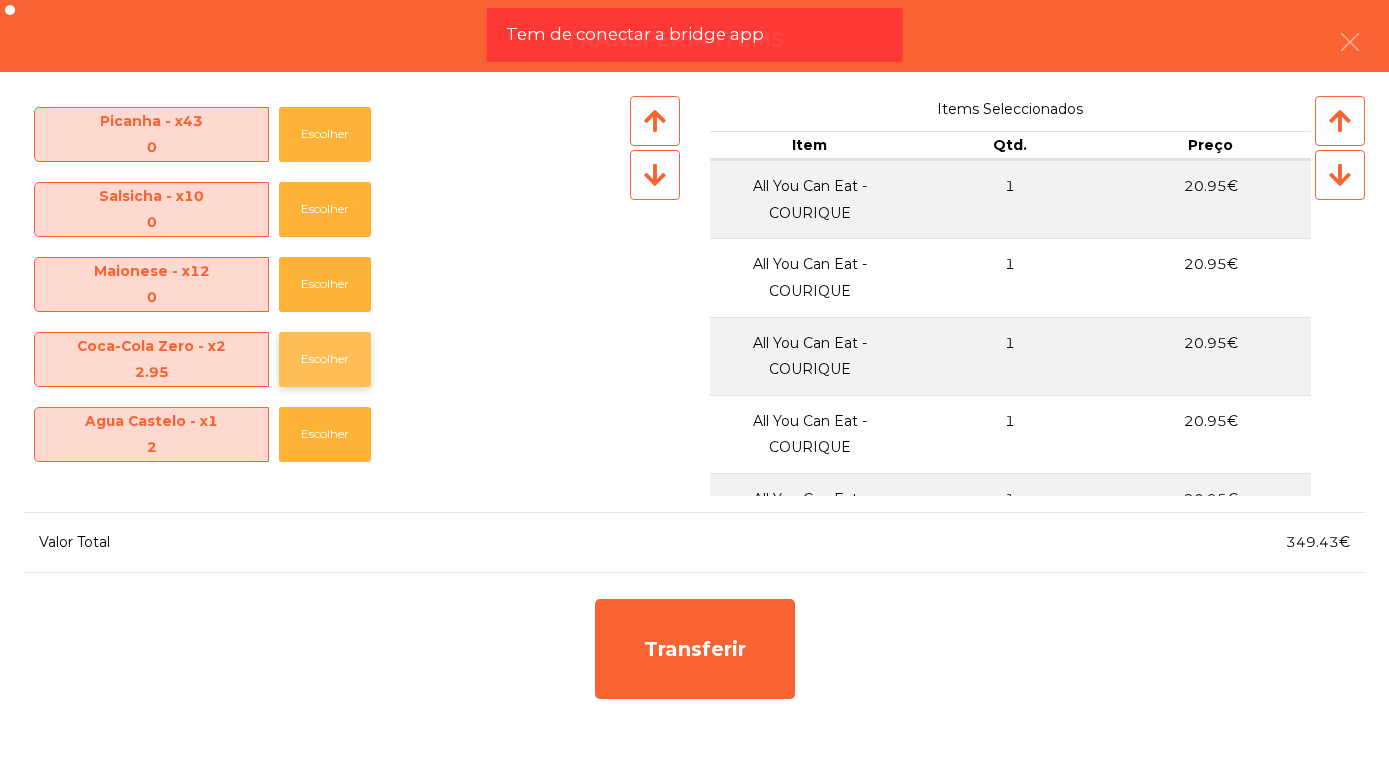 click on "Escolher" 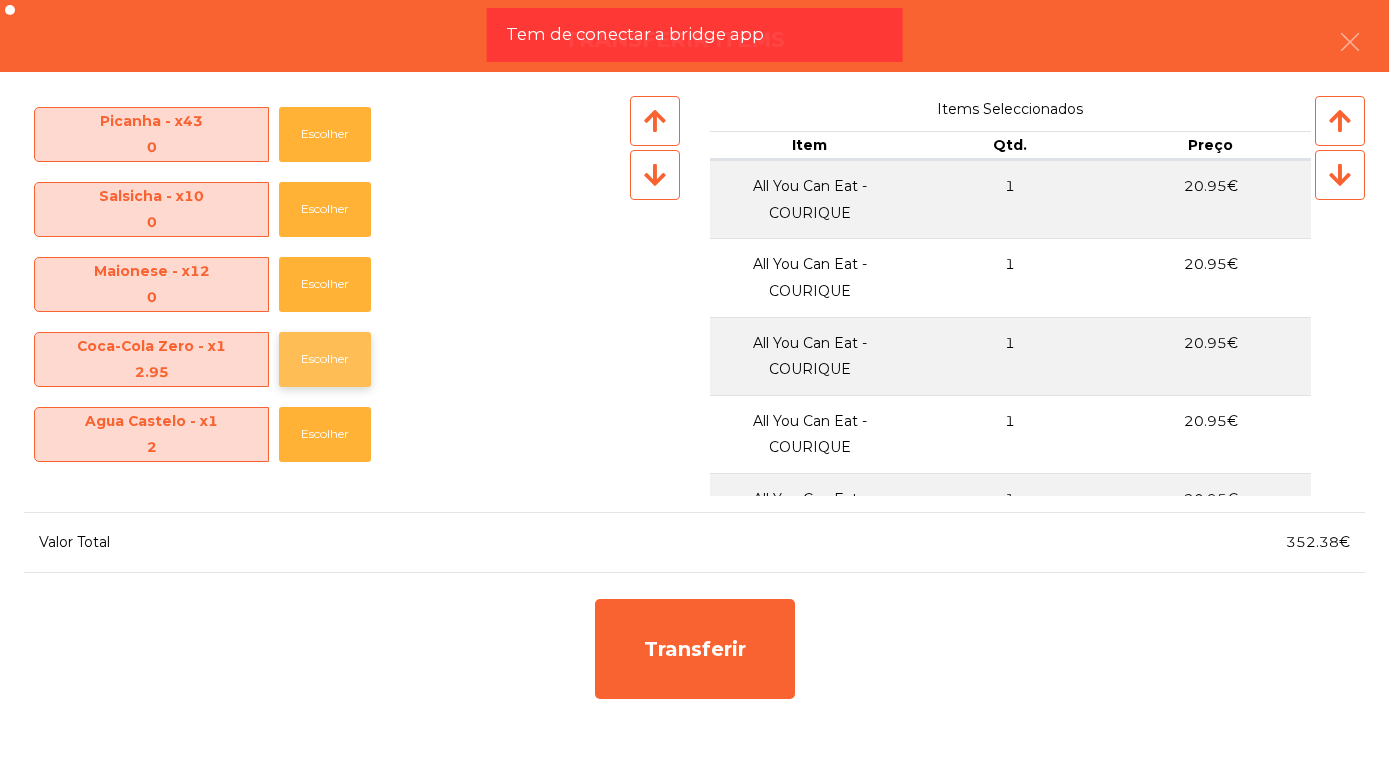 click on "Escolher" 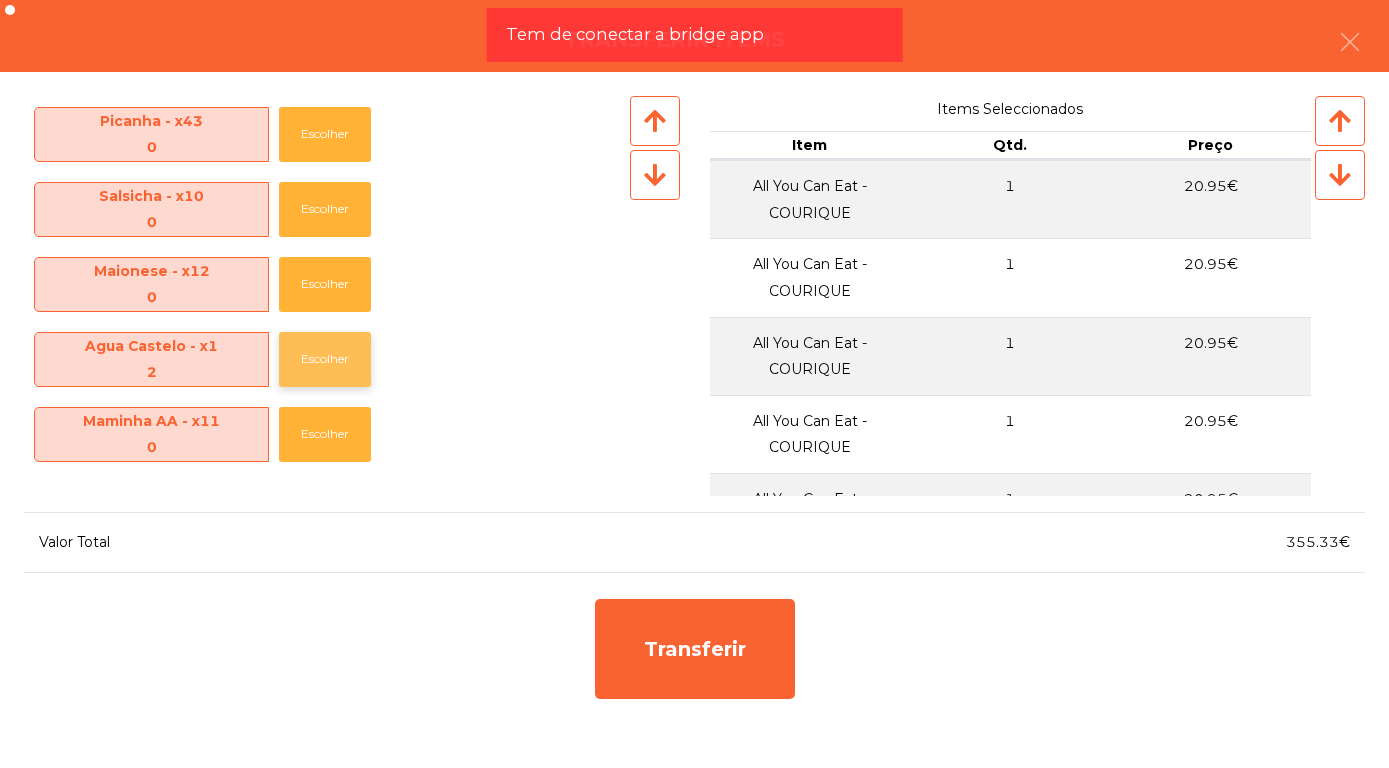 click on "Escolher" 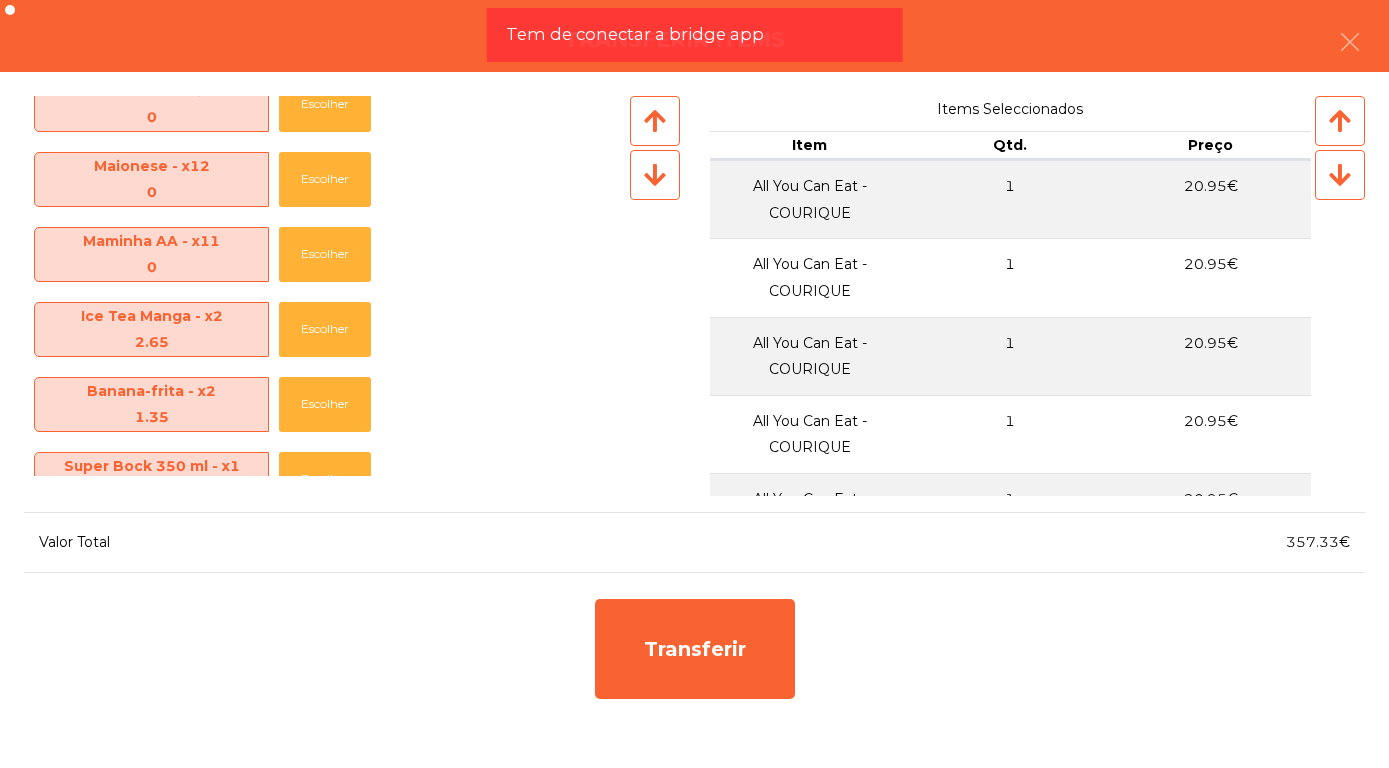 scroll, scrollTop: 481, scrollLeft: 0, axis: vertical 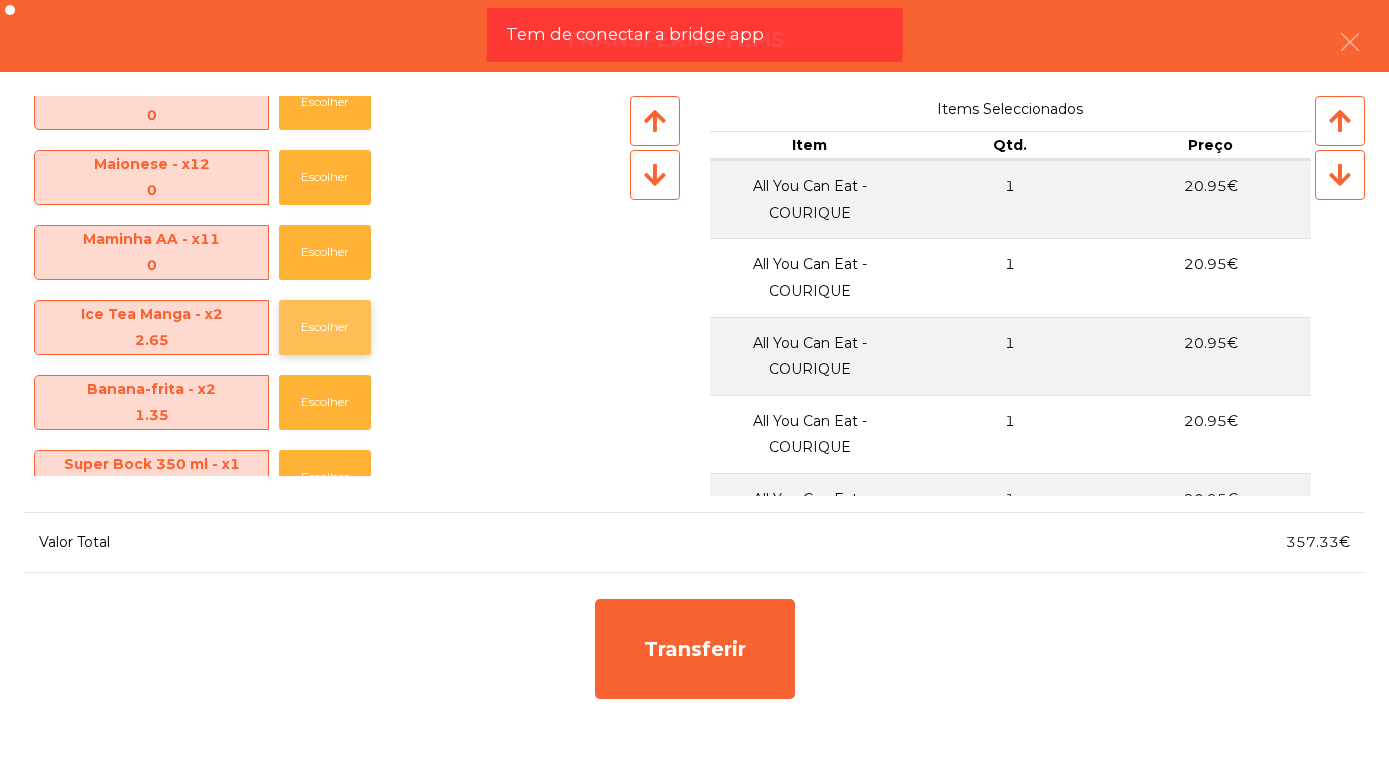 click on "Escolher" 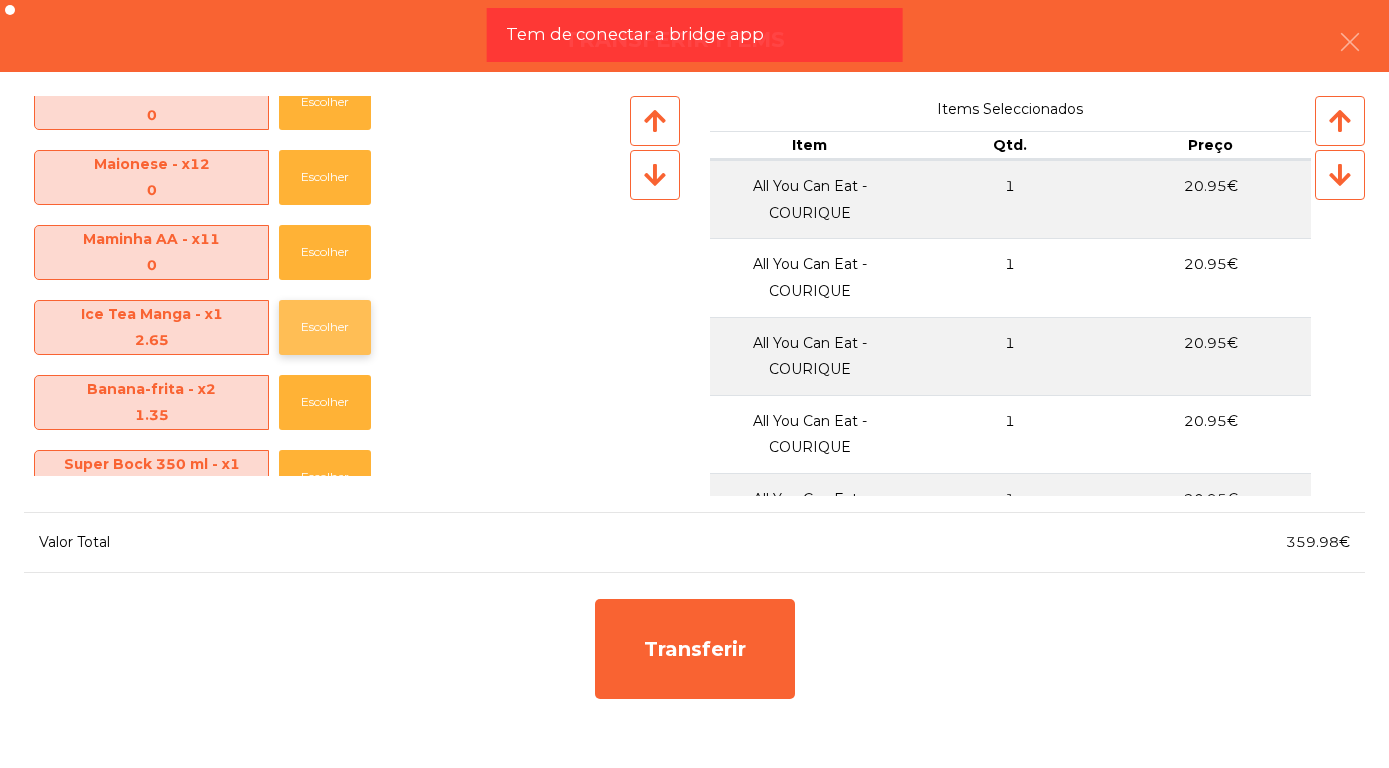click on "Escolher" 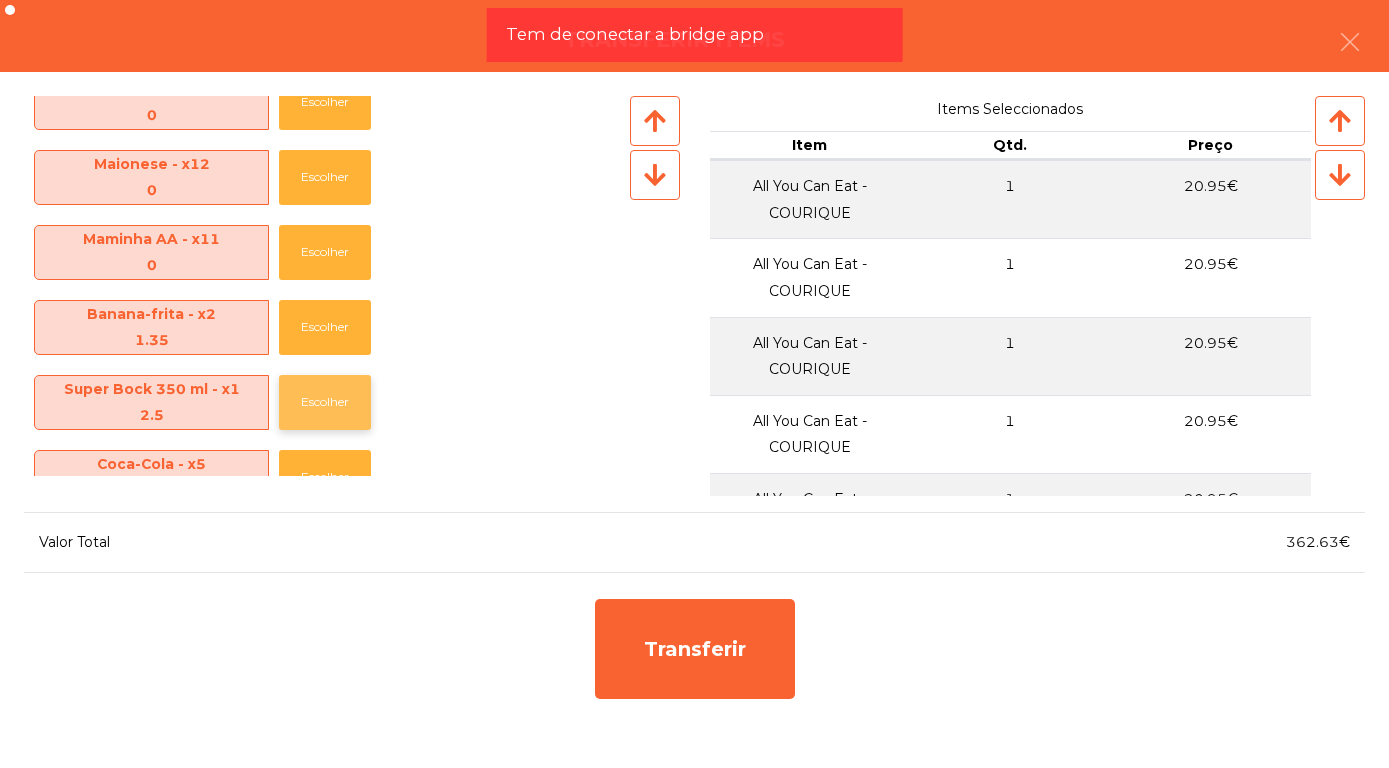 click on "Escolher" 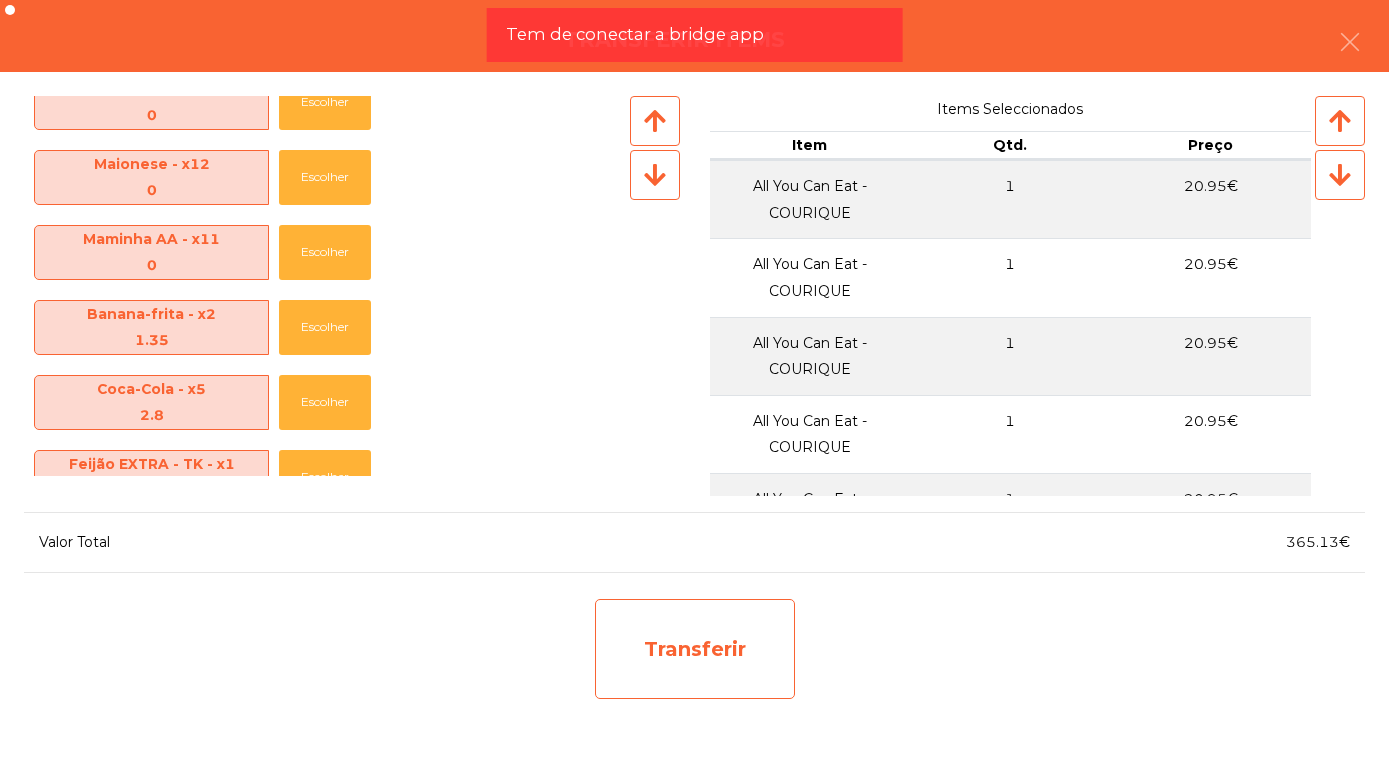 click on "Transferir" 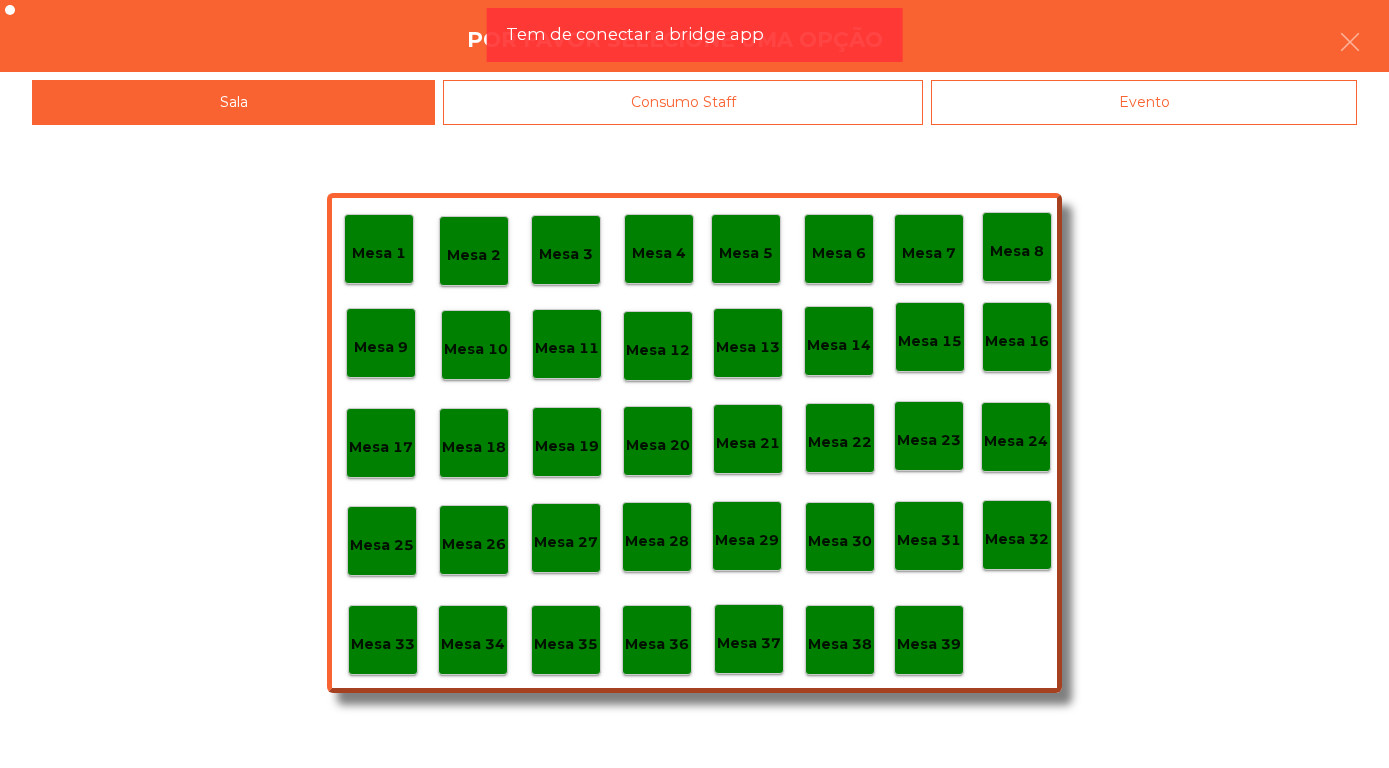 scroll, scrollTop: 481, scrollLeft: 0, axis: vertical 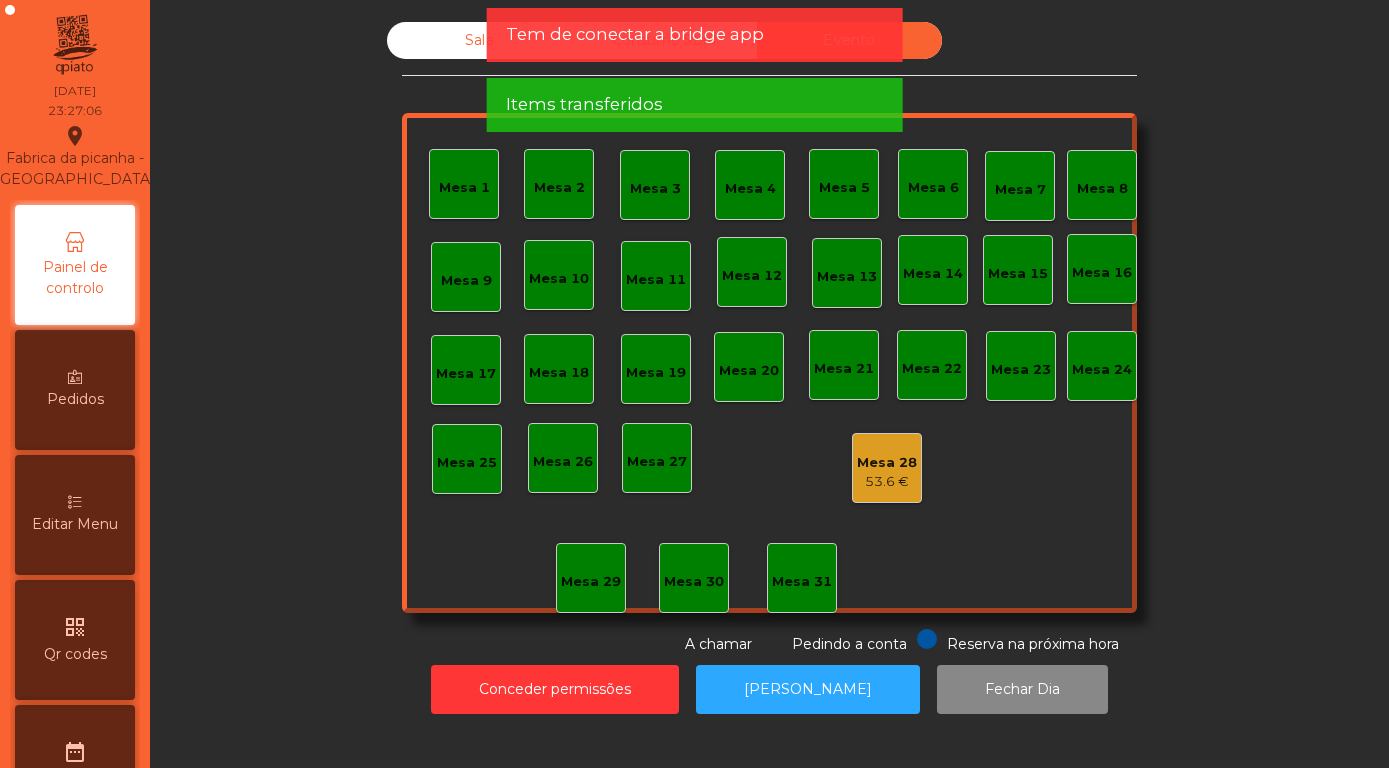 click on "Sala" 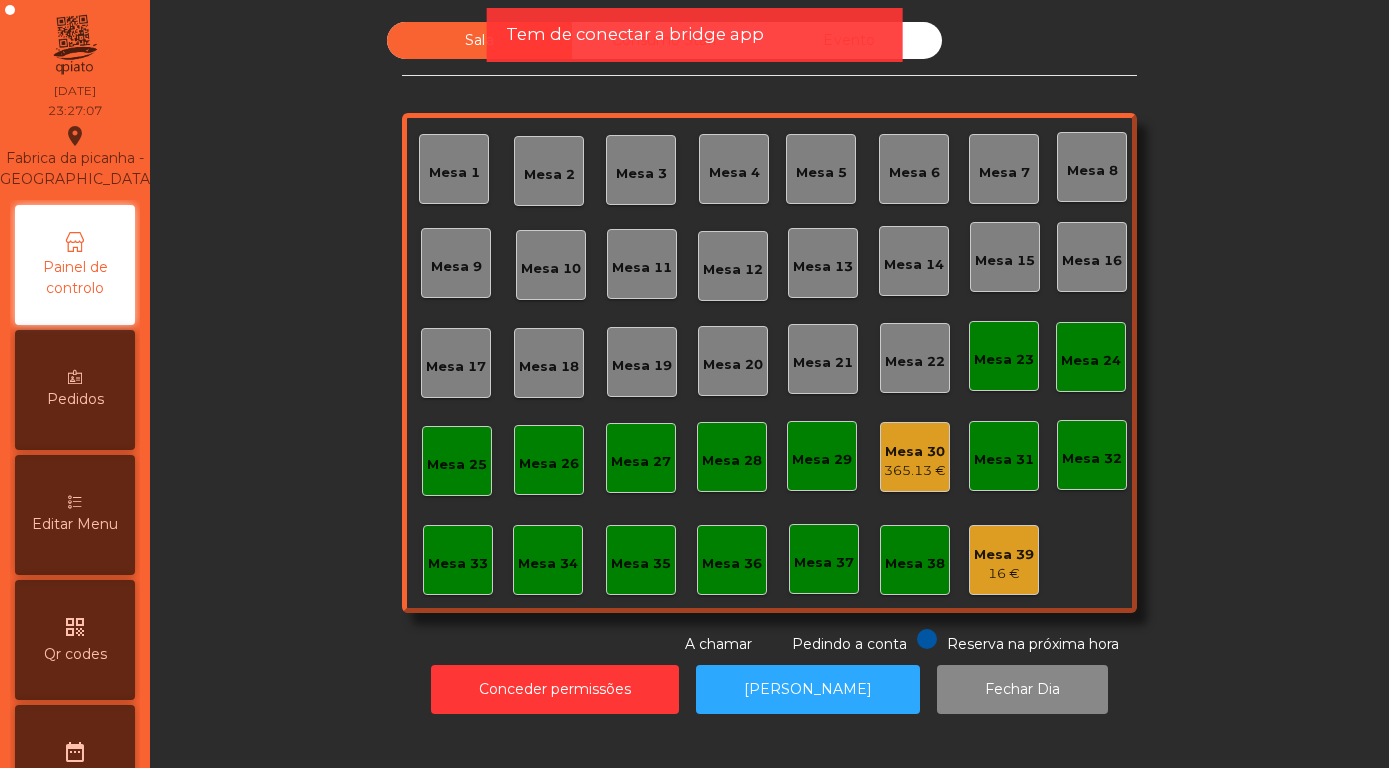 click on "365.13 €" 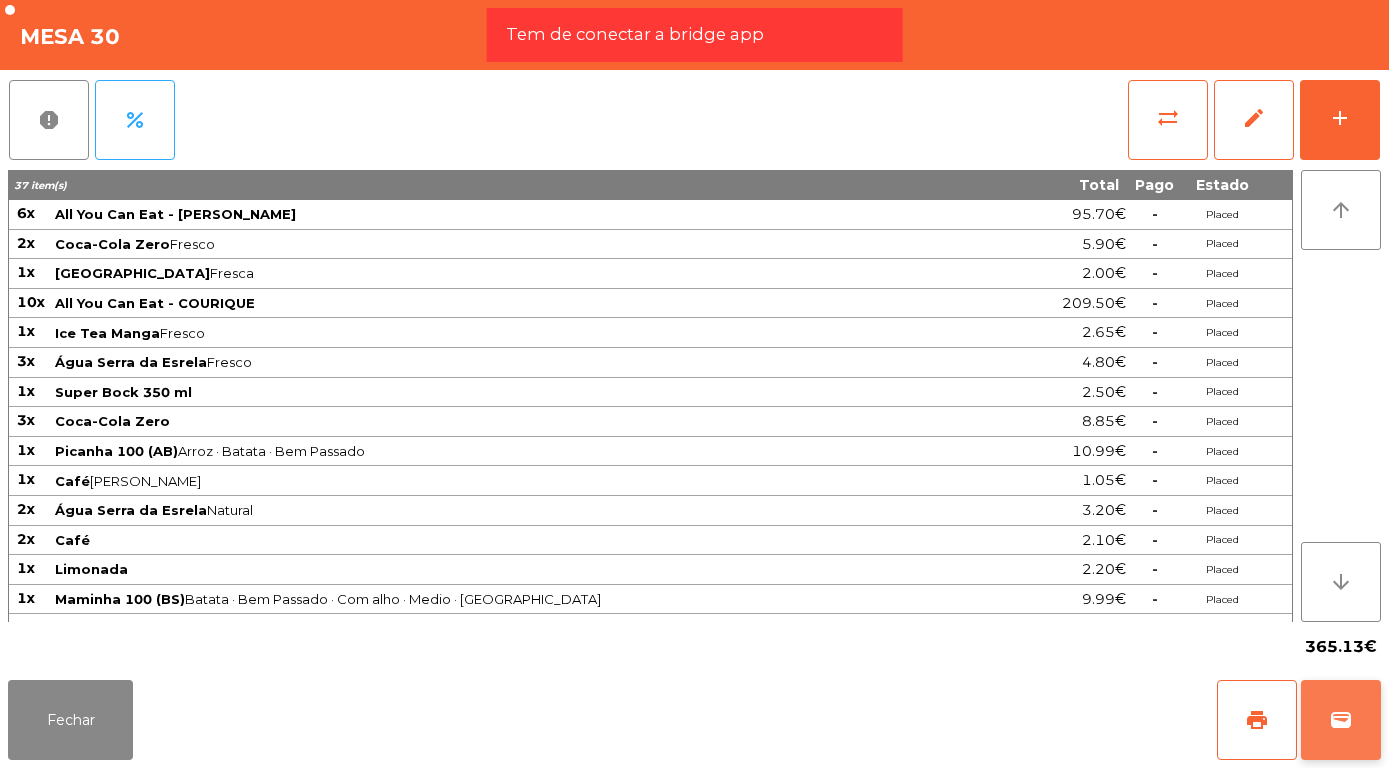 click on "wallet" 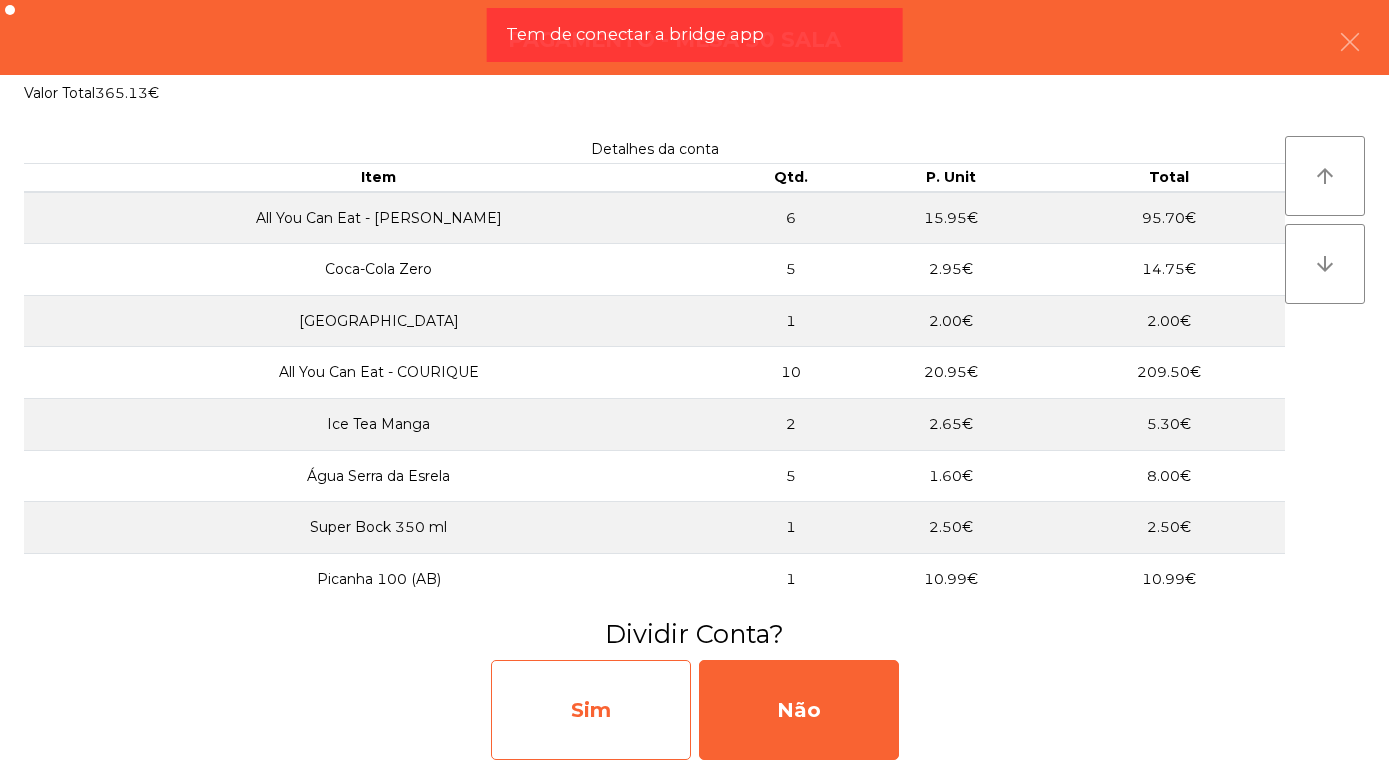 click on "Sim" 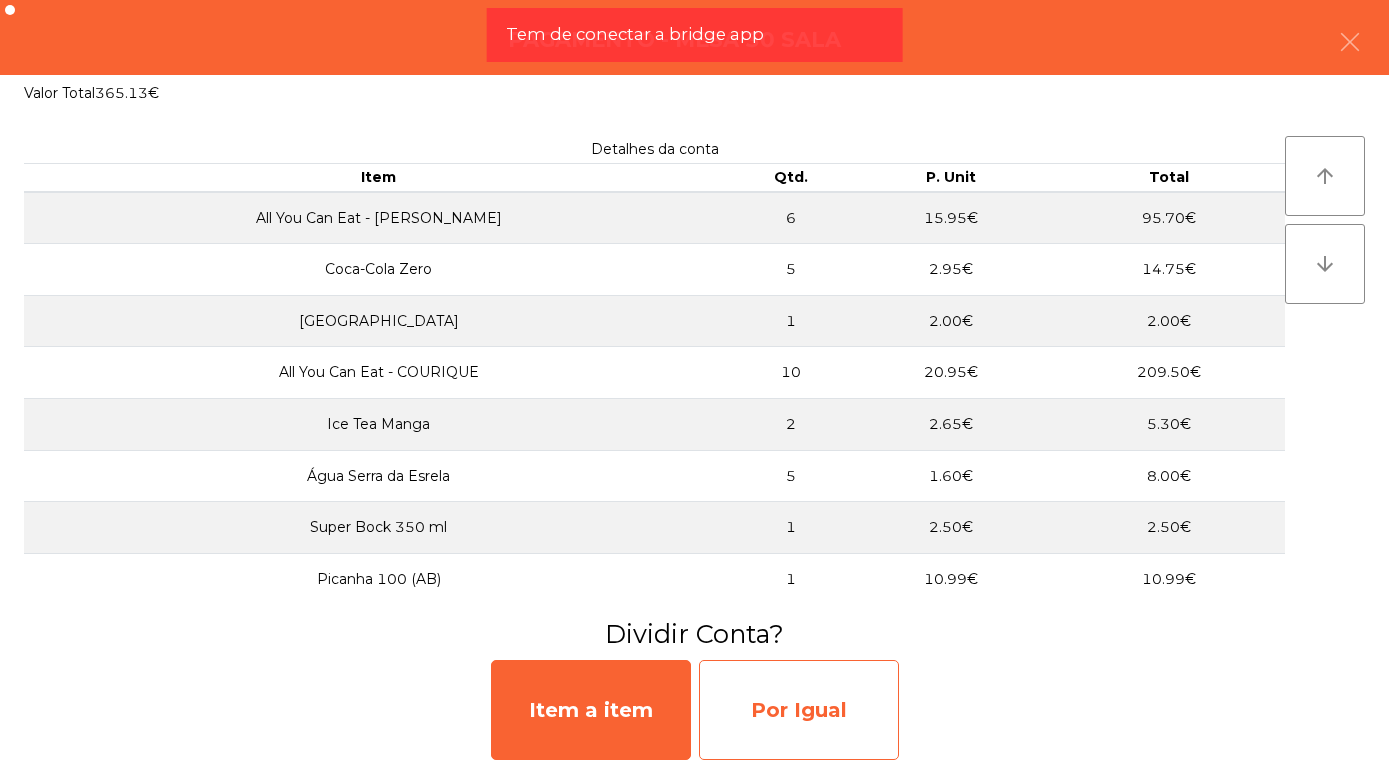 click on "Por Igual" 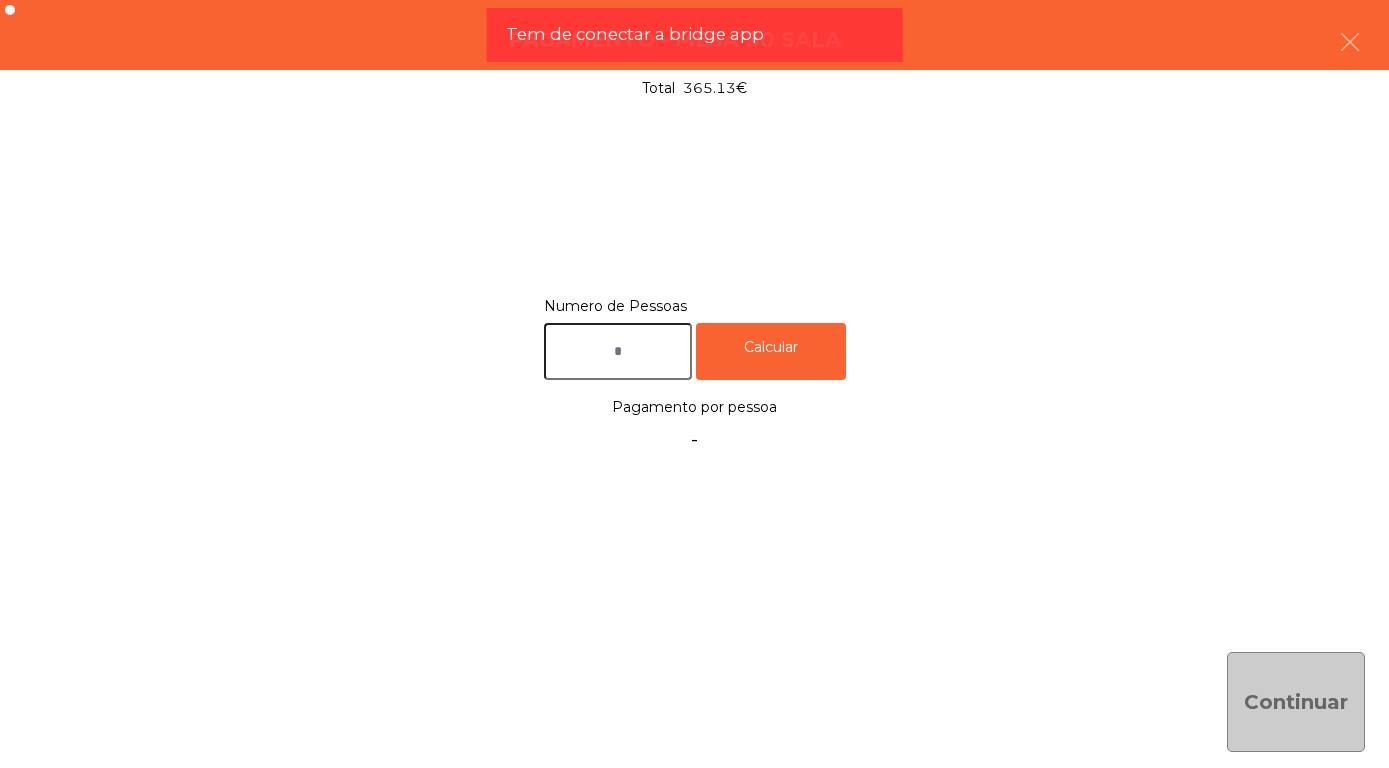 click 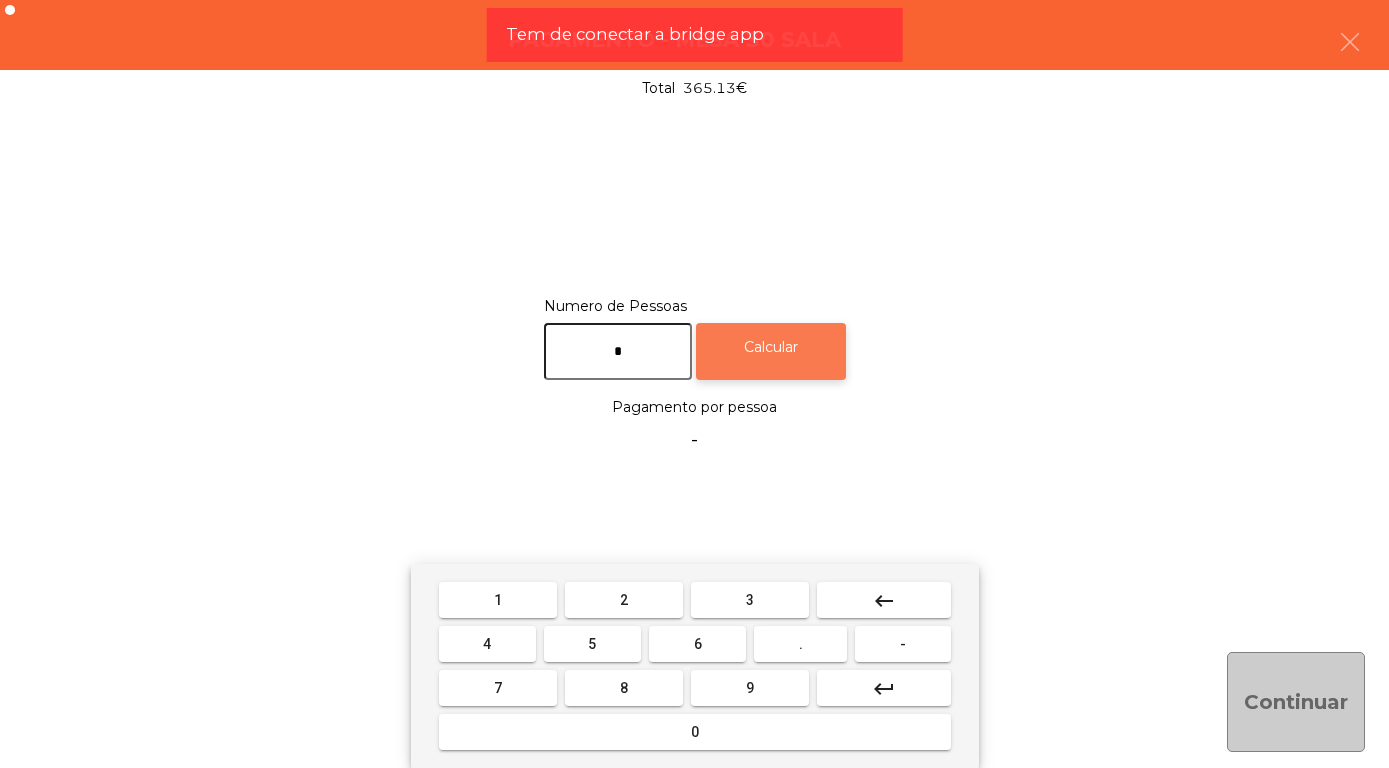 type on "*" 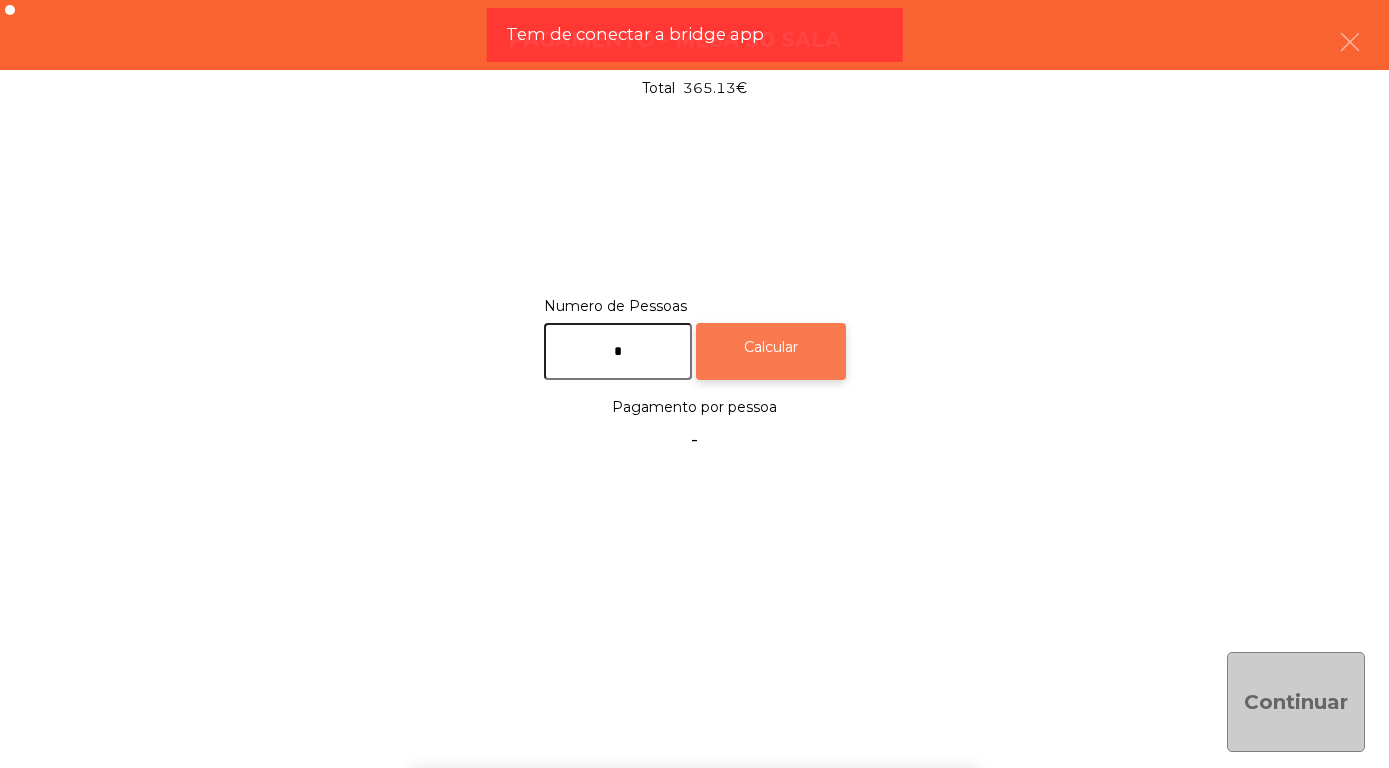 click on "Calcular" 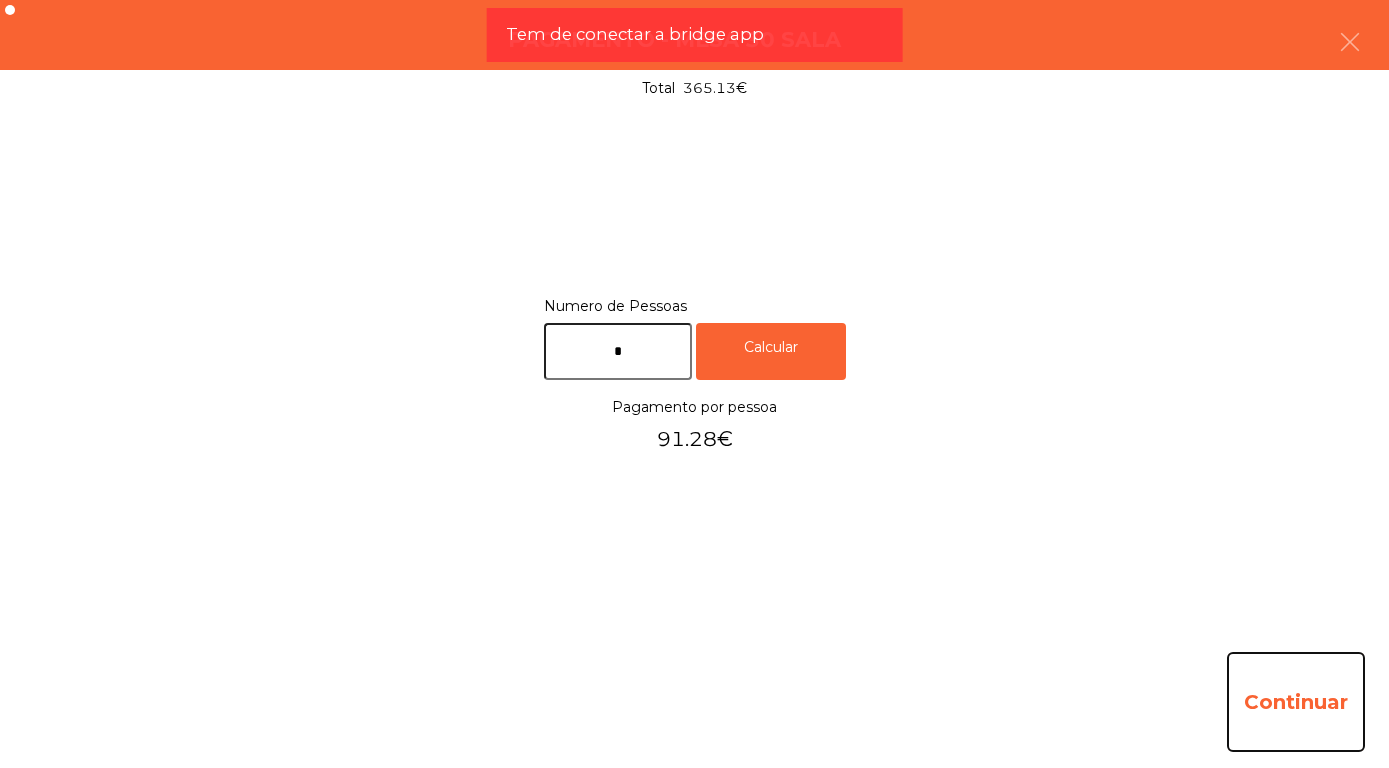 click on "Continuar" 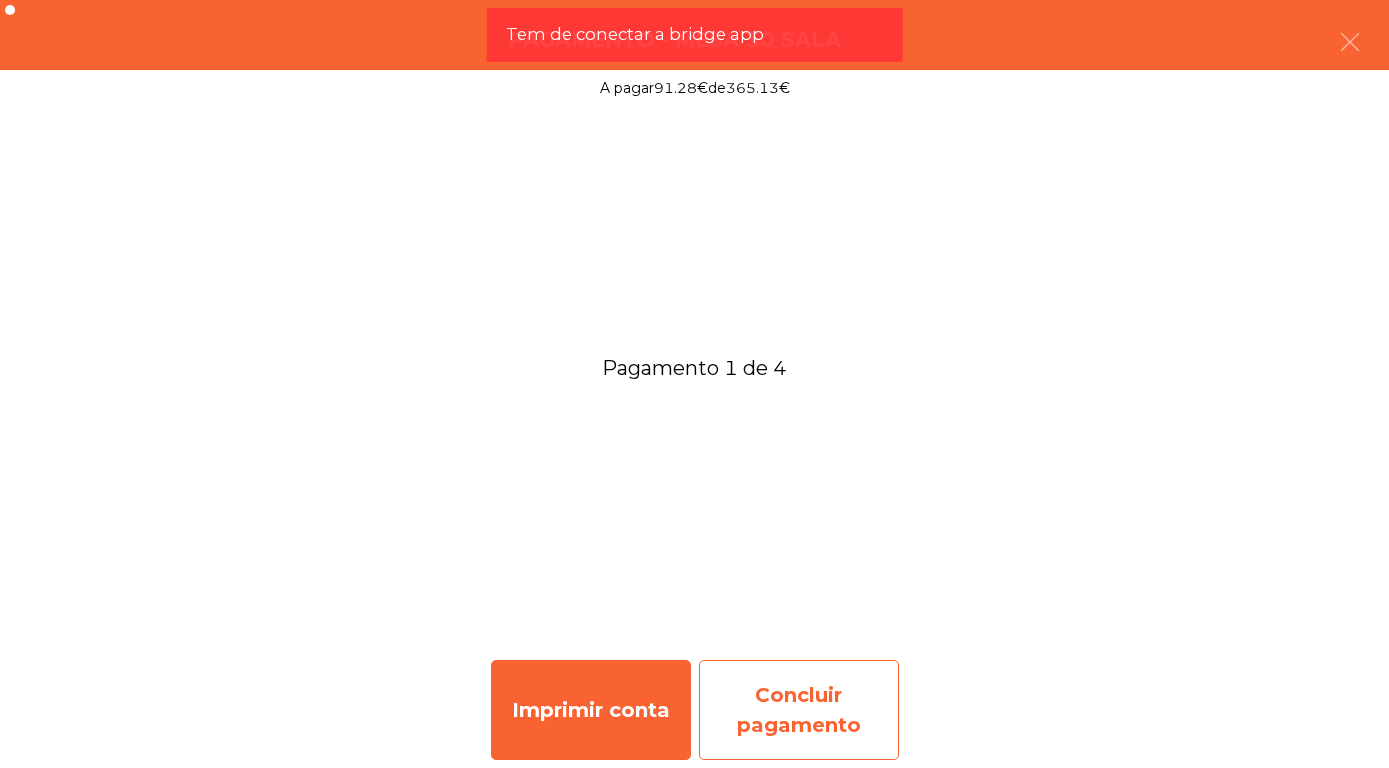 click on "Concluir pagamento" 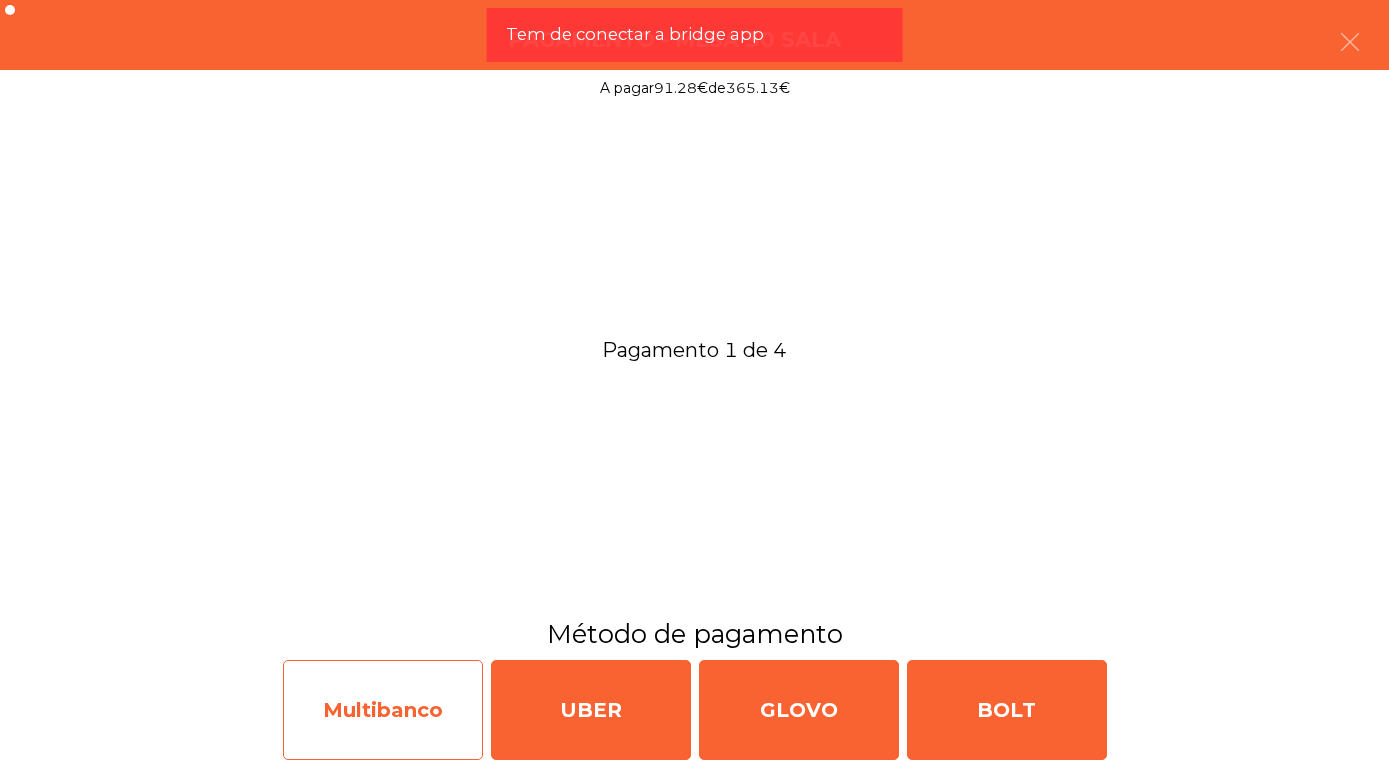 click on "Multibanco" 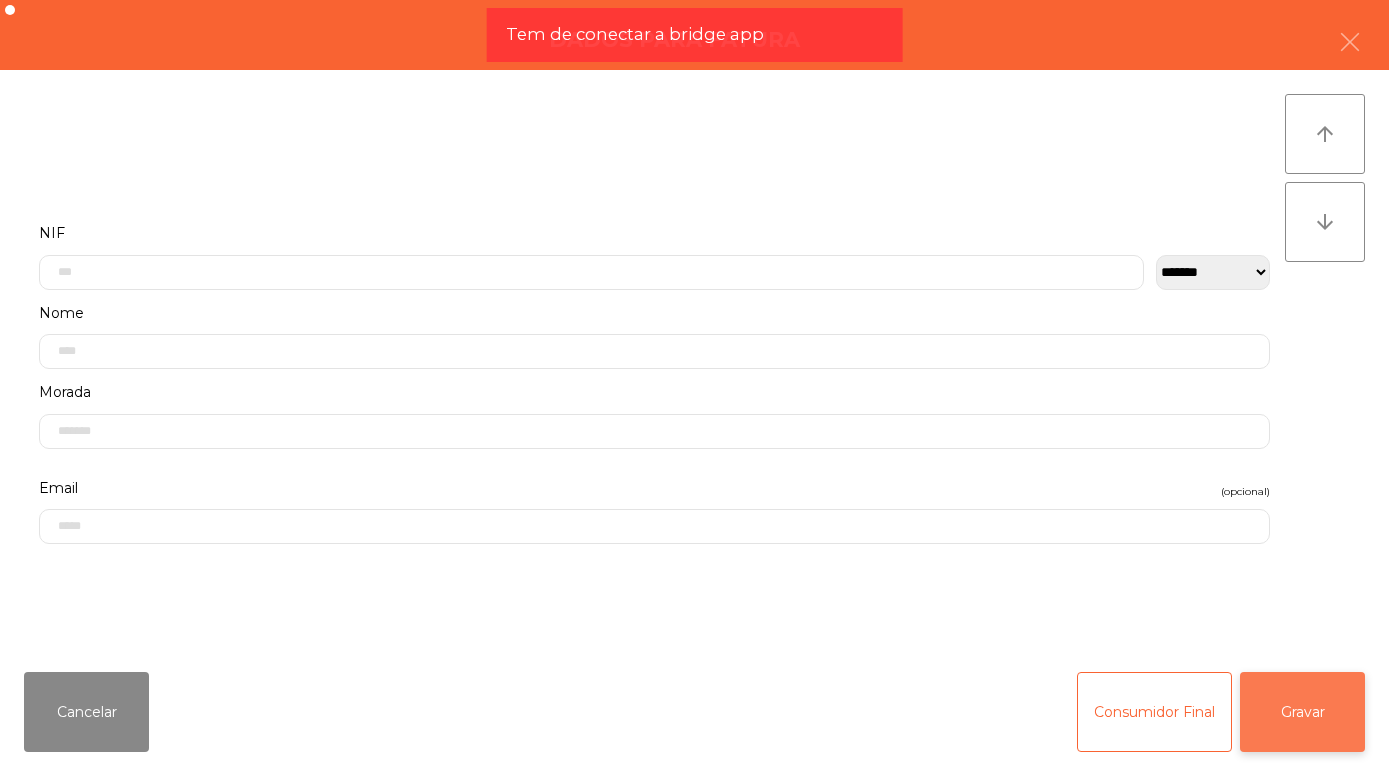 click on "Gravar" 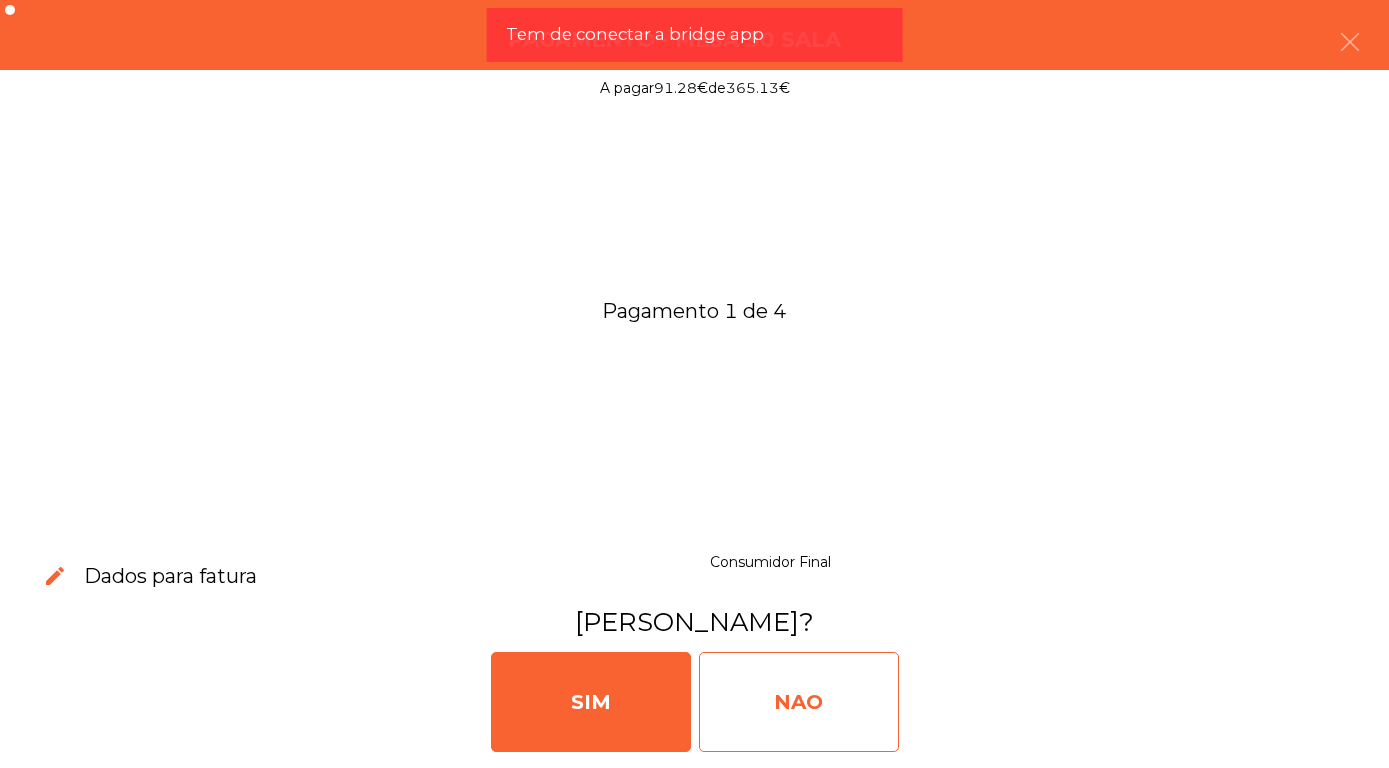 click on "NAO" 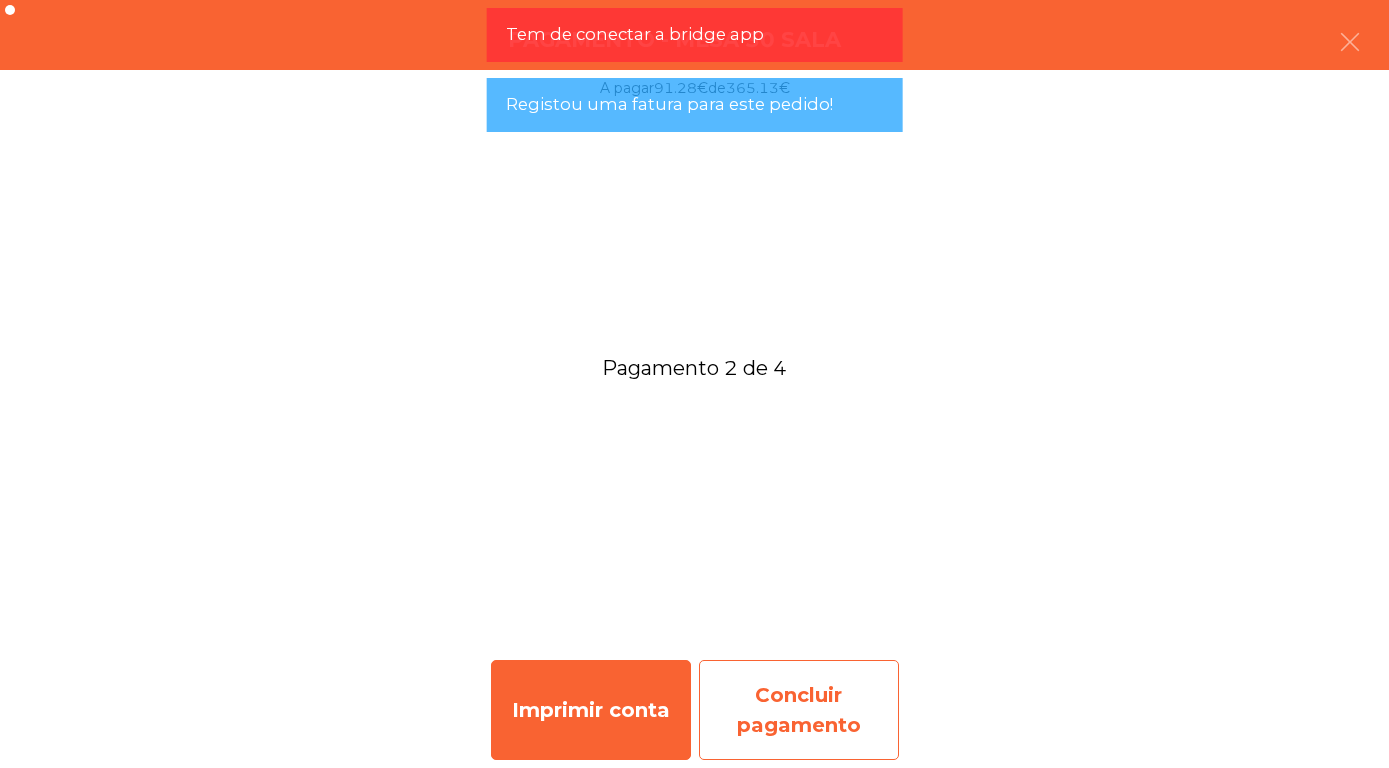 click on "Concluir pagamento" 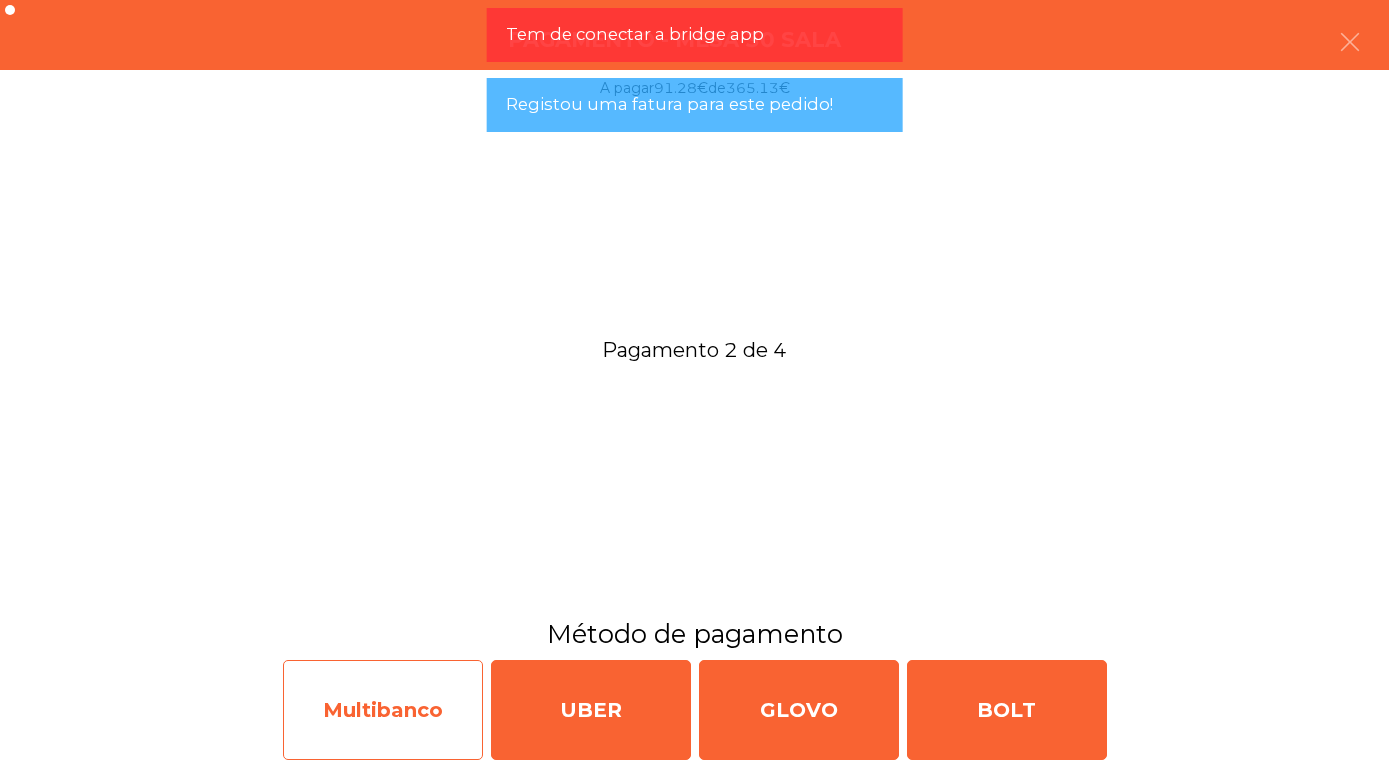 click on "Multibanco" 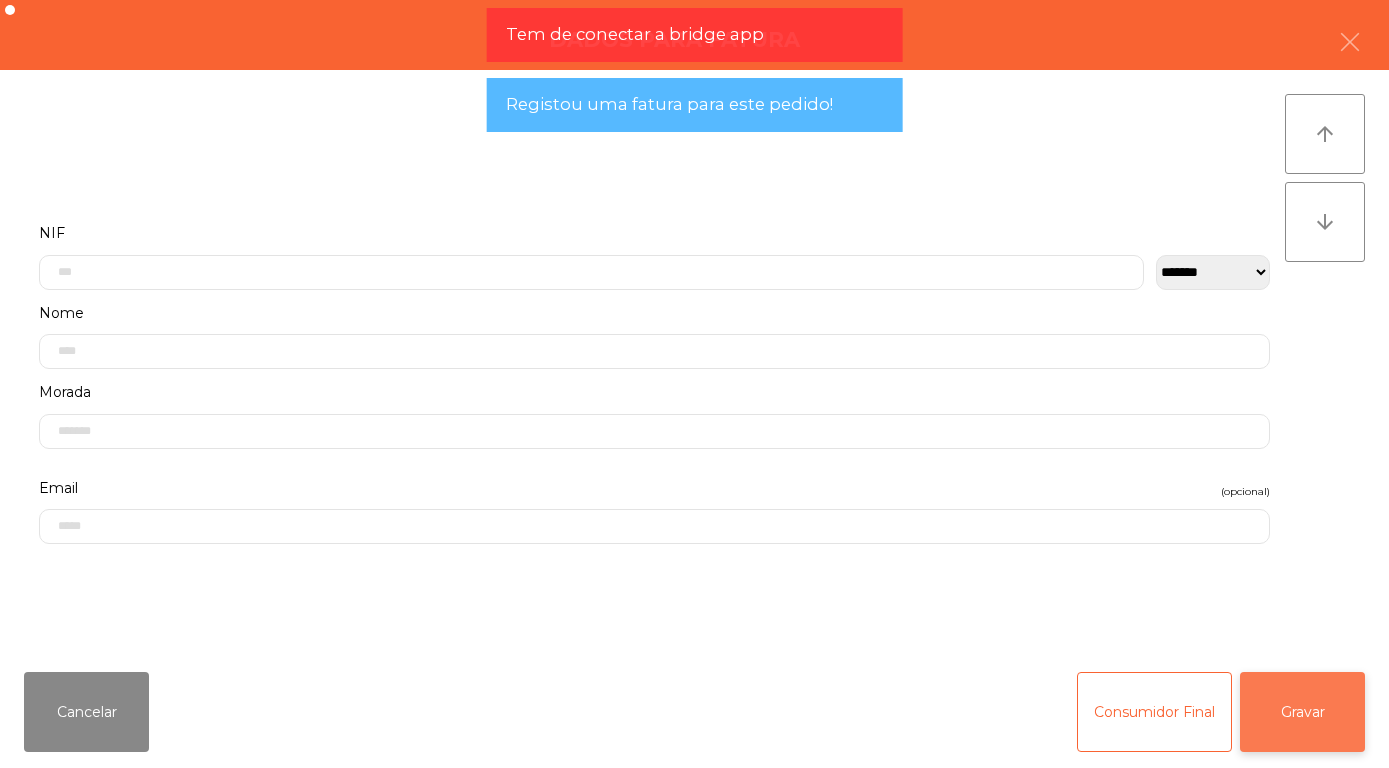 click on "Gravar" 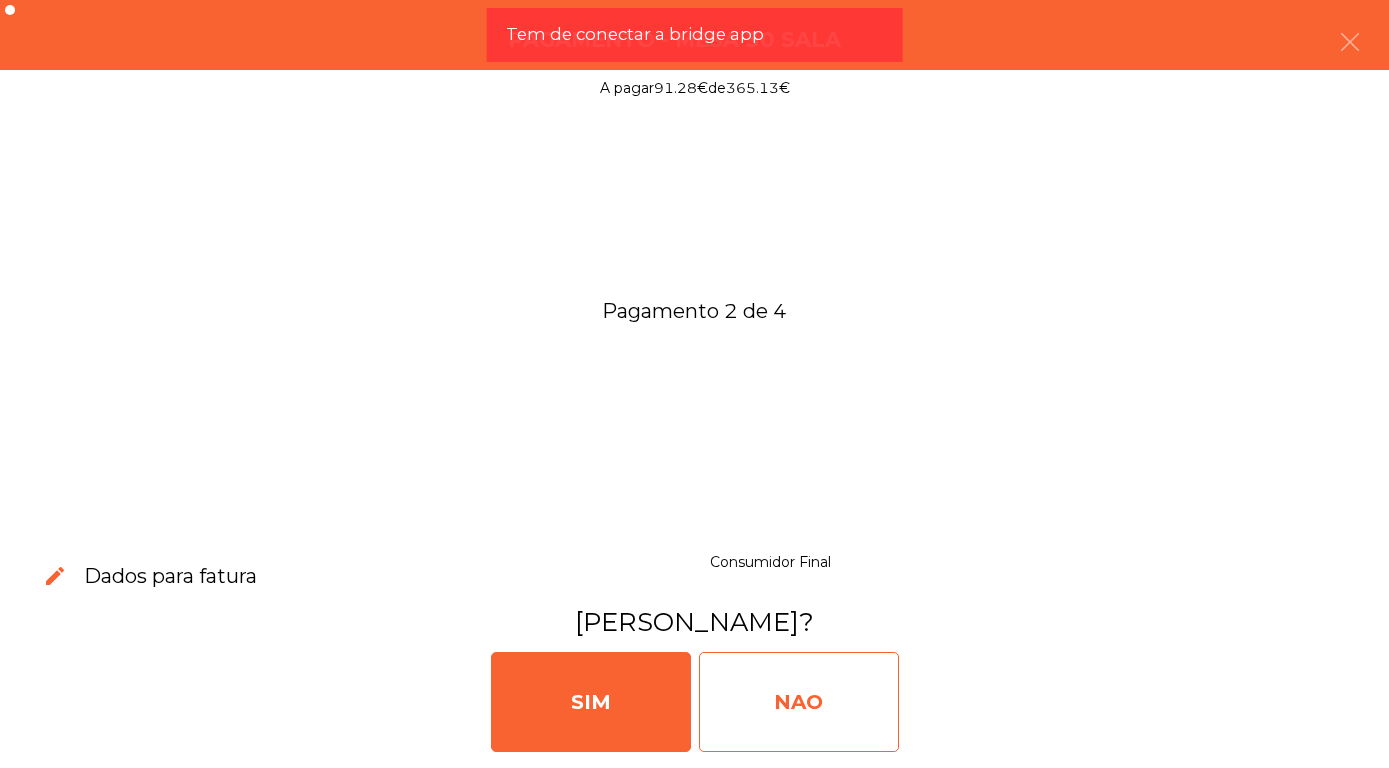 click on "NAO" 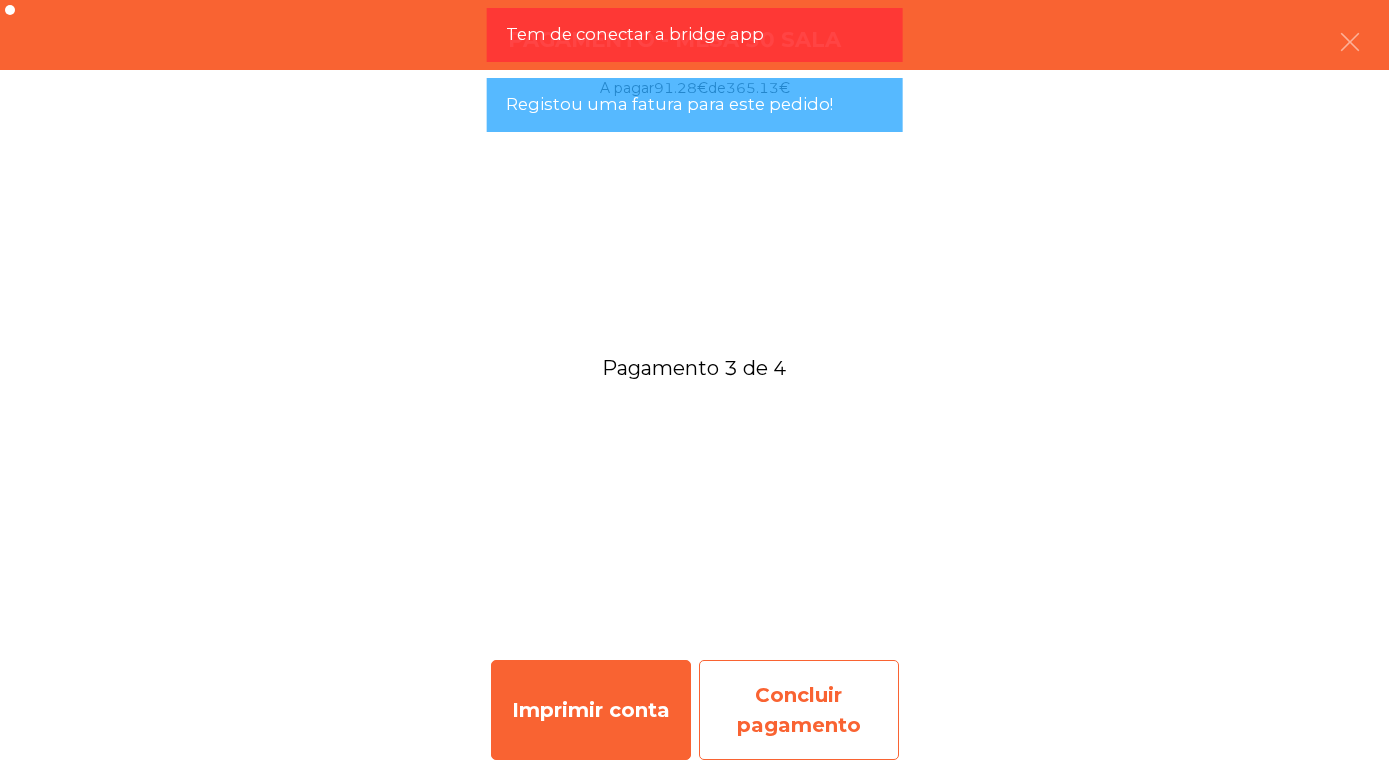 click on "Concluir pagamento" 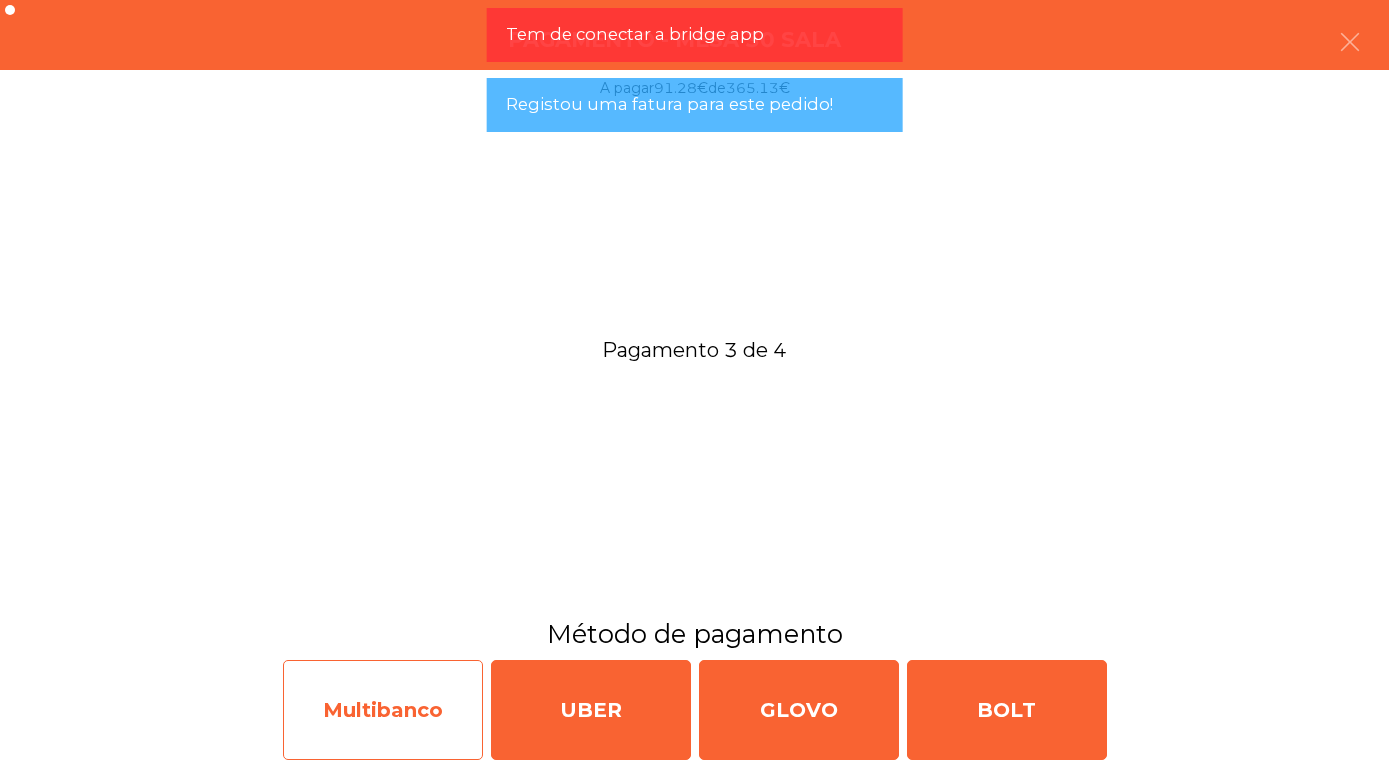 click on "Multibanco" 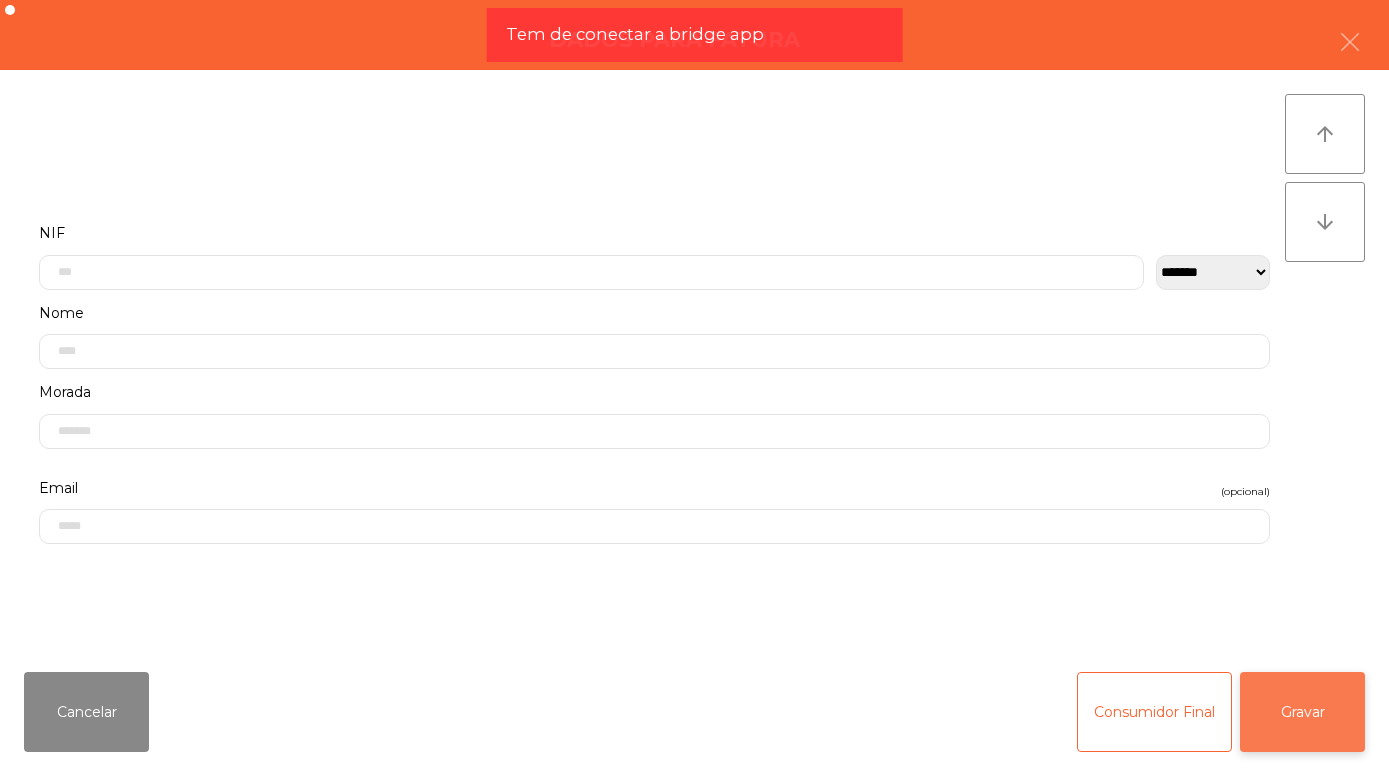 click on "Gravar" 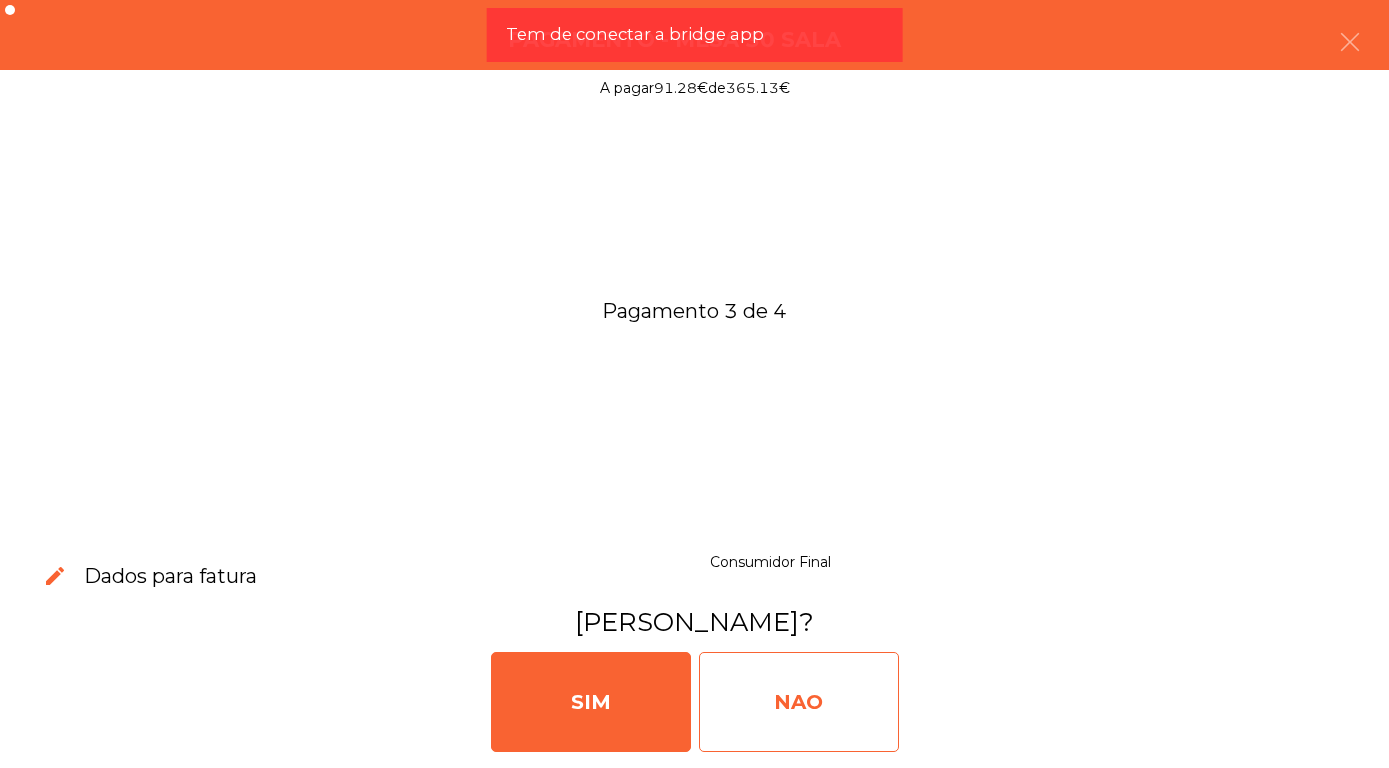 click on "NAO" 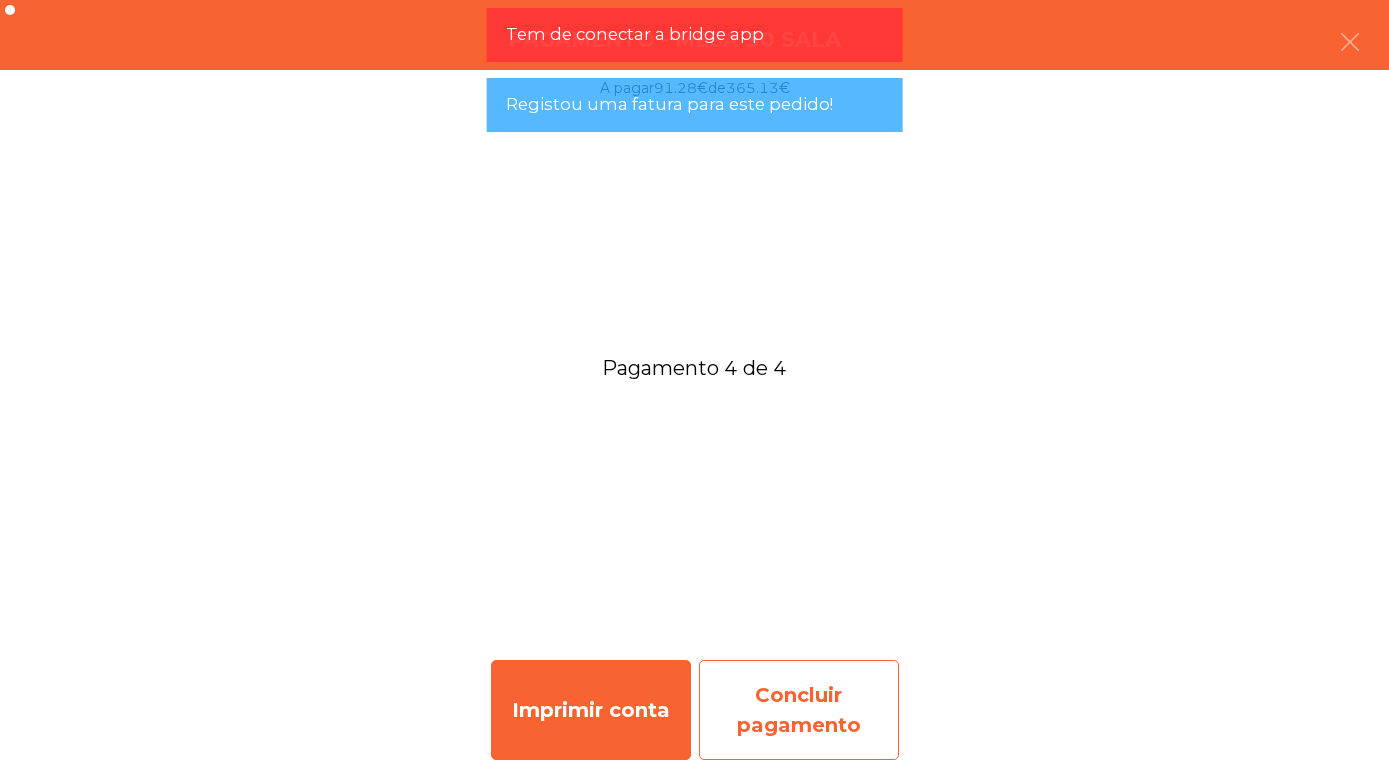 click on "Concluir pagamento" 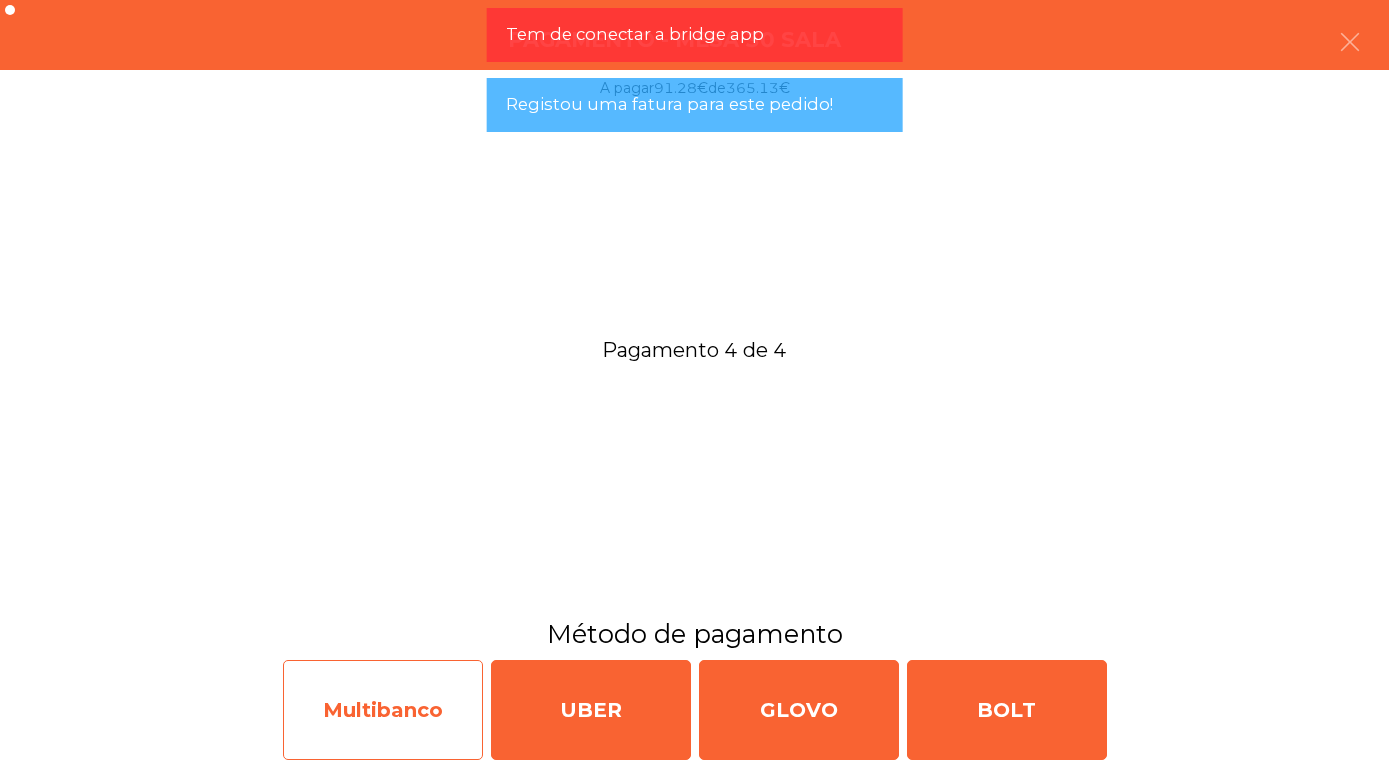 click on "Multibanco" 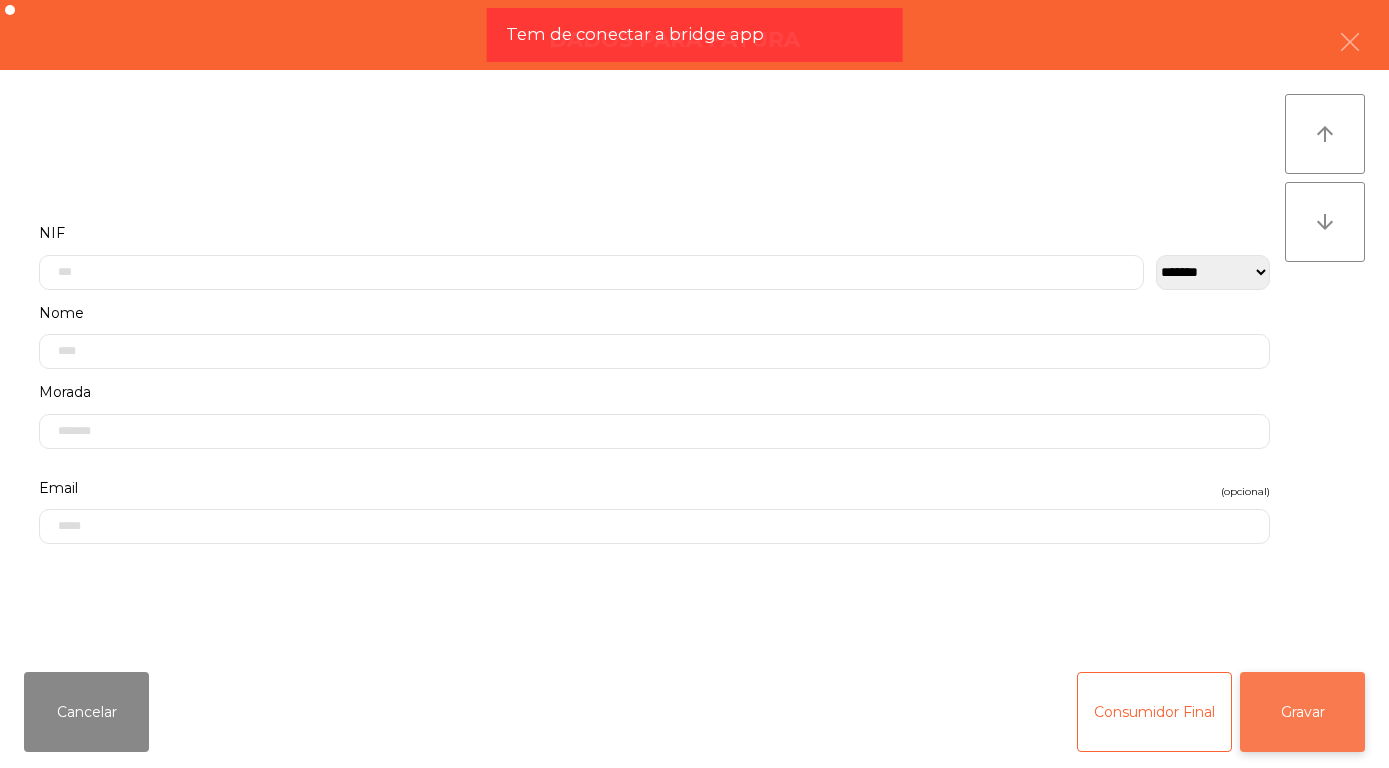 click on "Gravar" 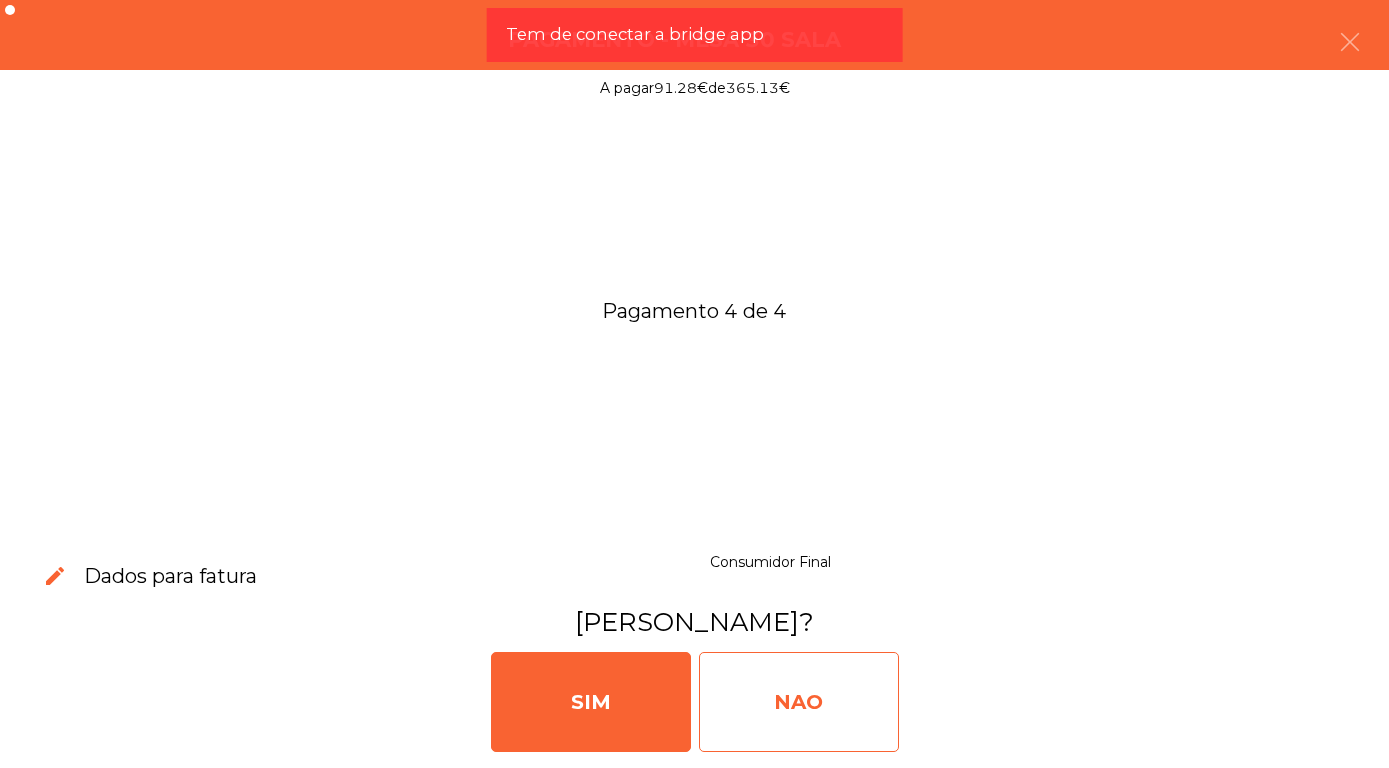 click on "NAO" 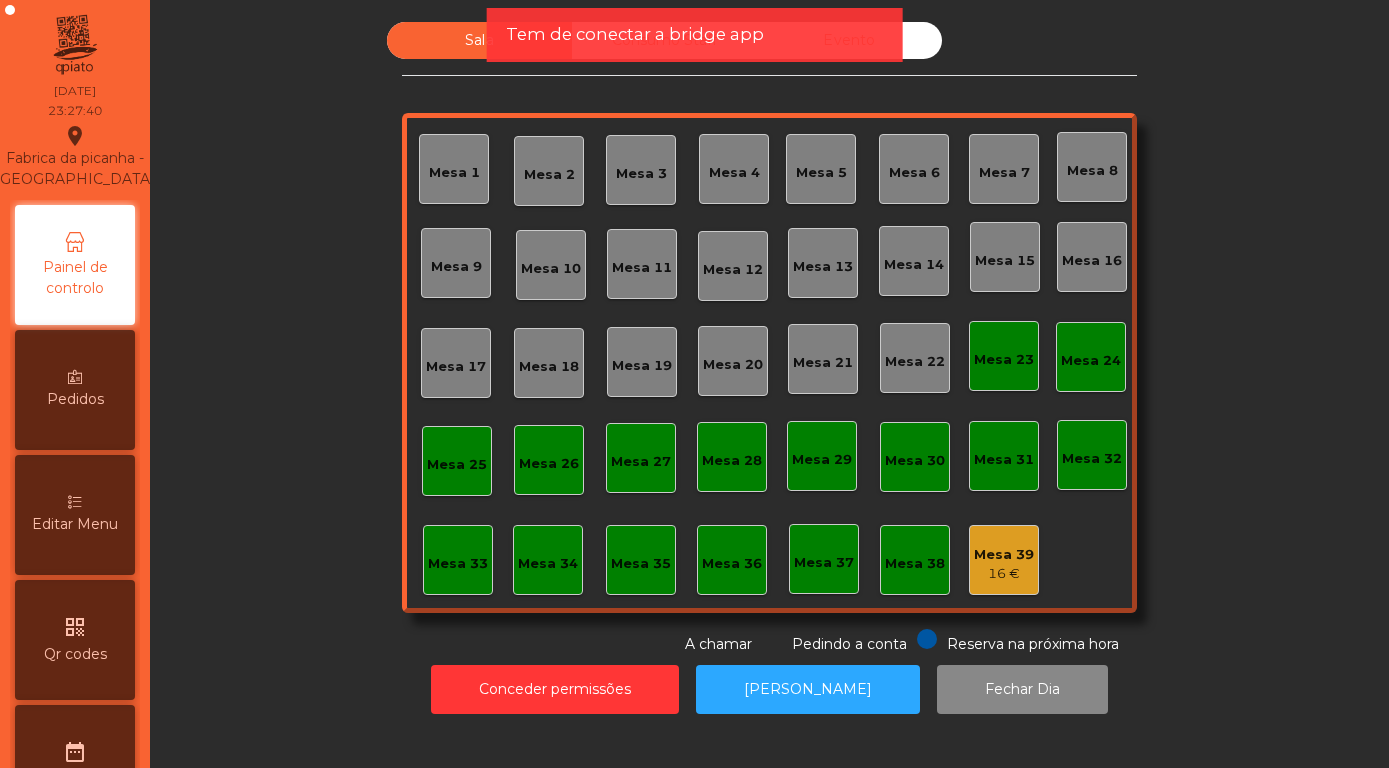 click on "Evento" 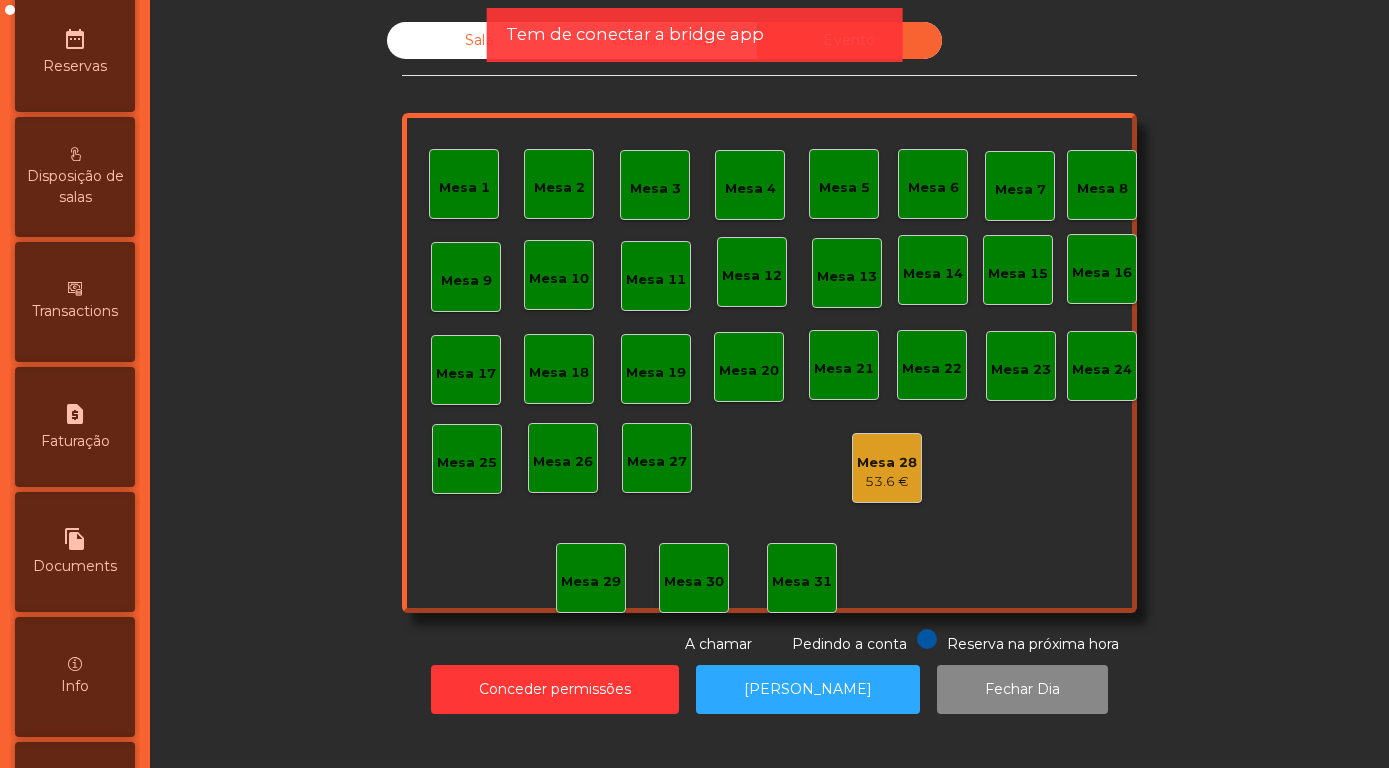 scroll, scrollTop: 948, scrollLeft: 0, axis: vertical 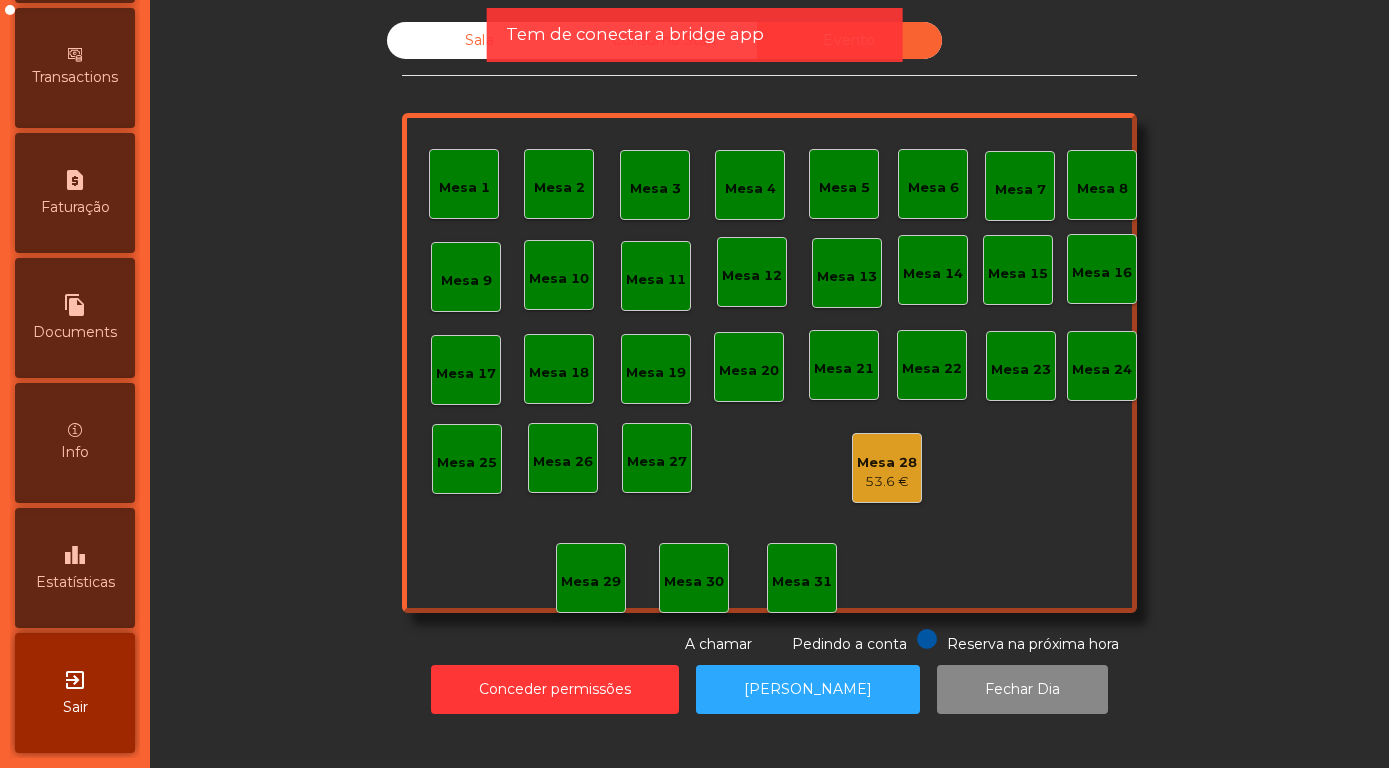 click on "Estatísticas" at bounding box center [75, 582] 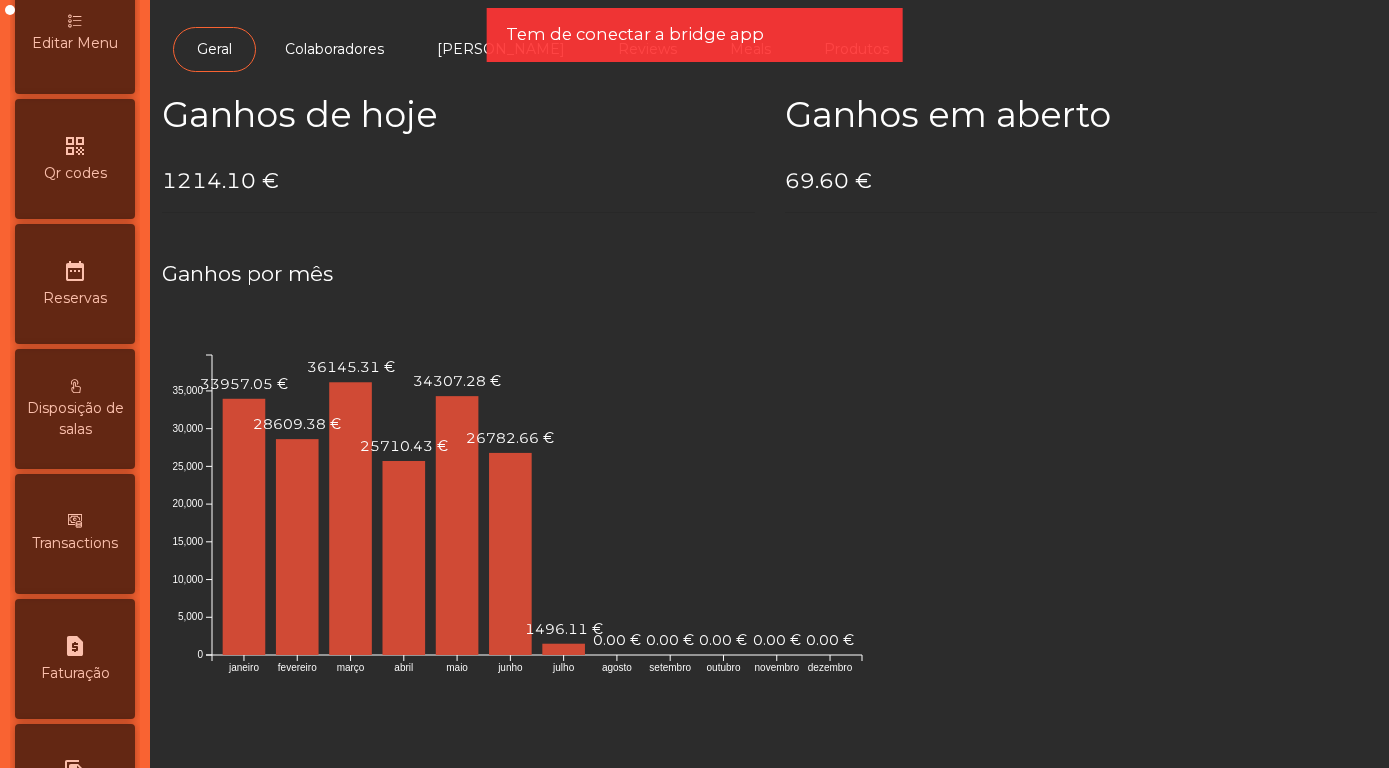 scroll, scrollTop: 0, scrollLeft: 0, axis: both 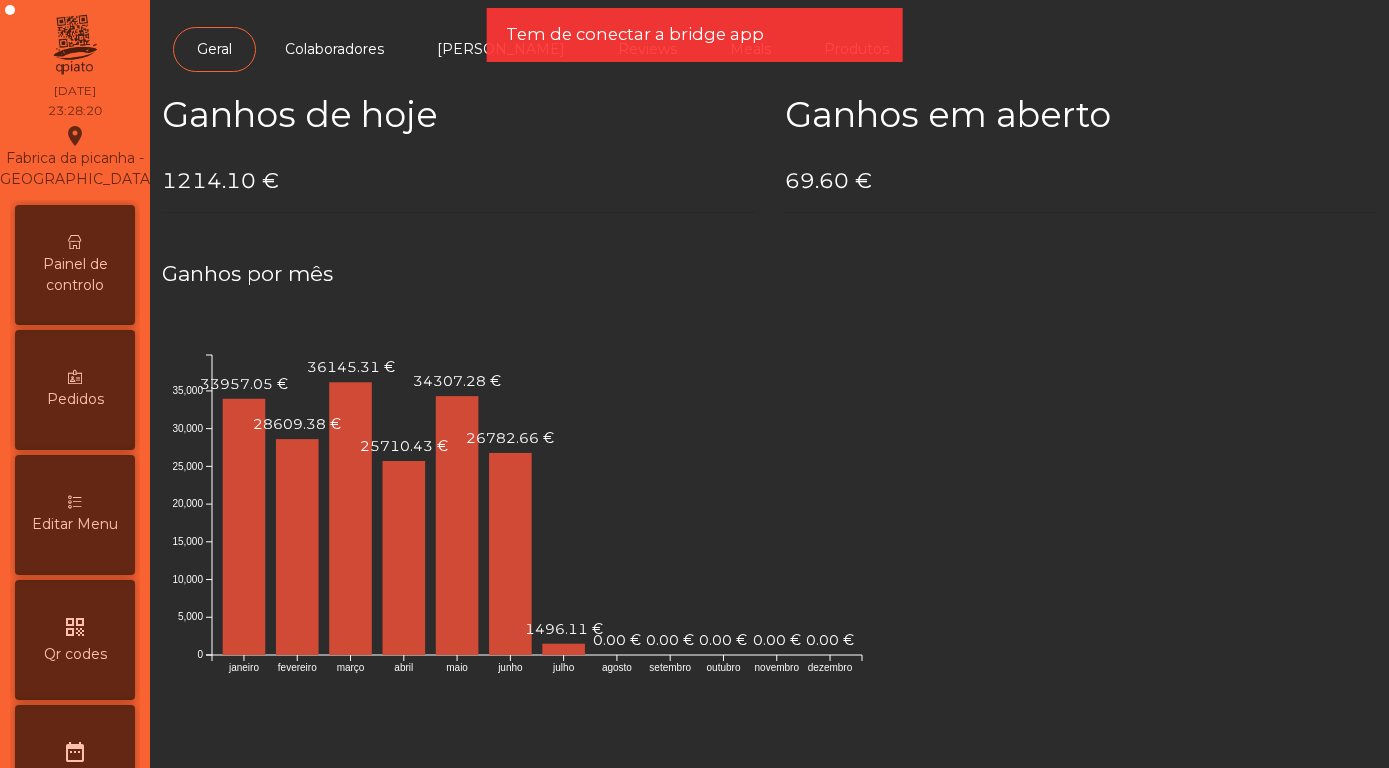click on "Painel de controlo" at bounding box center (75, 265) 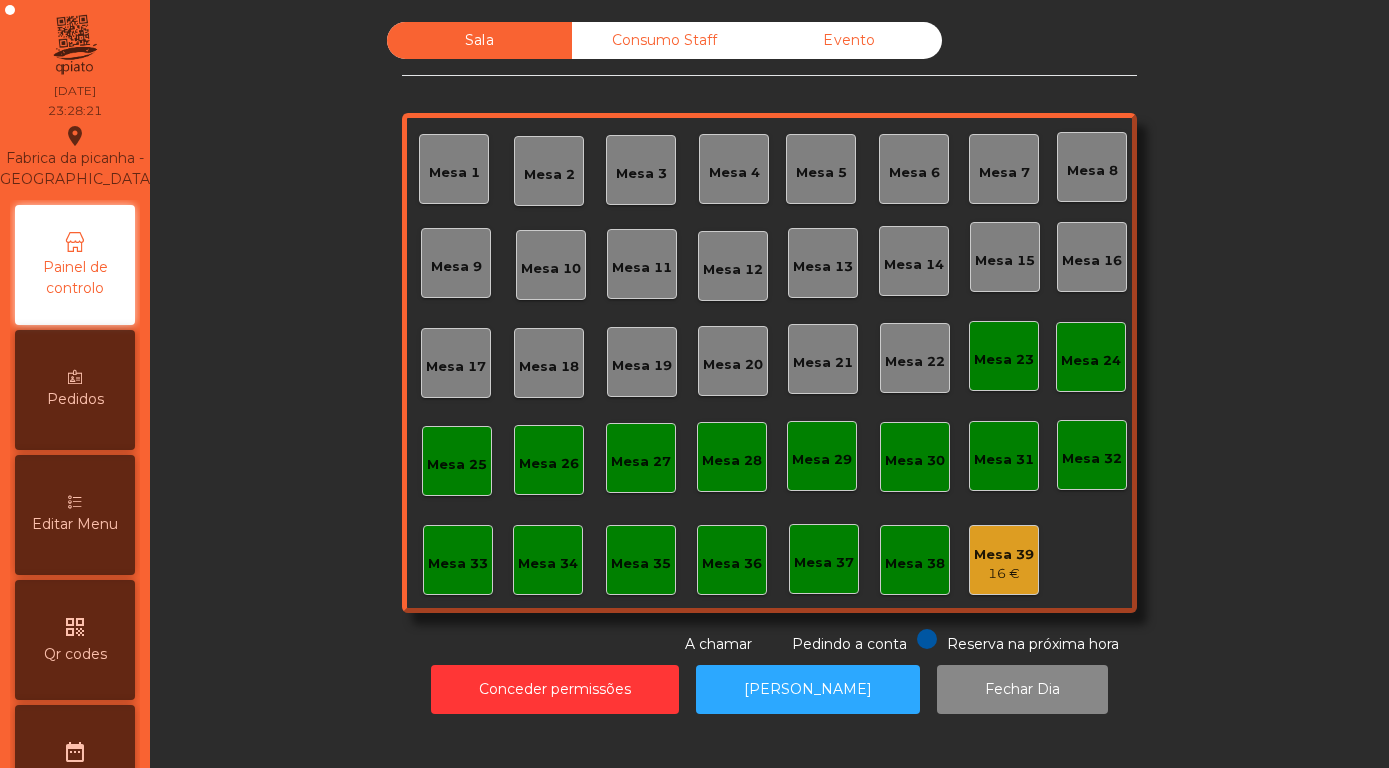 click on "Evento" 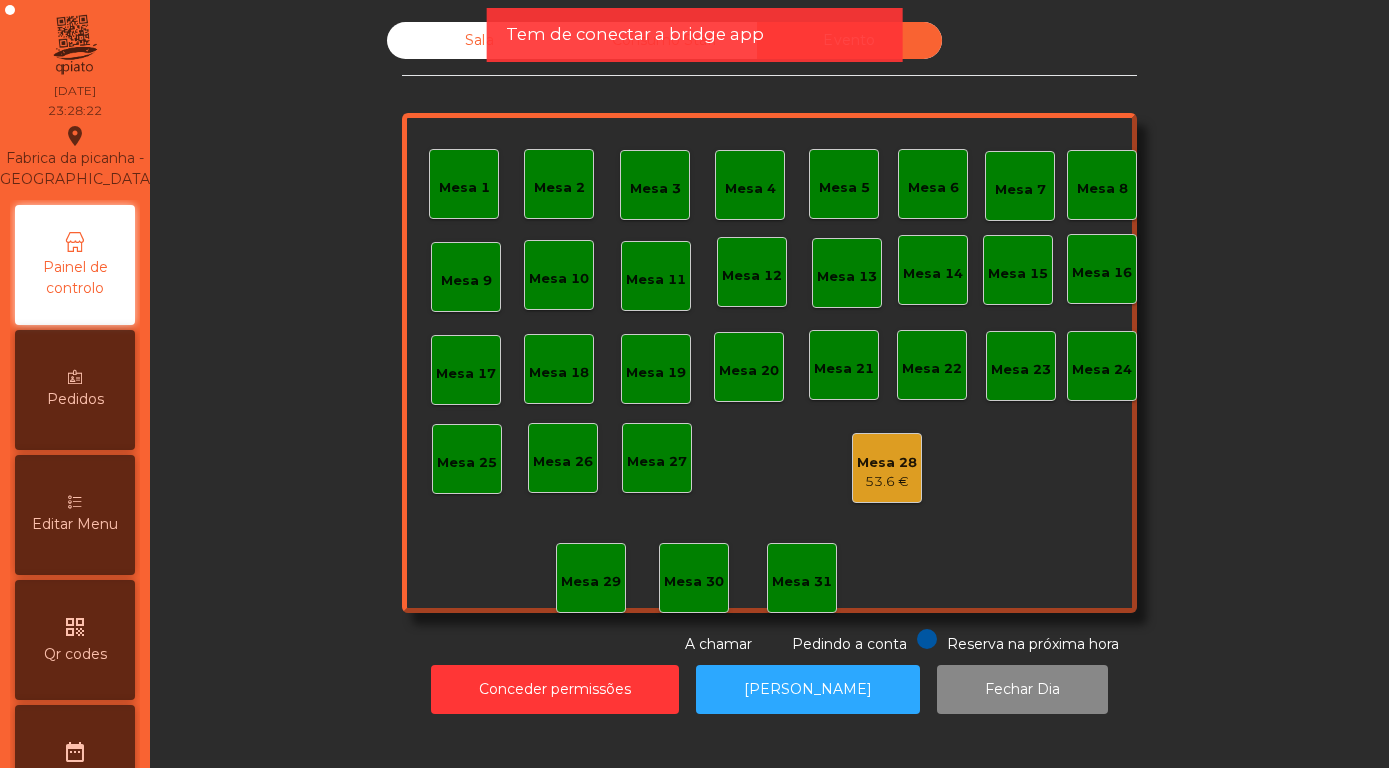 click on "Mesa 28" 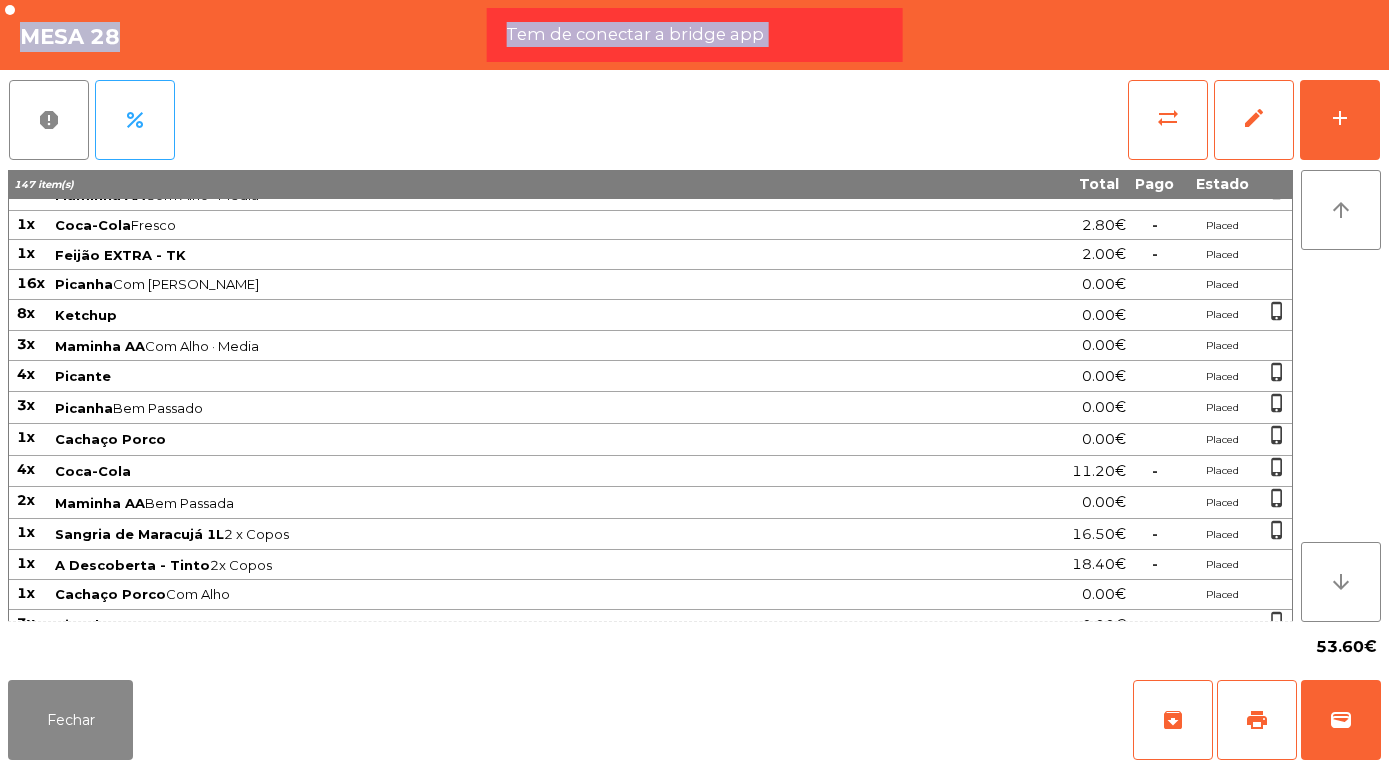 scroll, scrollTop: 658, scrollLeft: 0, axis: vertical 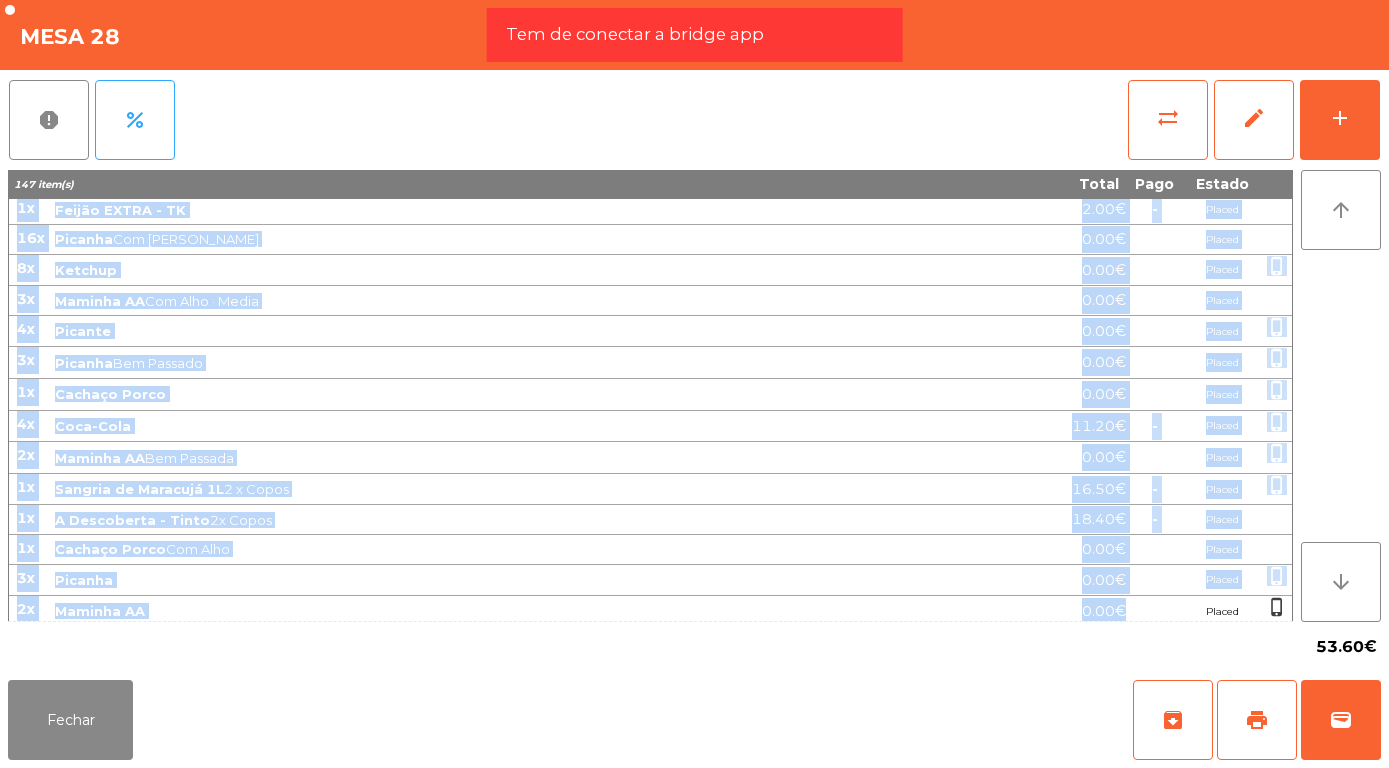 drag, startPoint x: 19, startPoint y: 211, endPoint x: 1138, endPoint y: 608, distance: 1187.3374 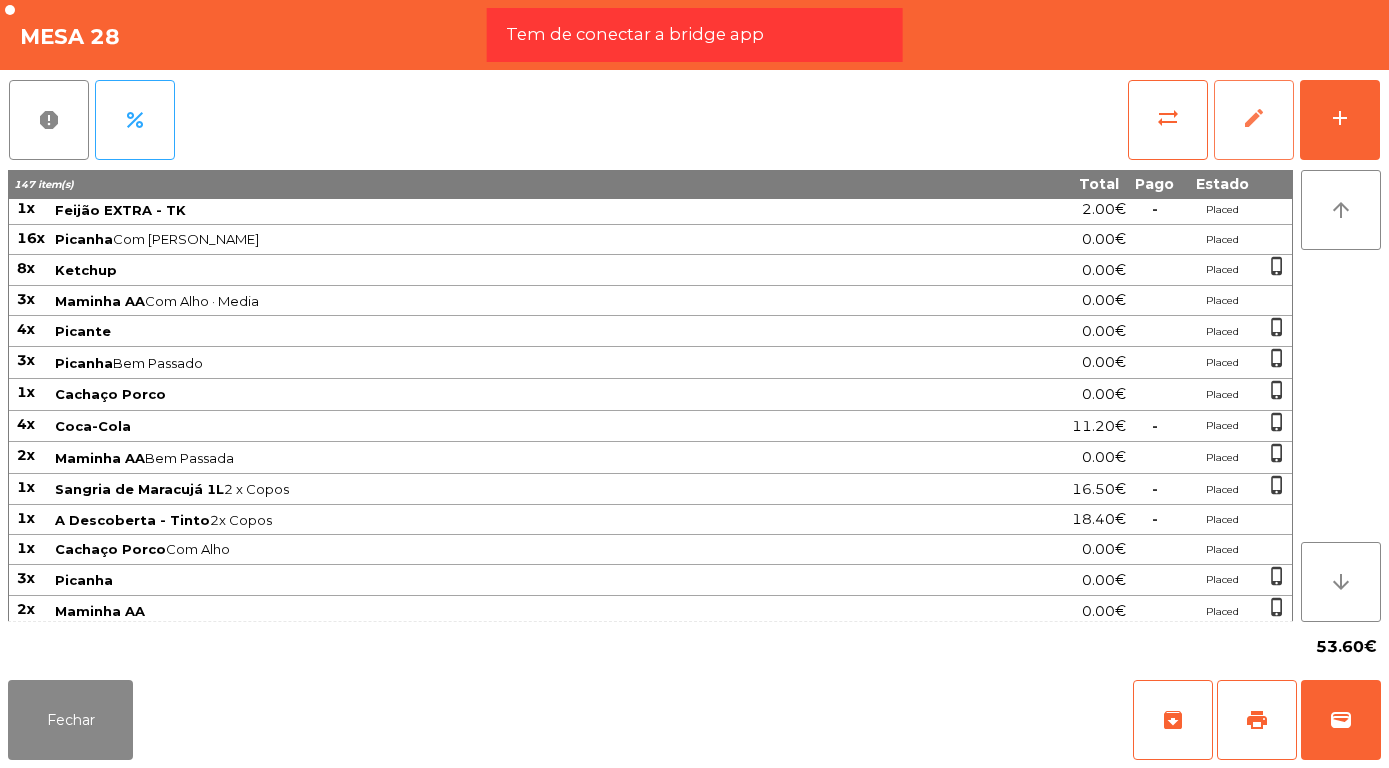 click on "edit" 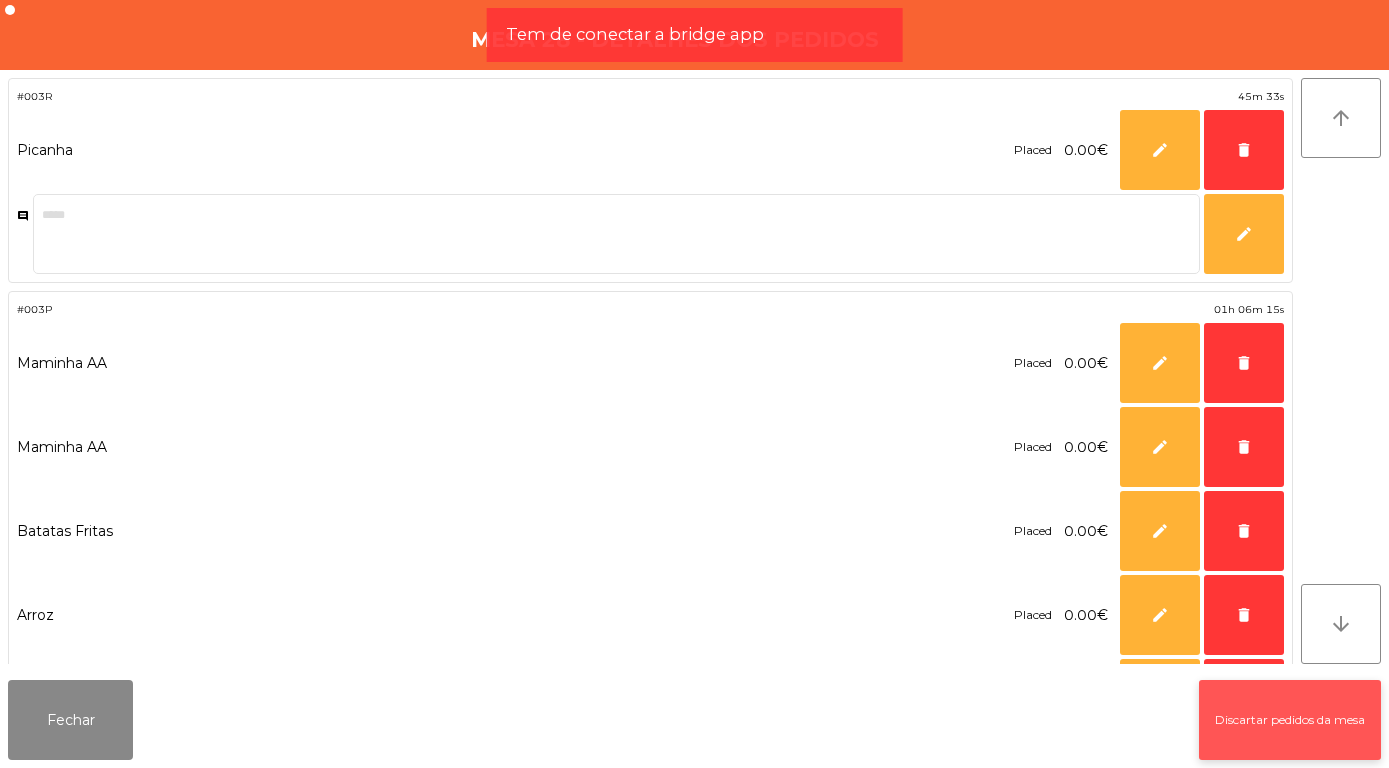 click on "Discartar pedidos da mesa" 